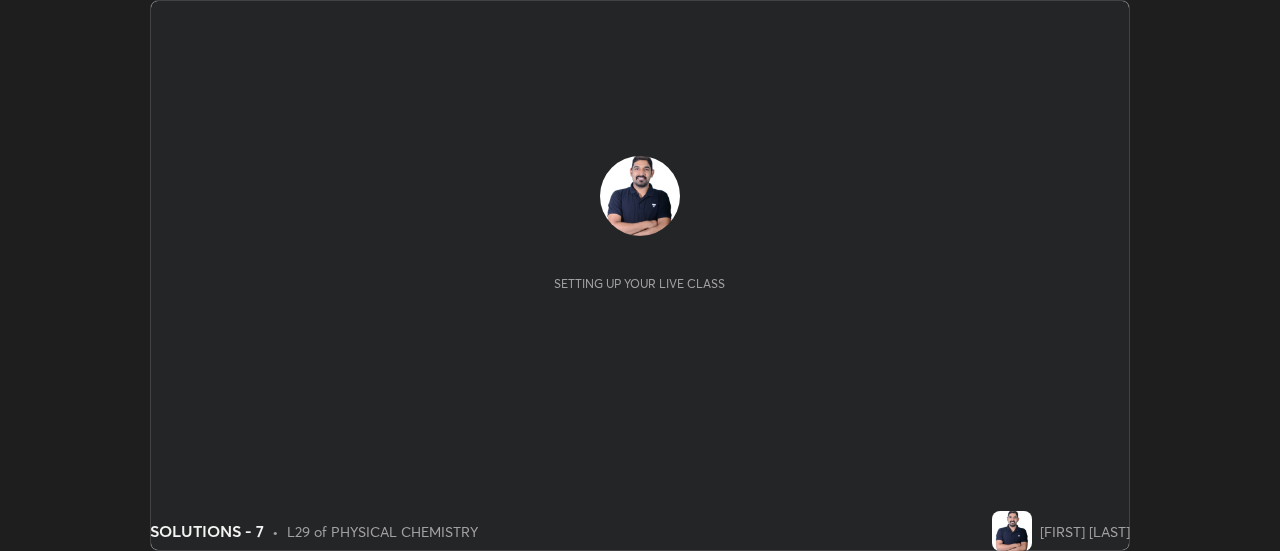 scroll, scrollTop: 0, scrollLeft: 0, axis: both 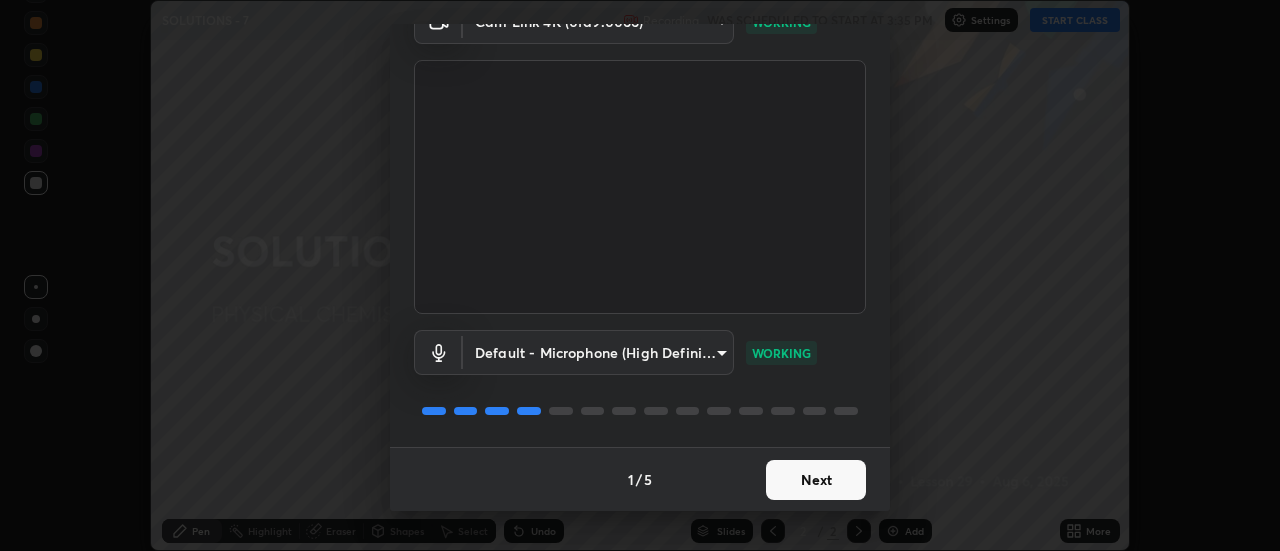 click on "Next" at bounding box center (816, 480) 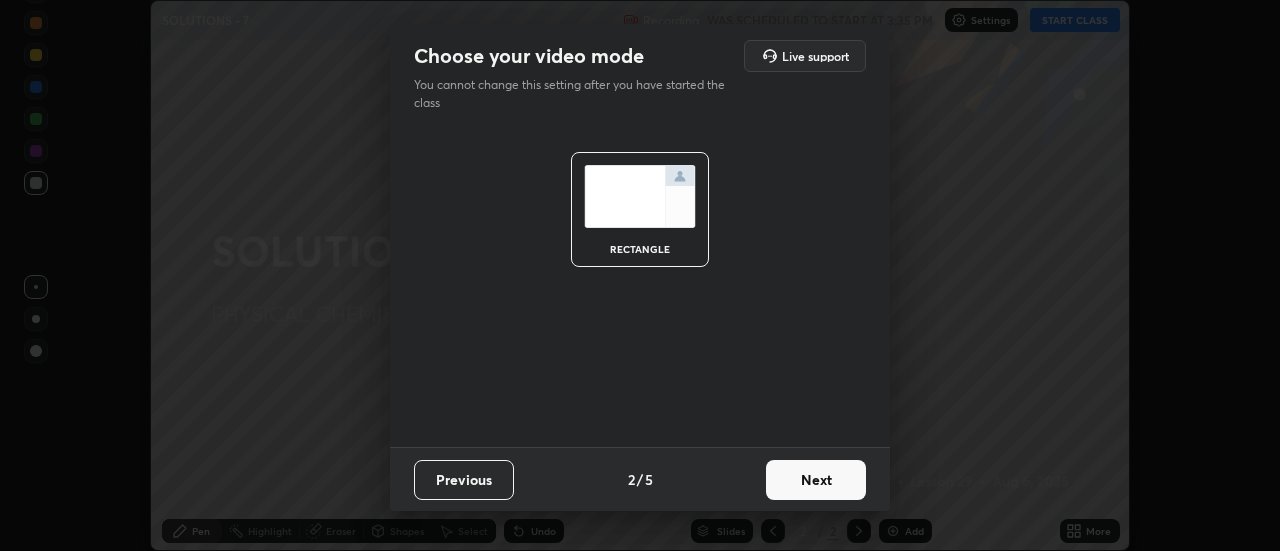 scroll, scrollTop: 0, scrollLeft: 0, axis: both 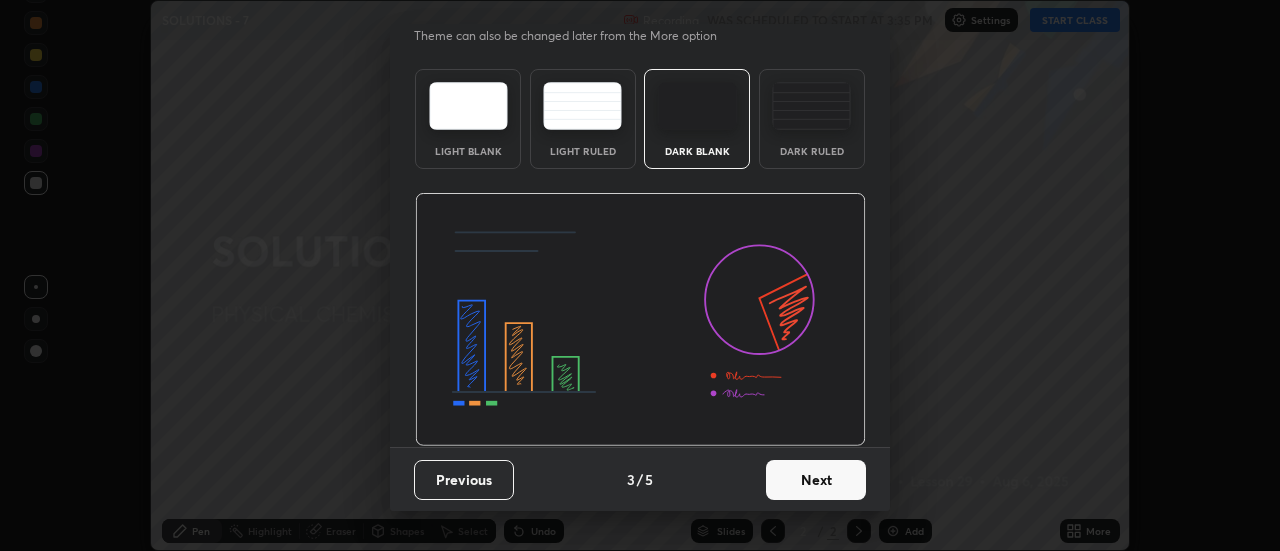 click on "Next" at bounding box center [816, 480] 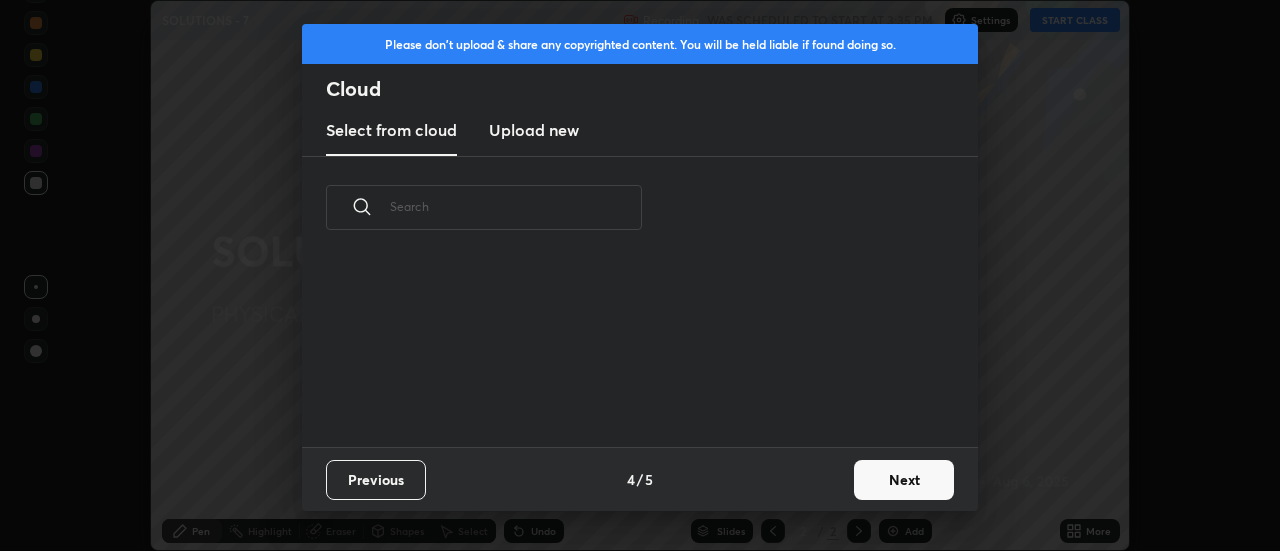 click on "Next" at bounding box center [904, 480] 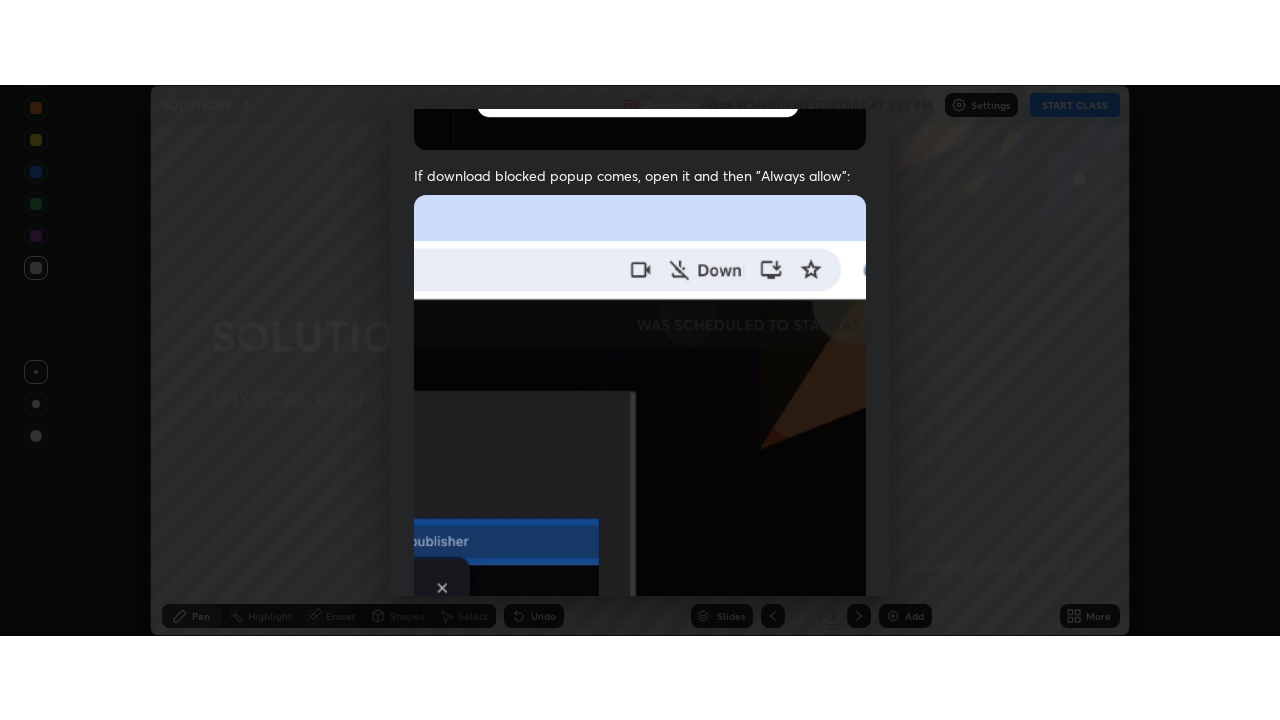 scroll, scrollTop: 513, scrollLeft: 0, axis: vertical 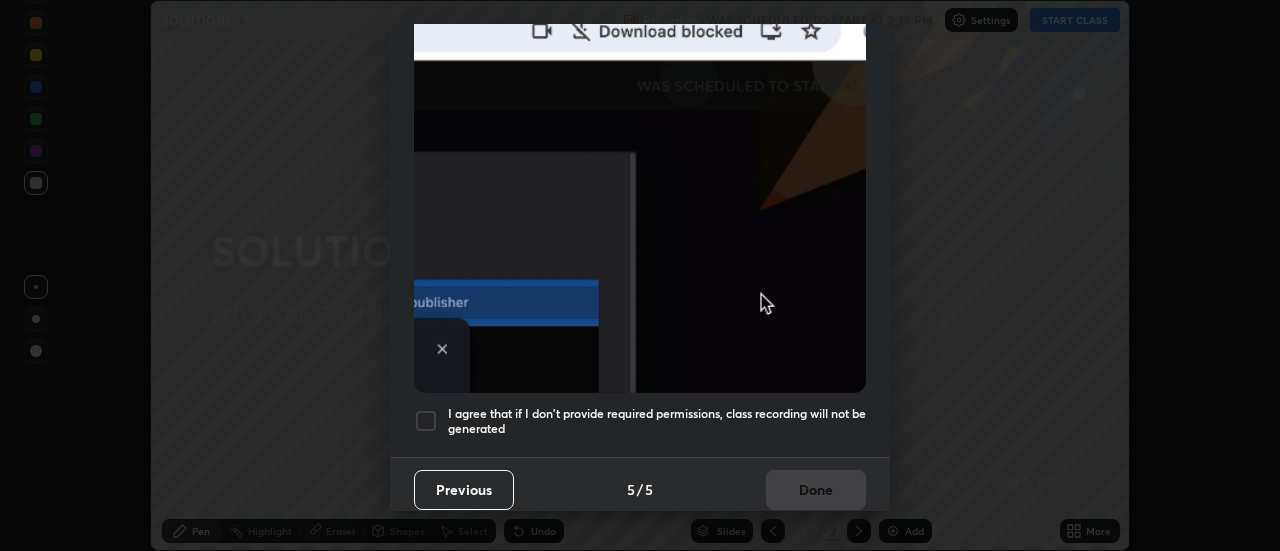 click on "I agree that if I don't provide required permissions, class recording will not be generated" at bounding box center (657, 421) 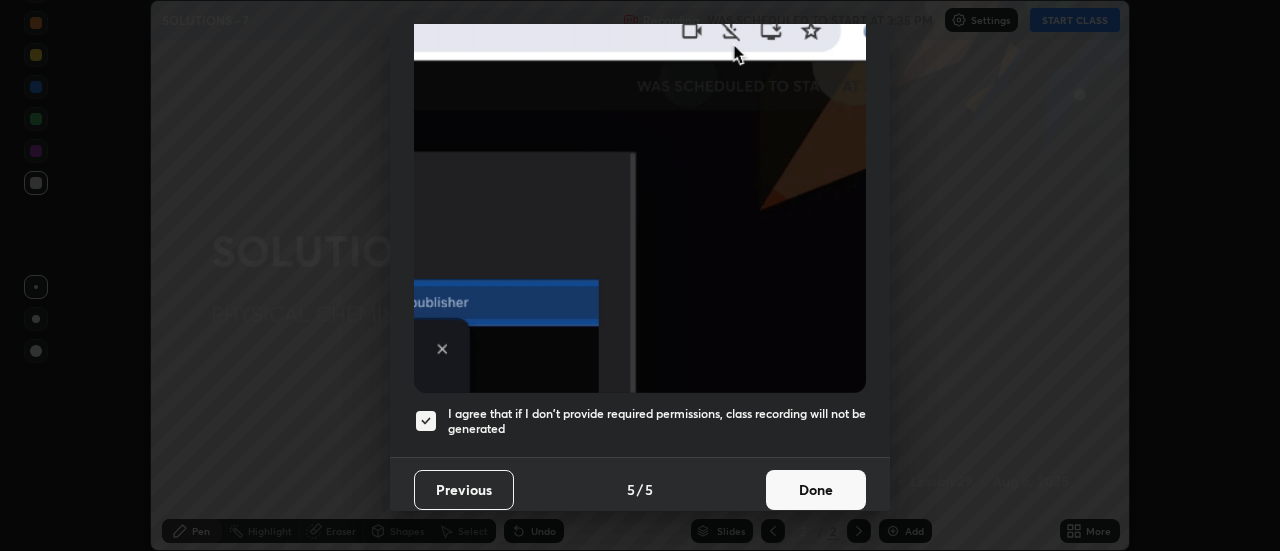 click on "Done" at bounding box center [816, 490] 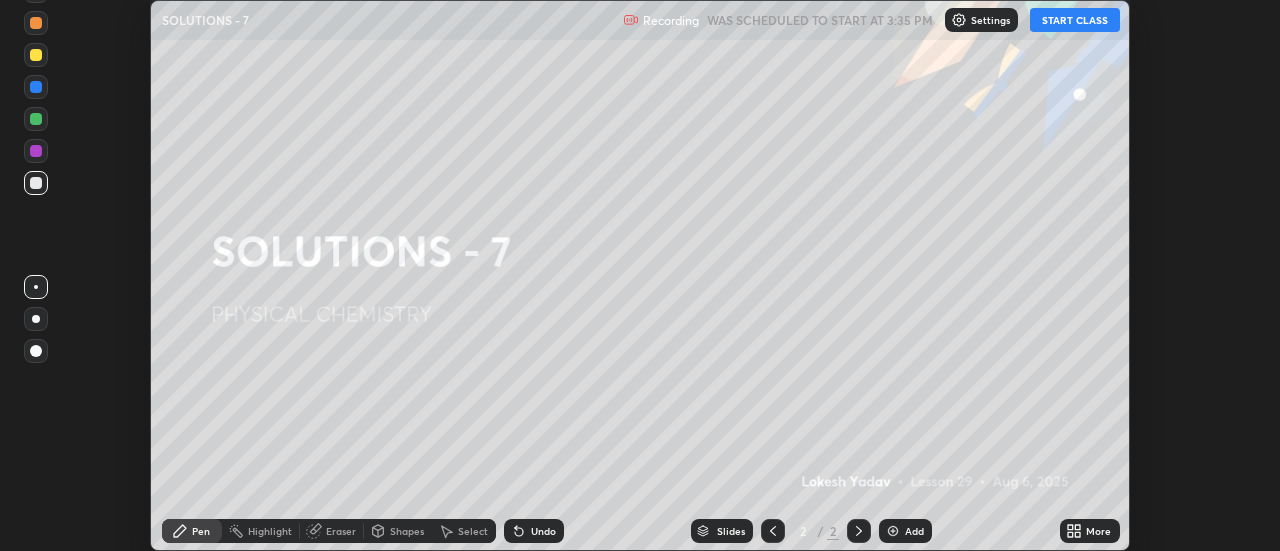 click on "START CLASS" at bounding box center [1075, 20] 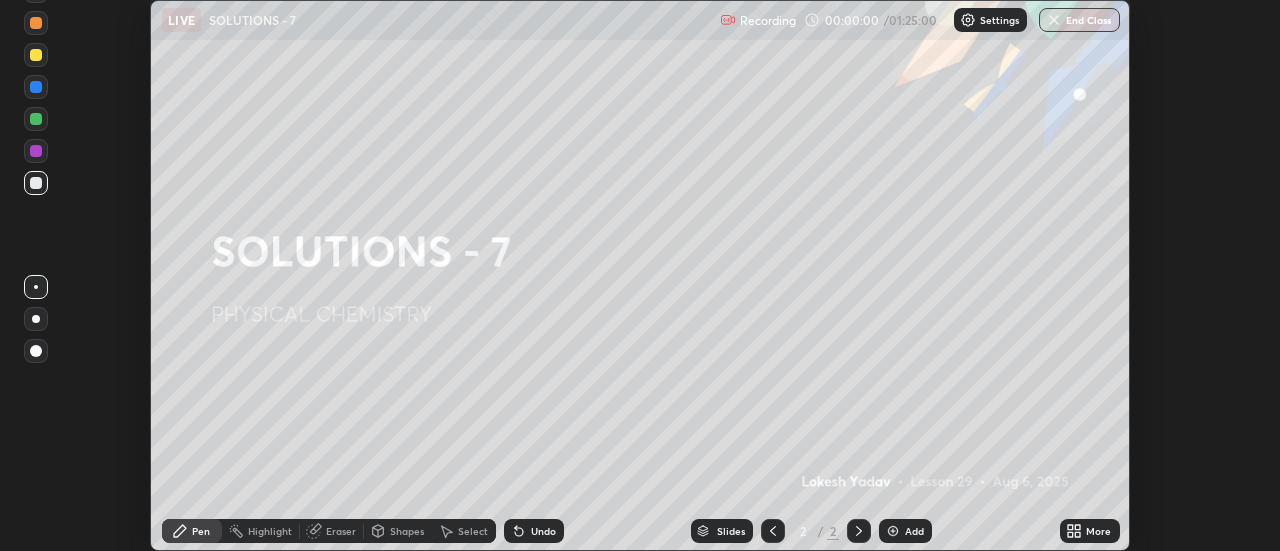 click 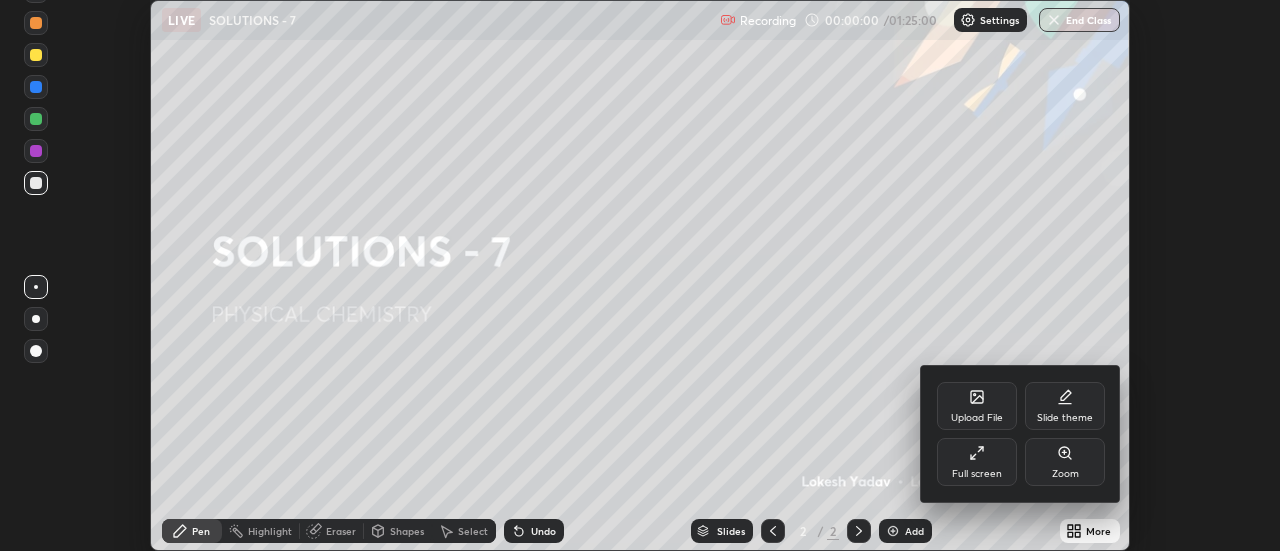 click on "Full screen" at bounding box center (977, 462) 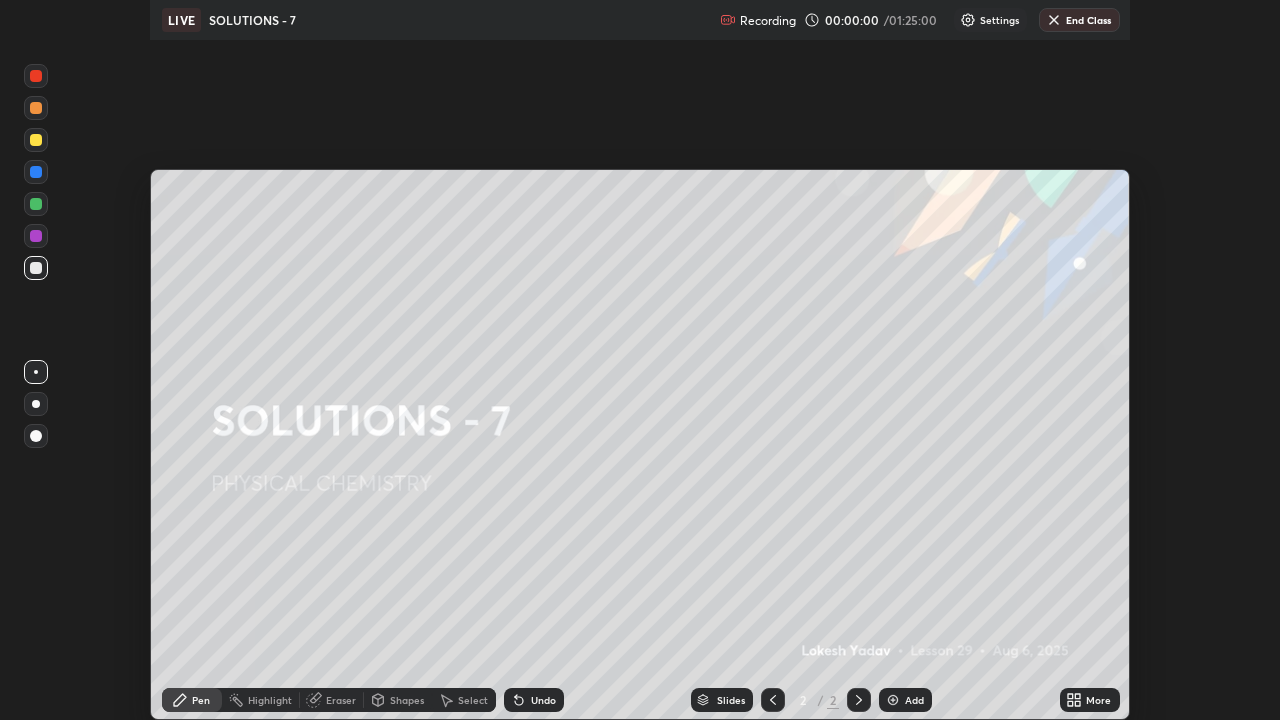 scroll, scrollTop: 99280, scrollLeft: 98720, axis: both 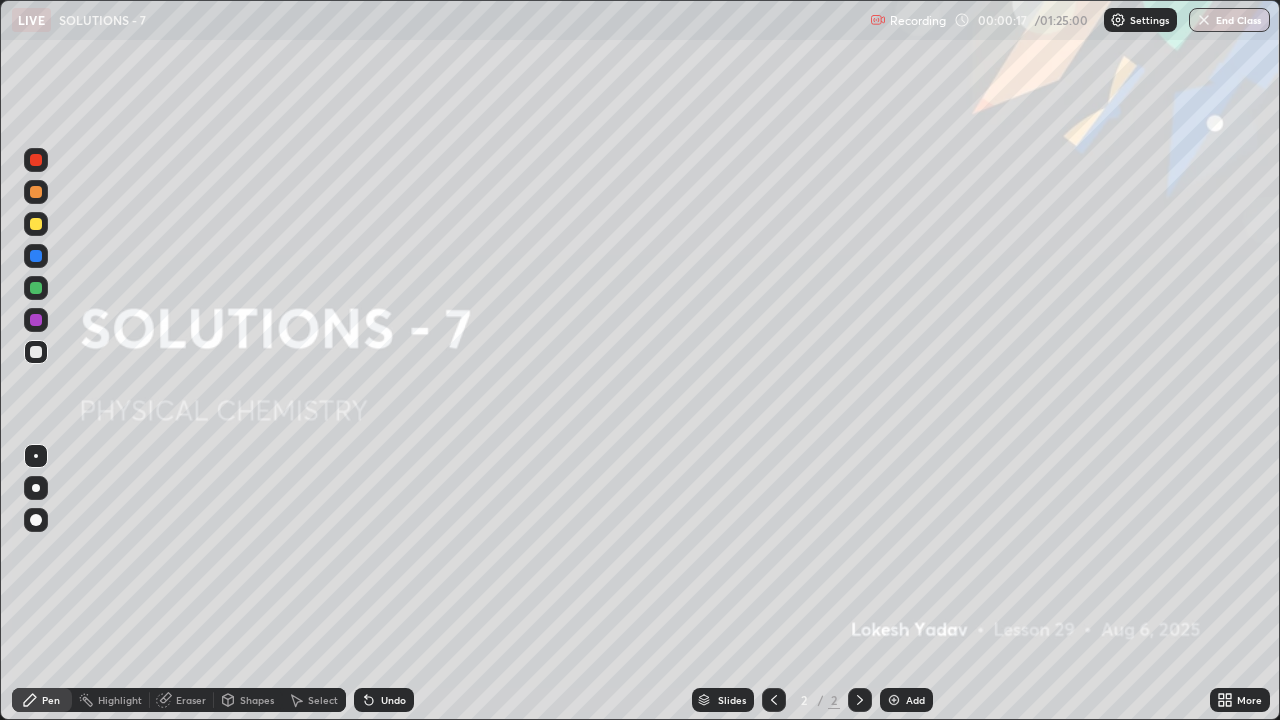 click at bounding box center [894, 700] 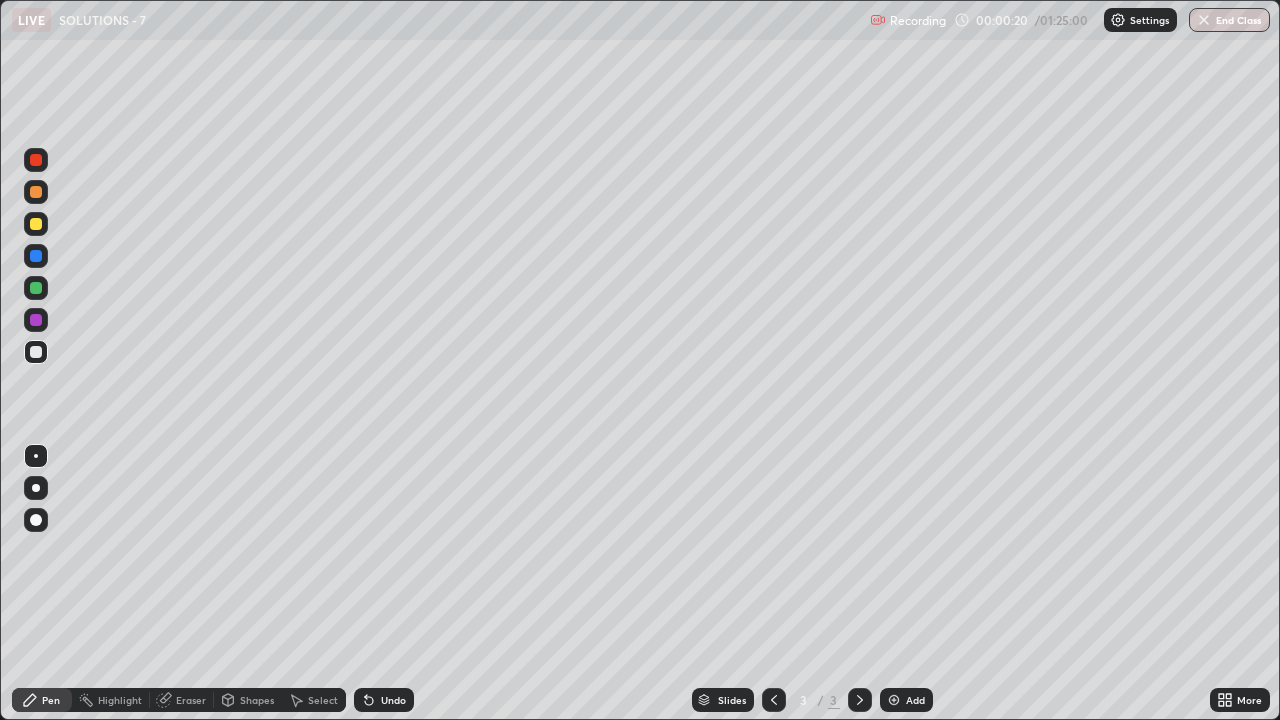 click at bounding box center (36, 352) 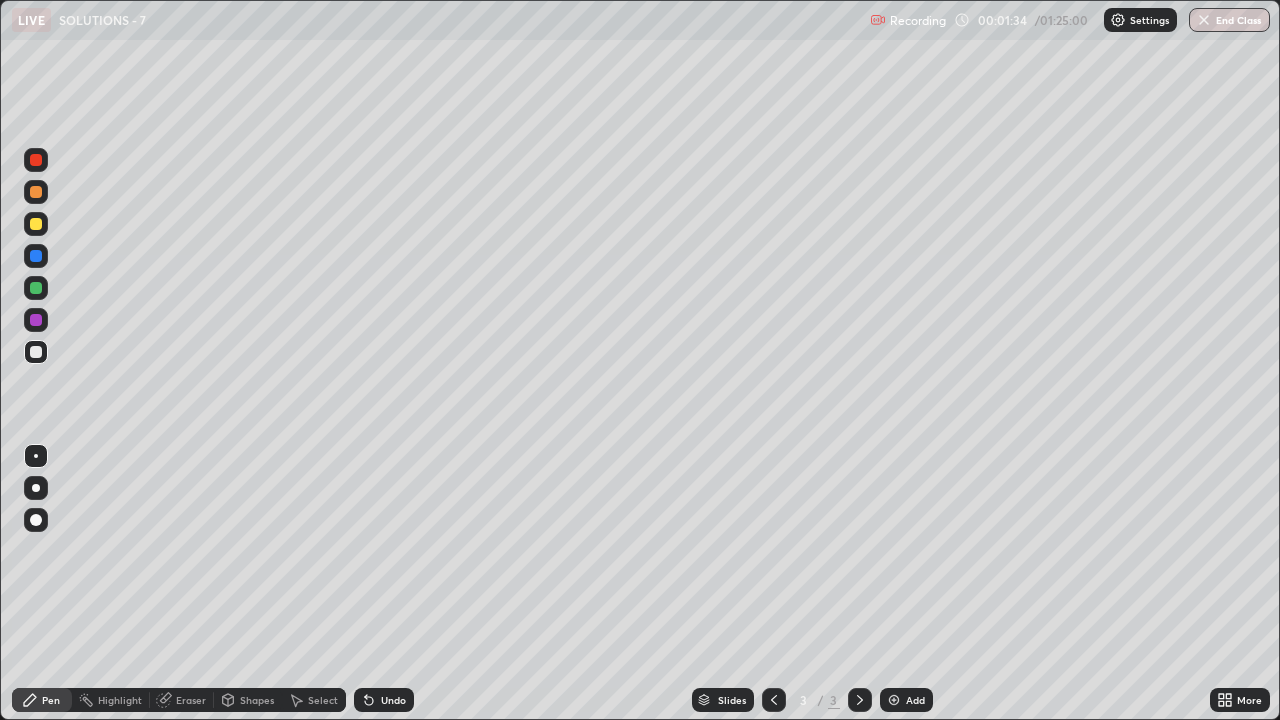 click at bounding box center (36, 288) 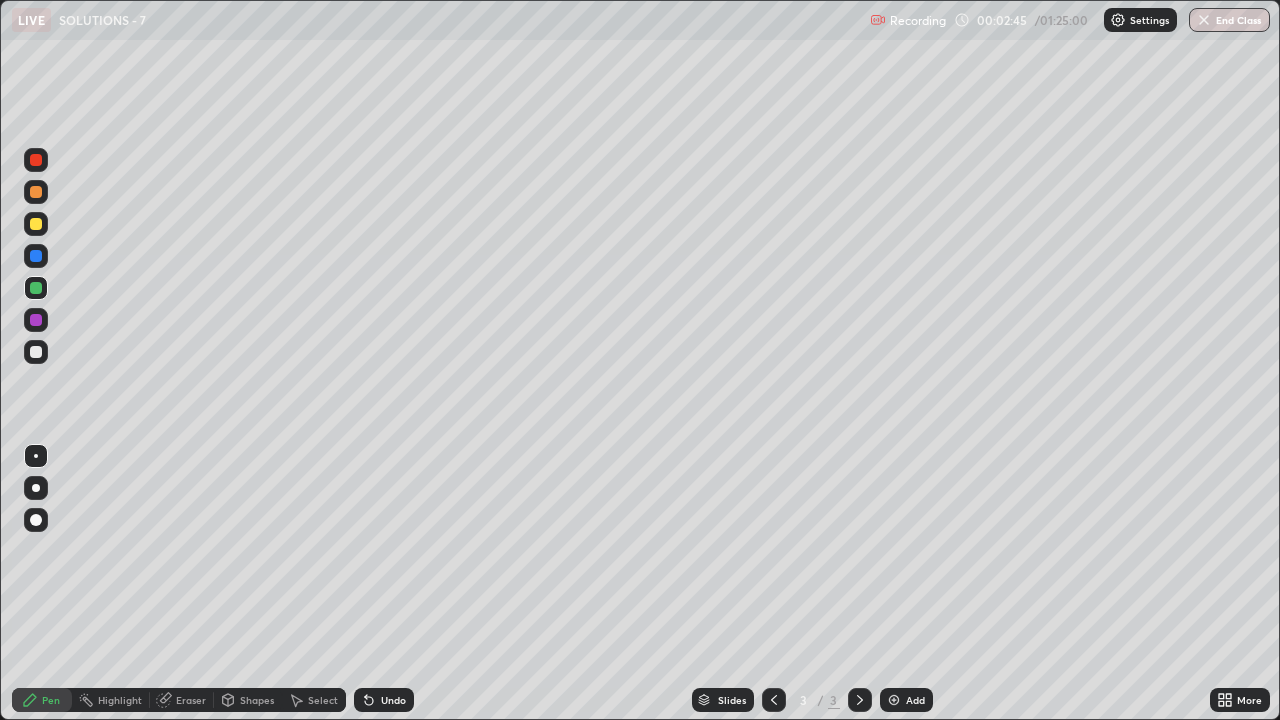 click at bounding box center [36, 352] 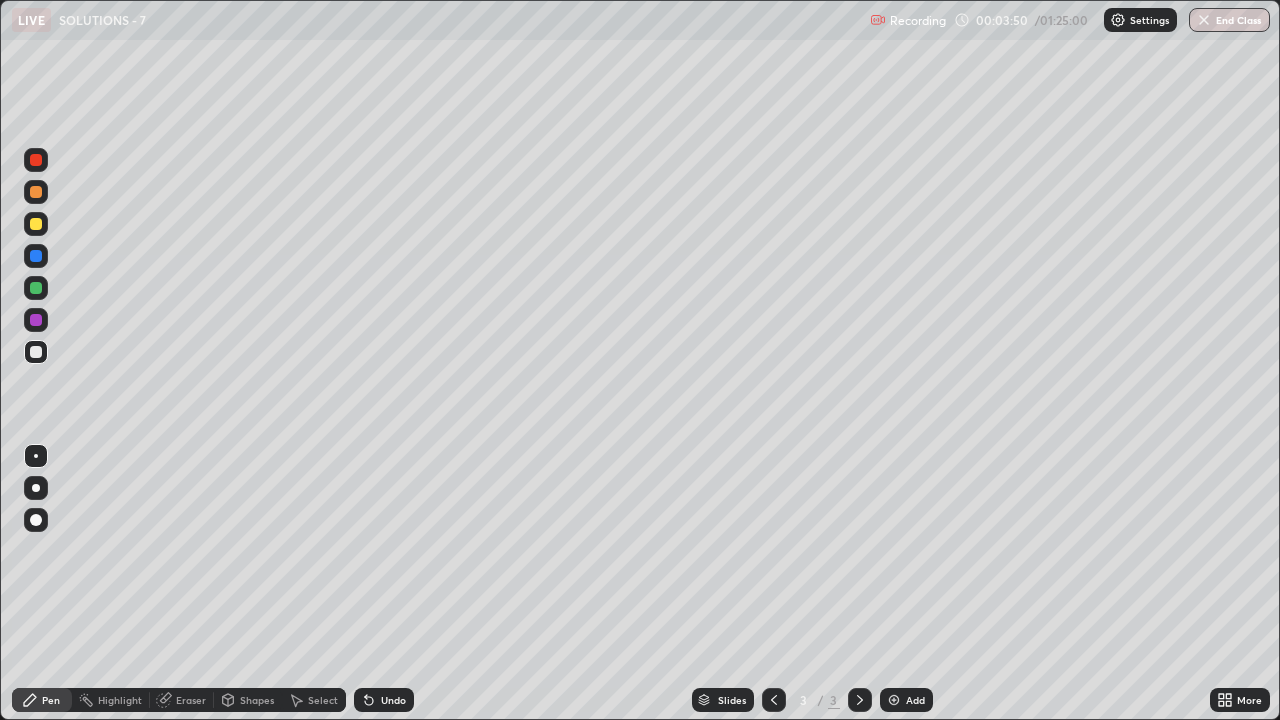 click at bounding box center [36, 320] 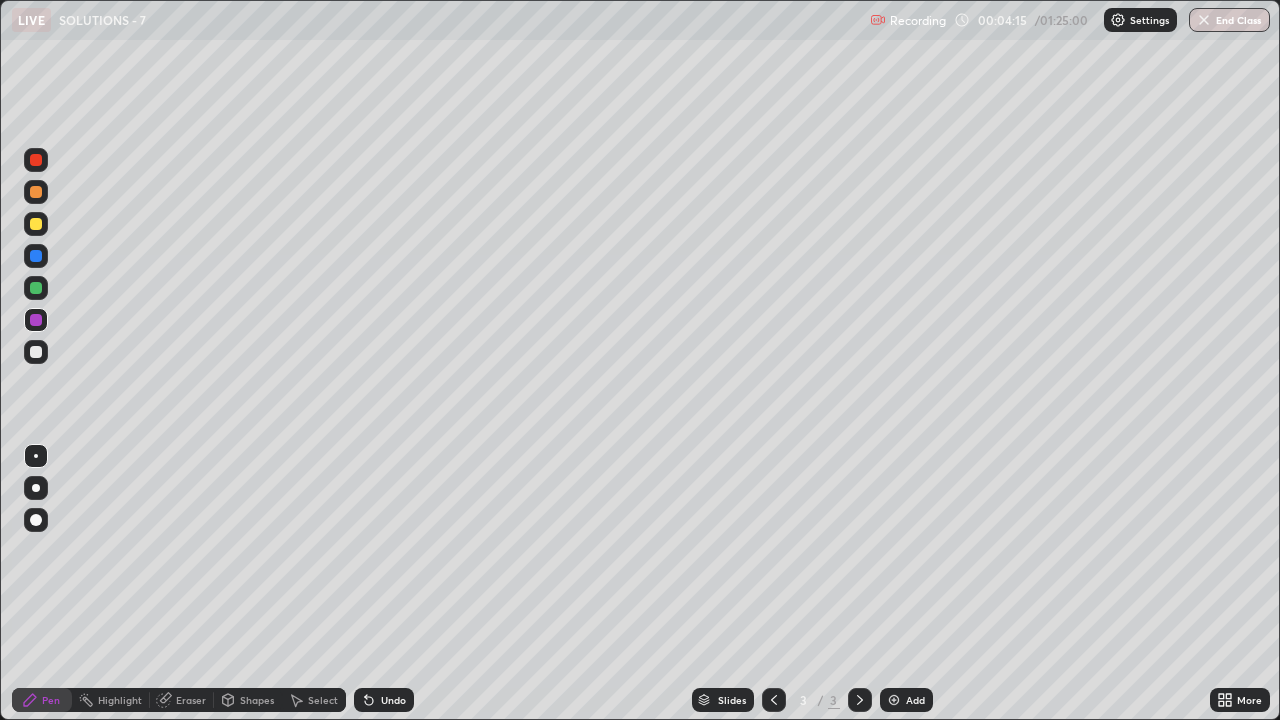 click on "Undo" at bounding box center (393, 700) 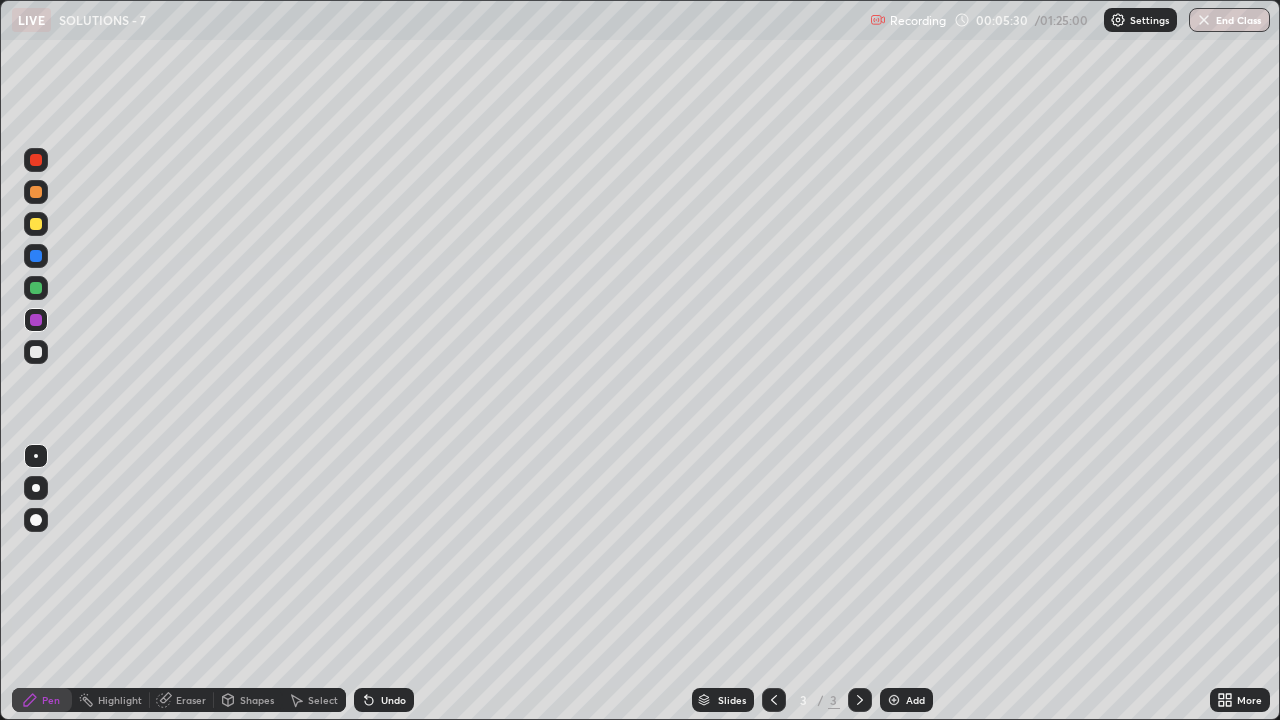 click at bounding box center [36, 224] 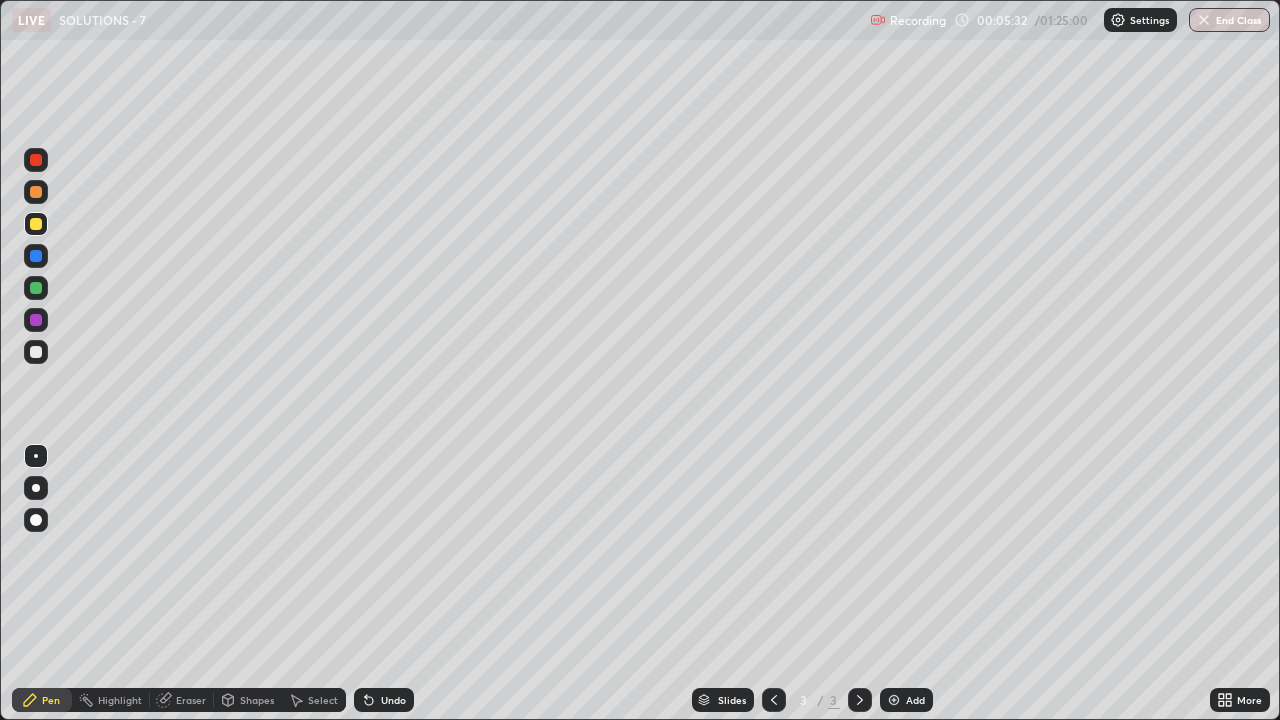click at bounding box center (894, 700) 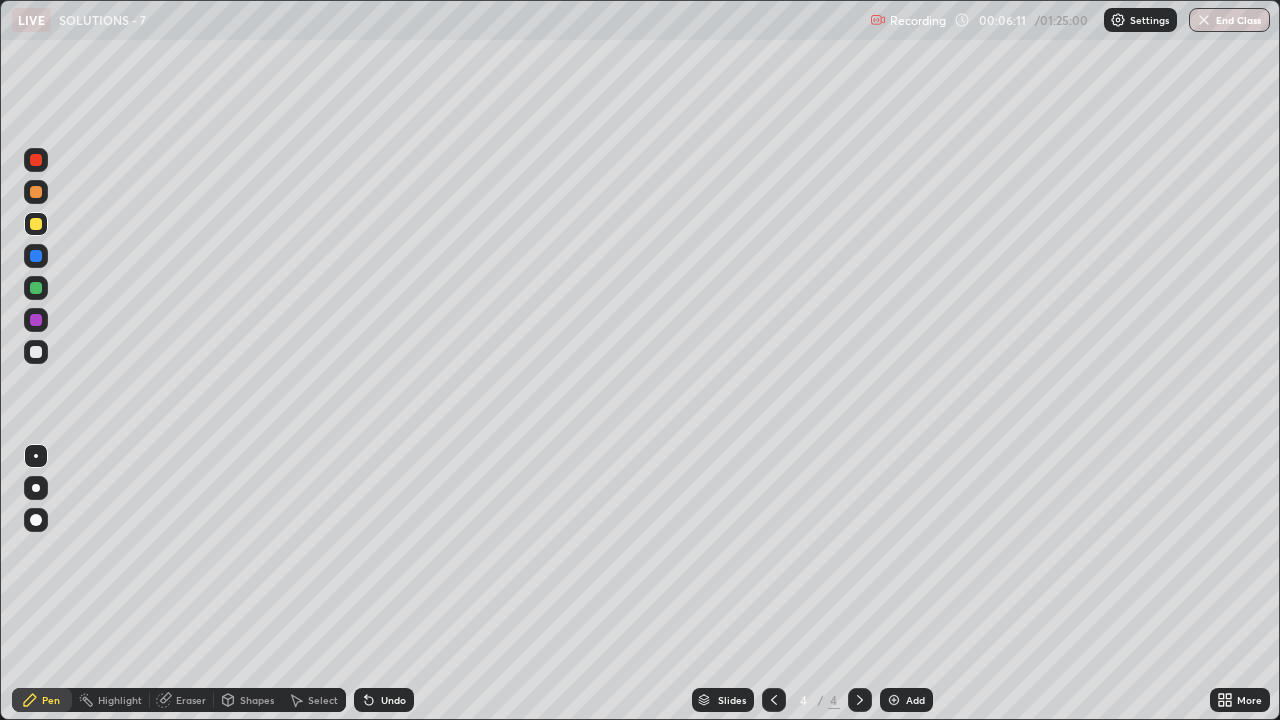 click at bounding box center (36, 352) 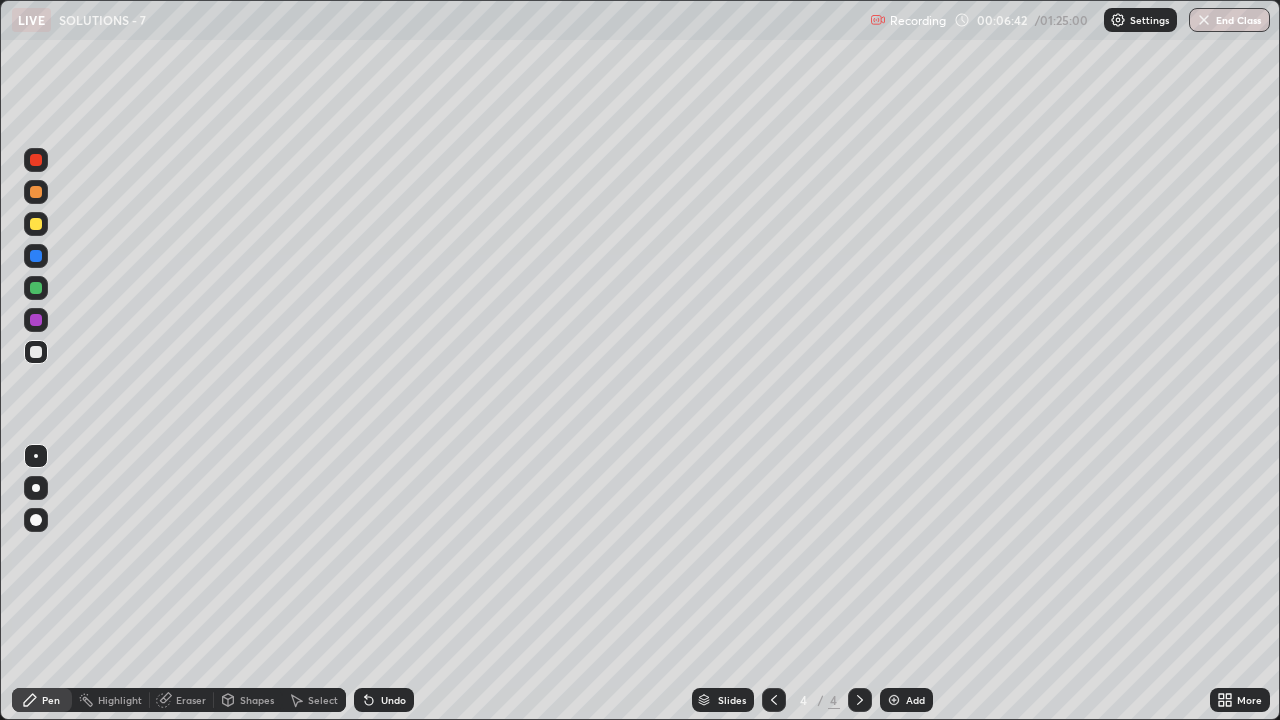 click 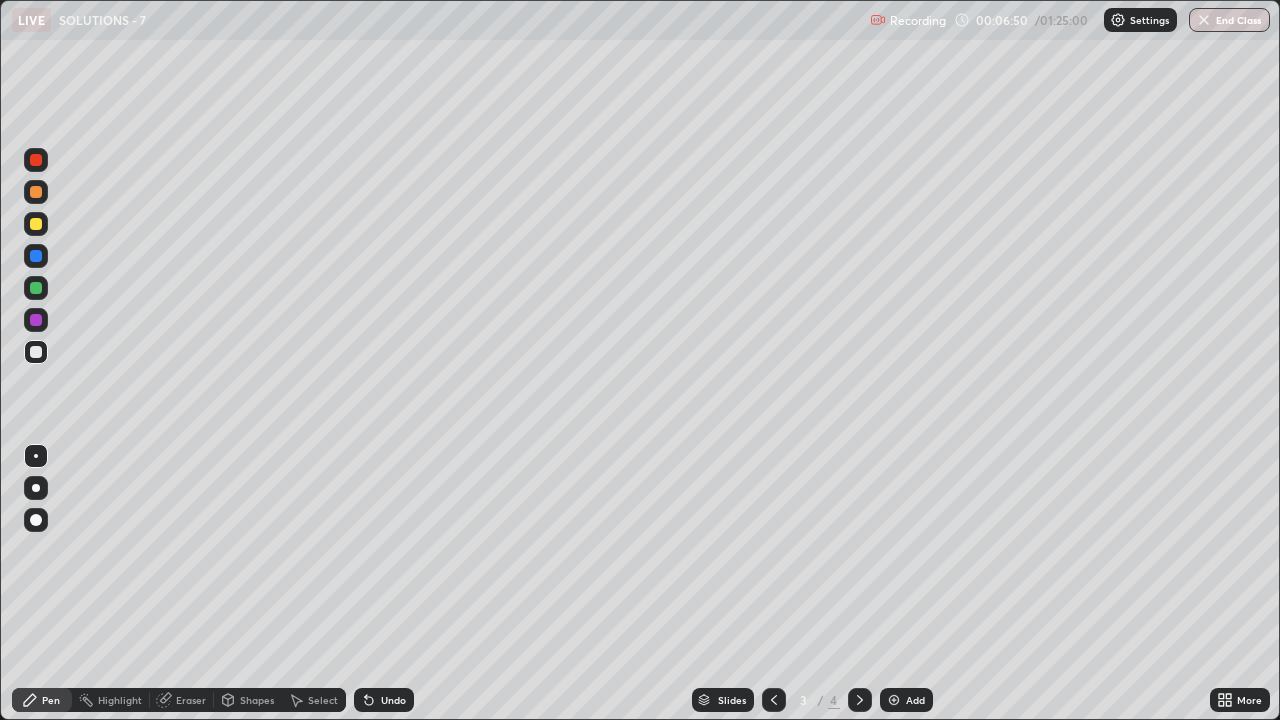 click at bounding box center [36, 320] 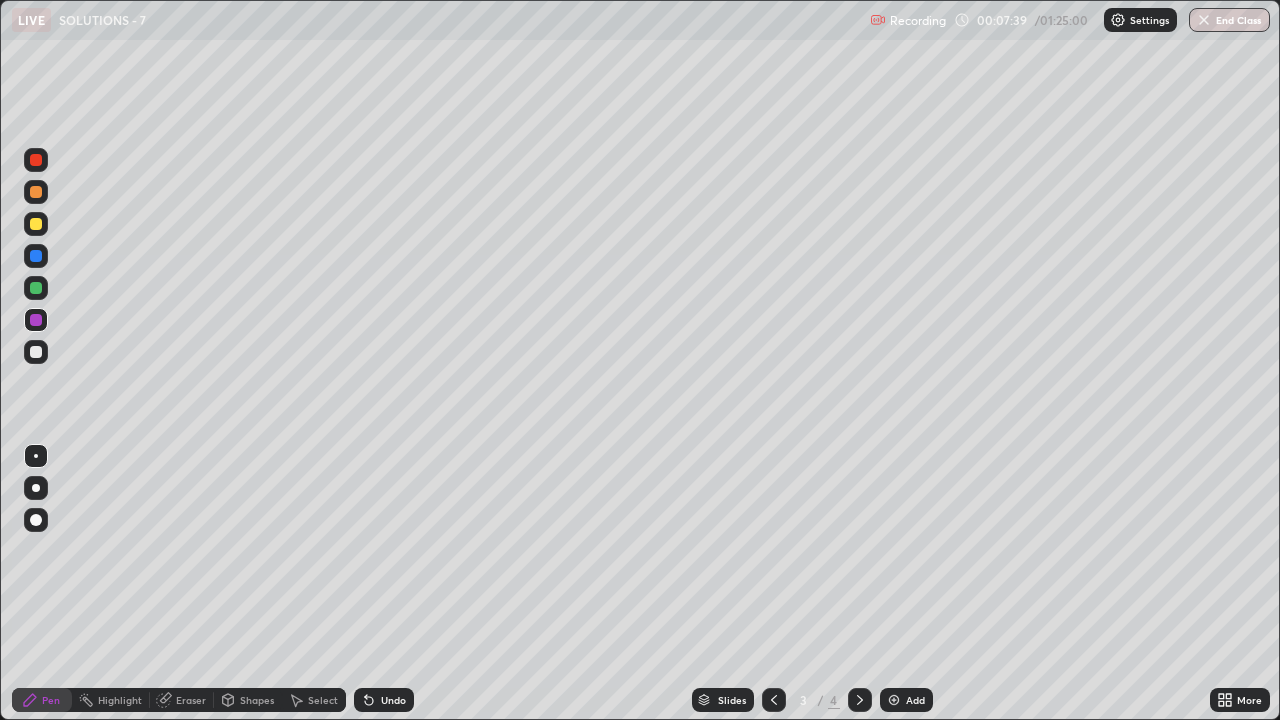 click 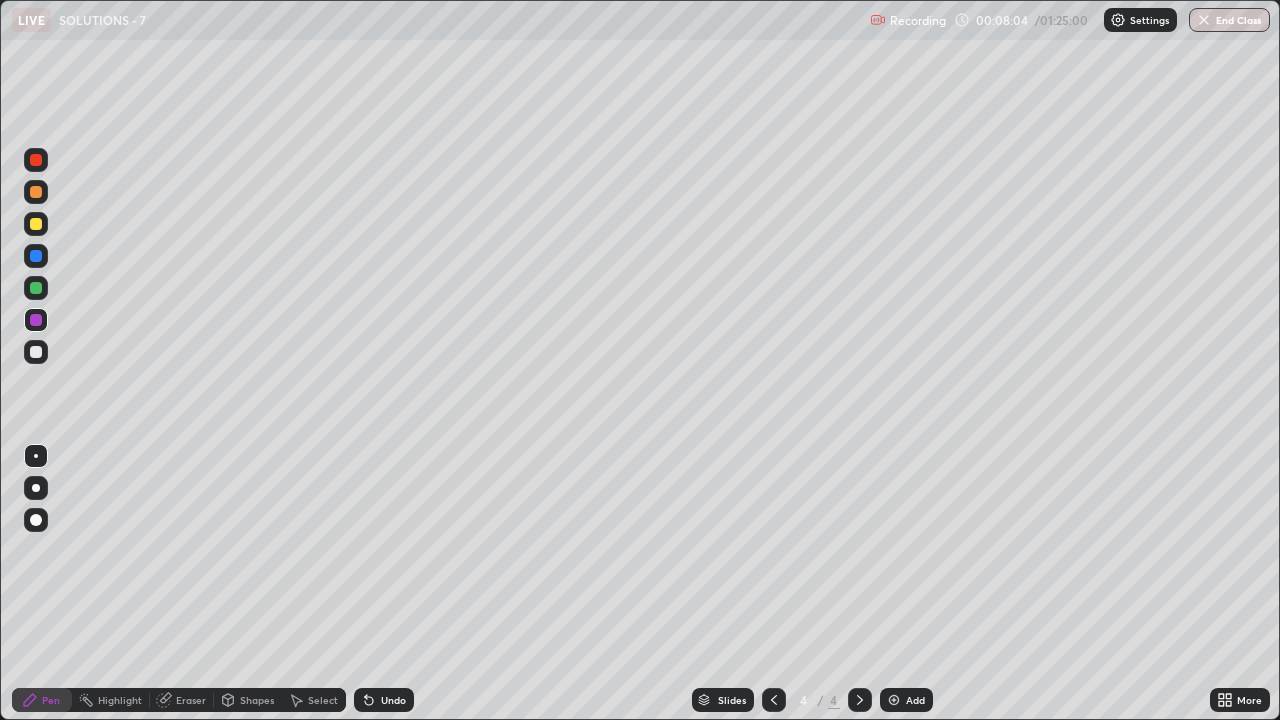 click at bounding box center (36, 352) 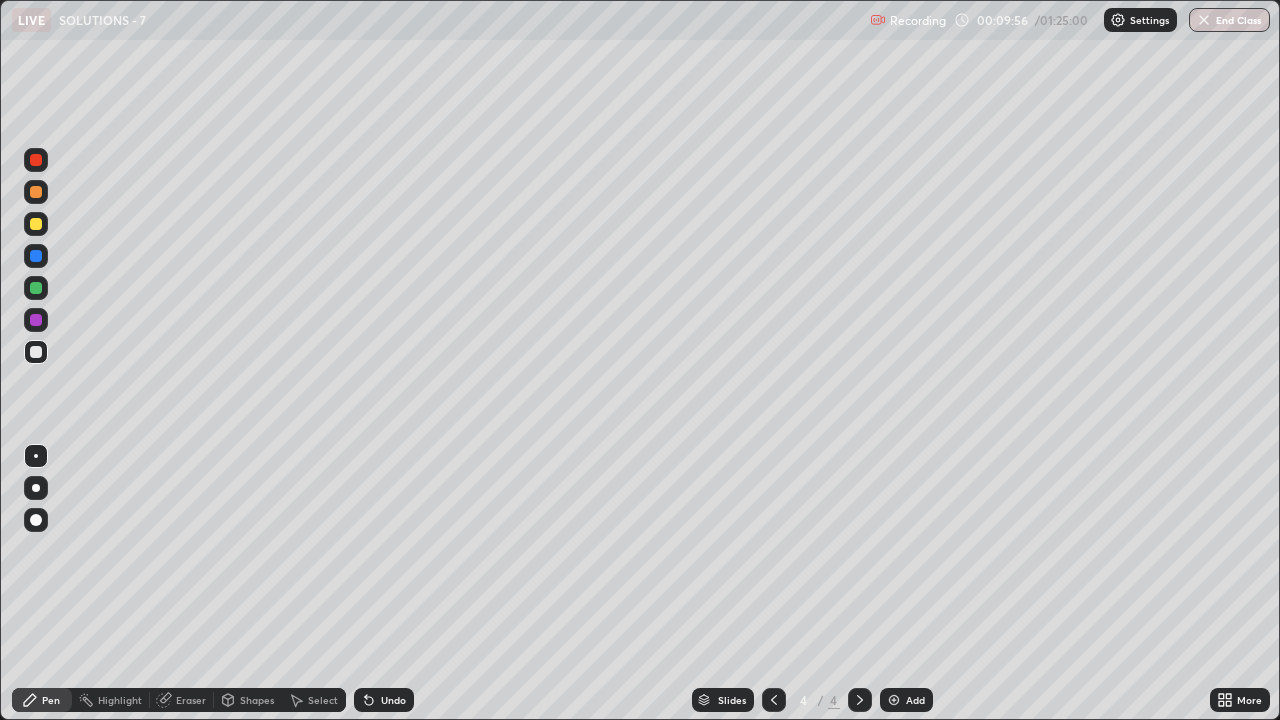 click on "Undo" at bounding box center (393, 700) 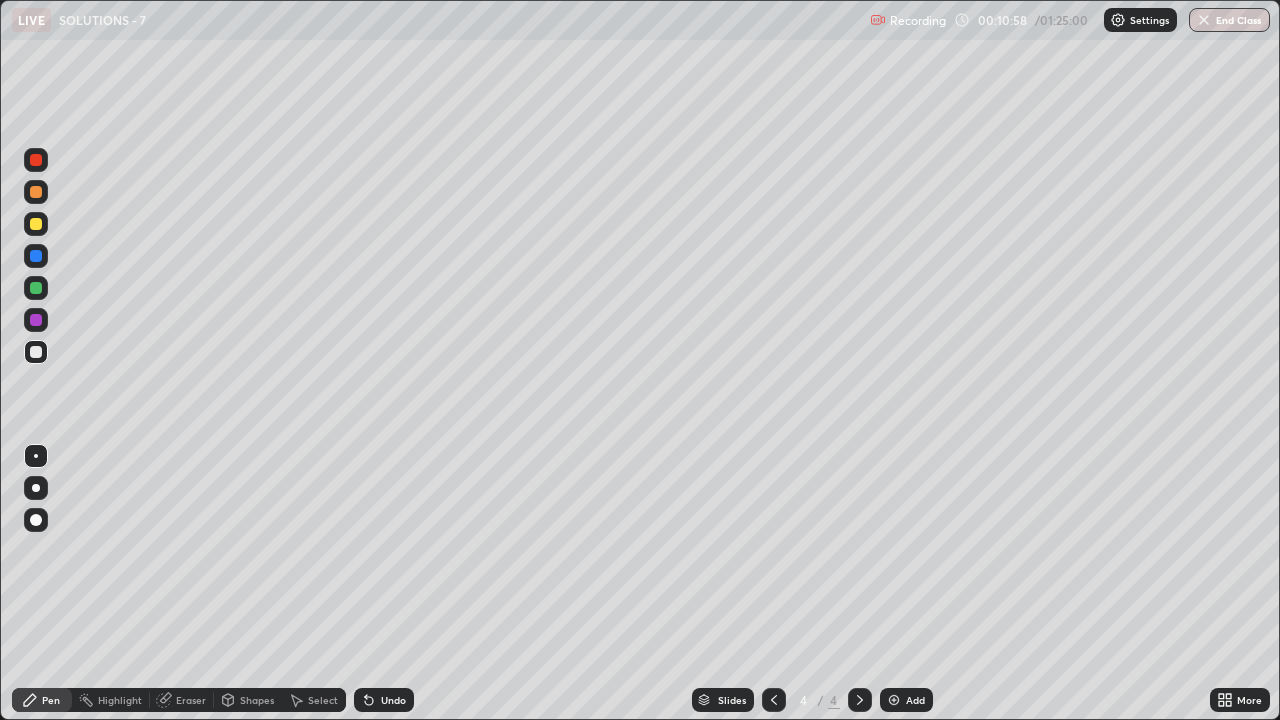 click 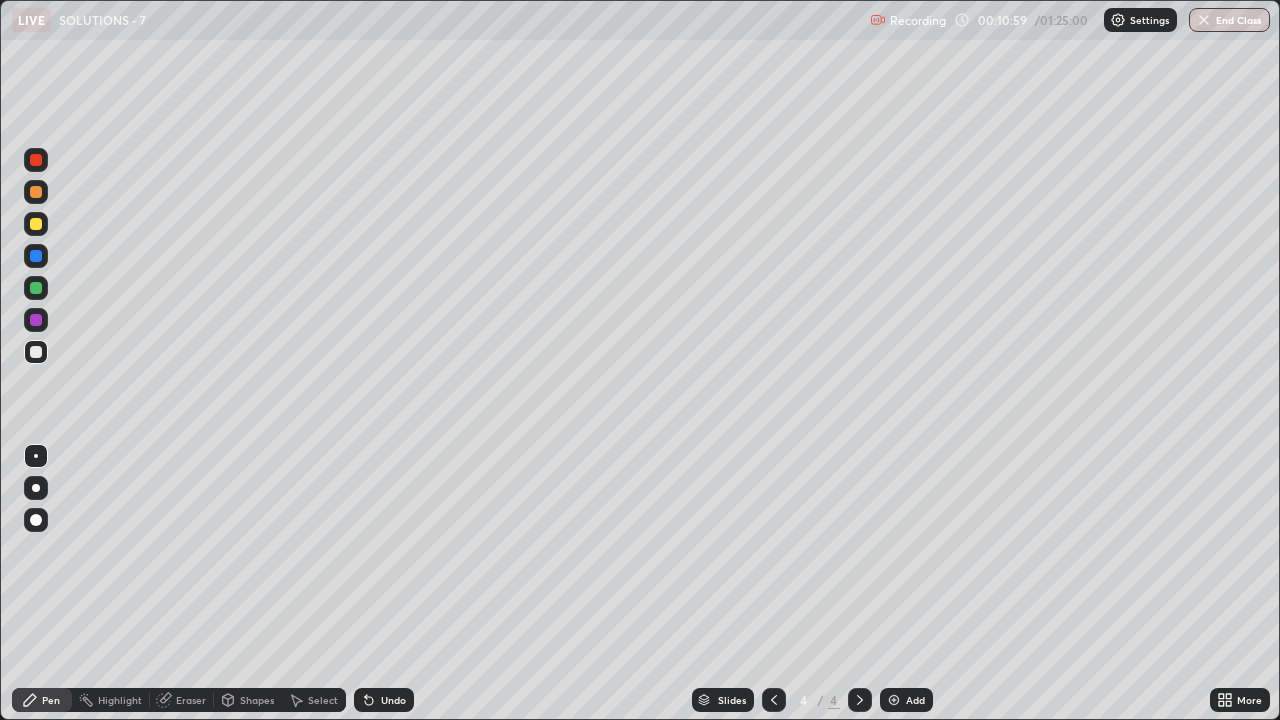 click on "Select" at bounding box center [323, 700] 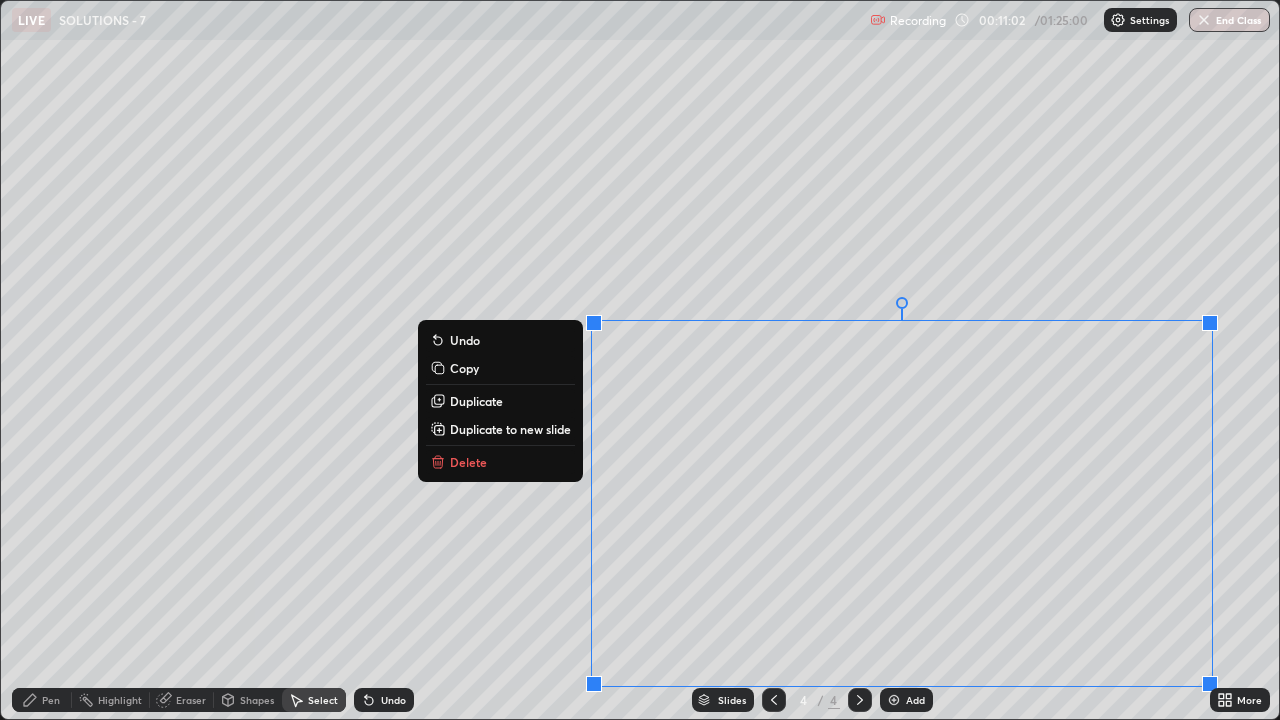 click on "Duplicate to new slide" at bounding box center (510, 429) 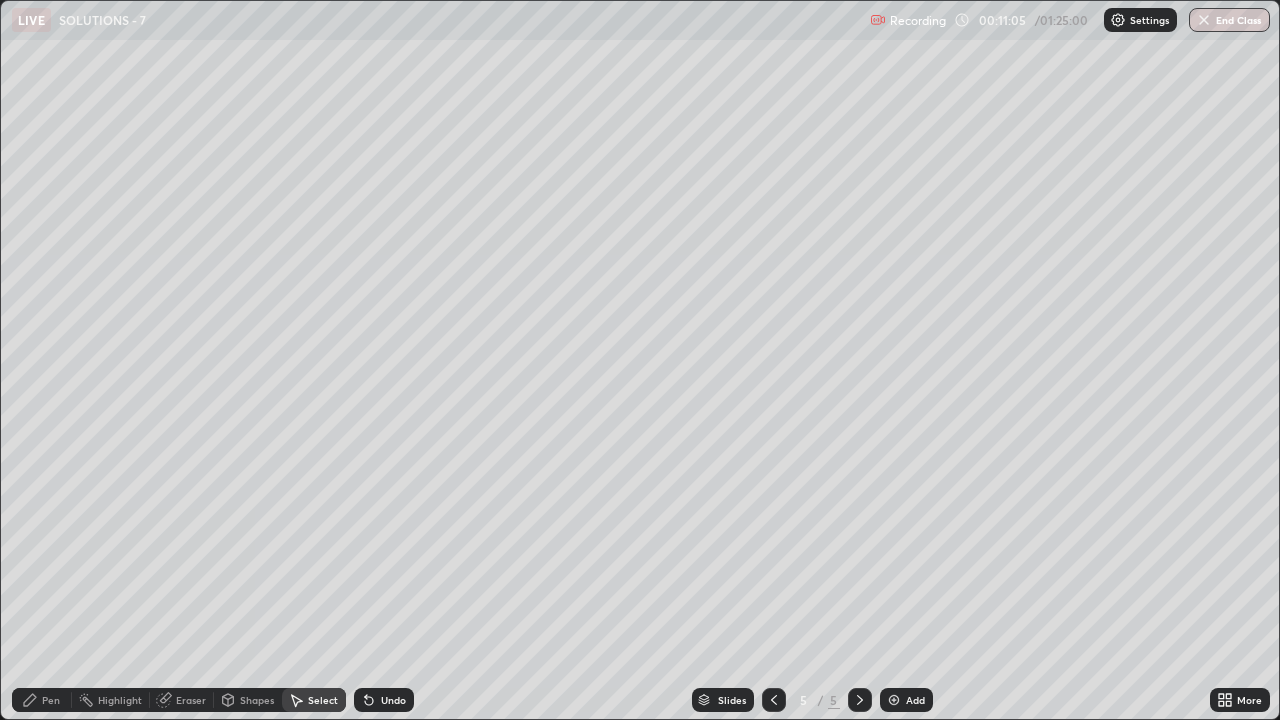 click on "Pen" at bounding box center [51, 700] 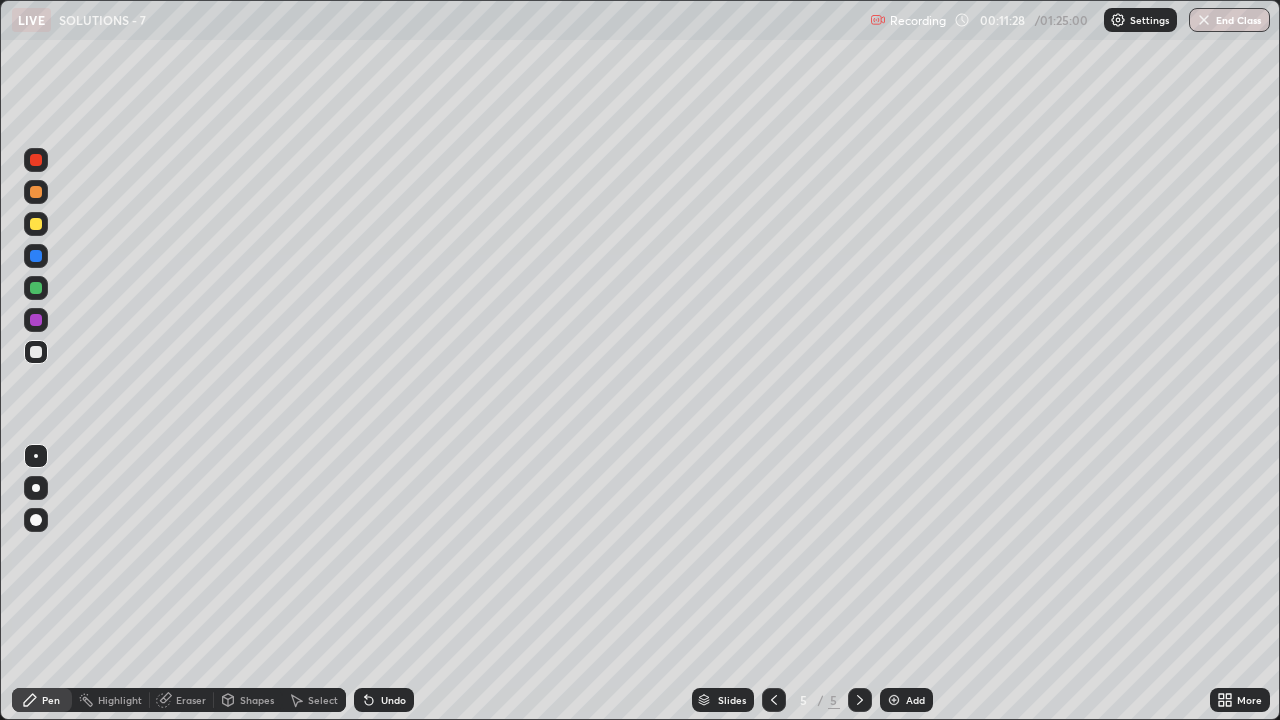 click on "Undo" at bounding box center (393, 700) 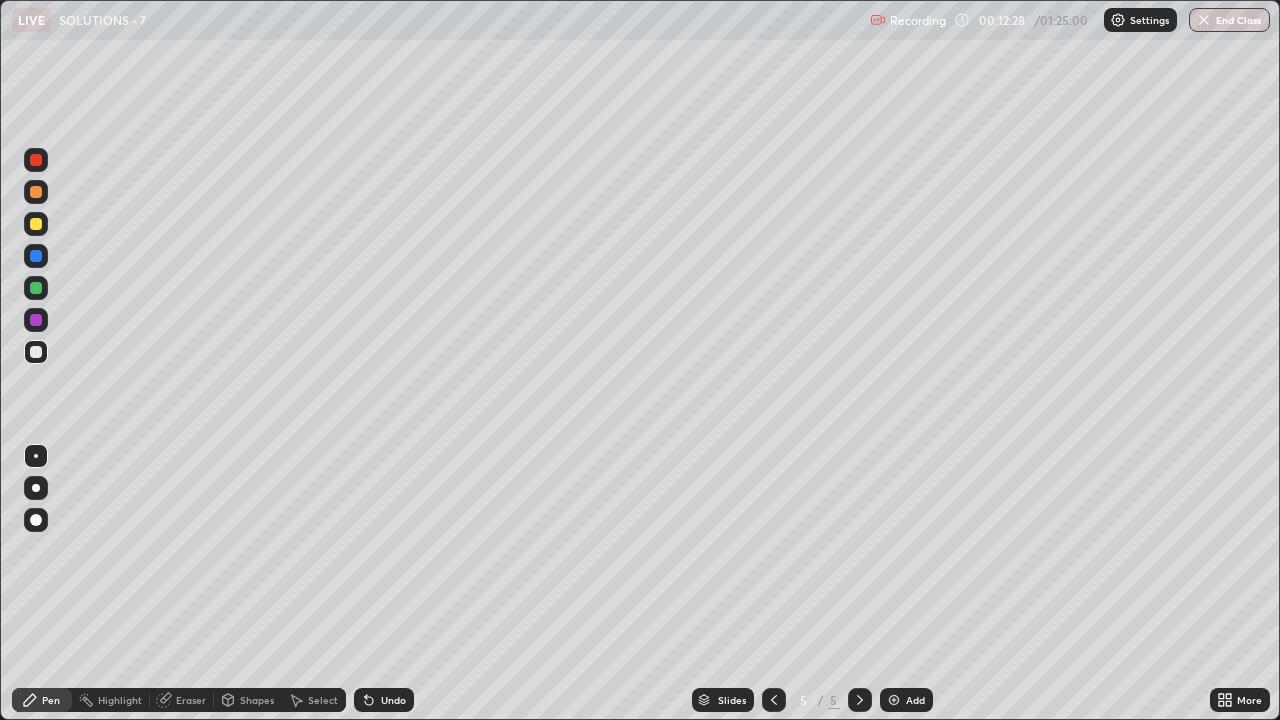 click on "Select" at bounding box center (314, 700) 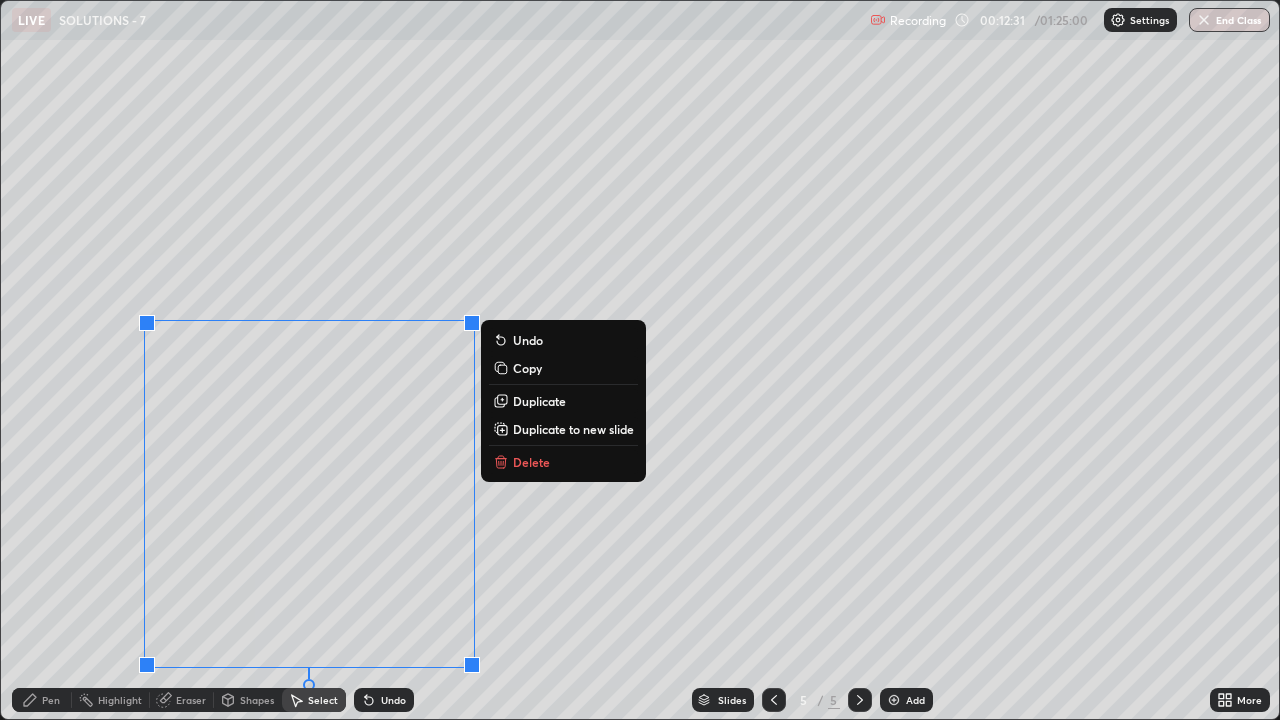 click on "Duplicate to new slide" at bounding box center (573, 429) 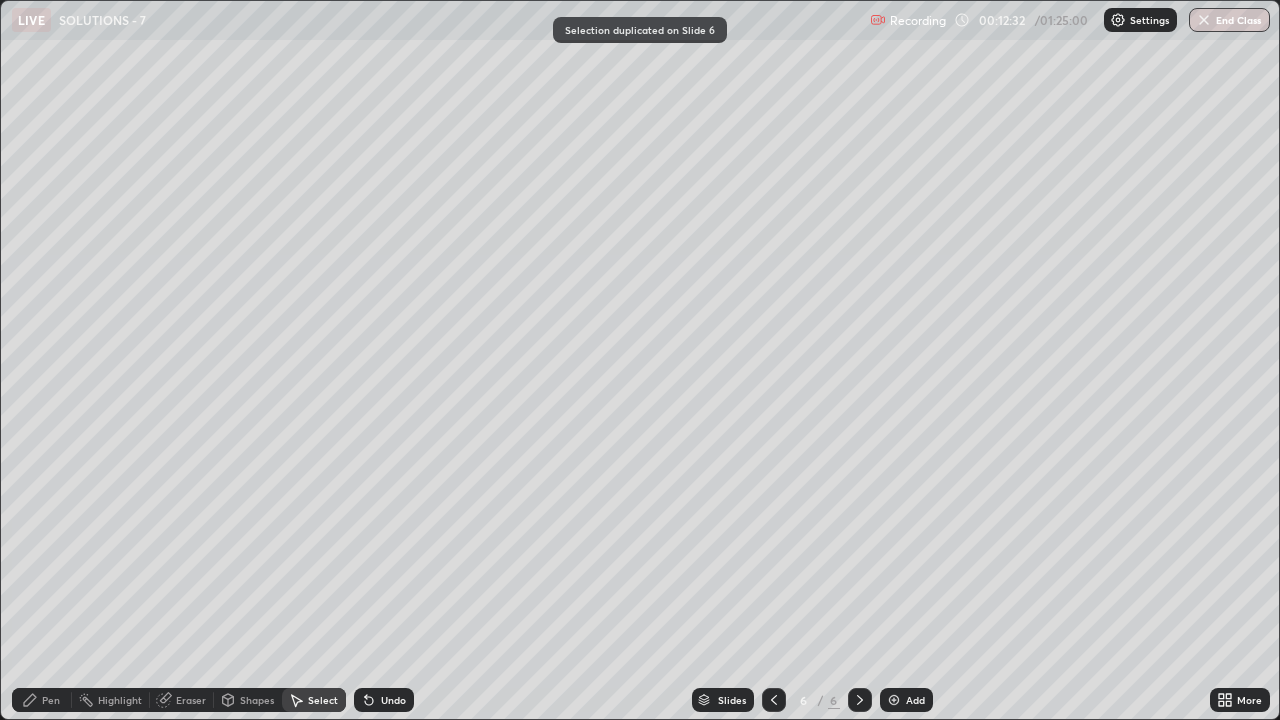 click on "Pen" at bounding box center (51, 700) 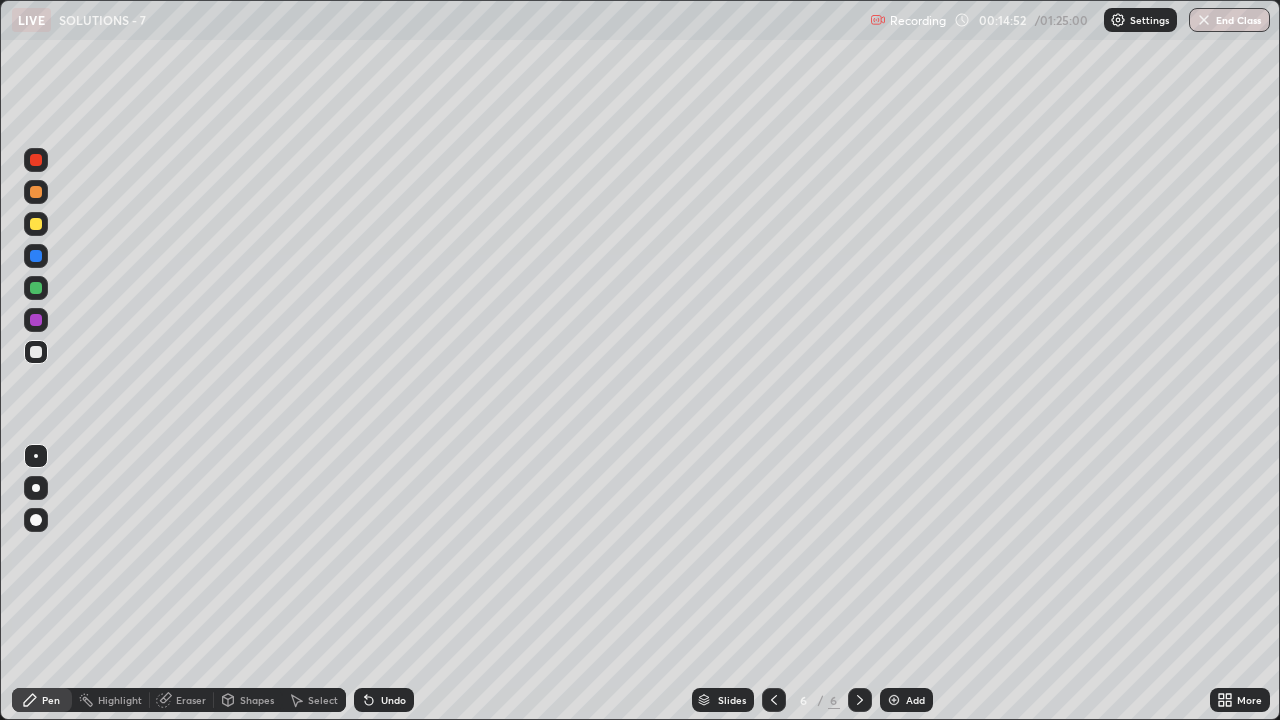 click at bounding box center [36, 224] 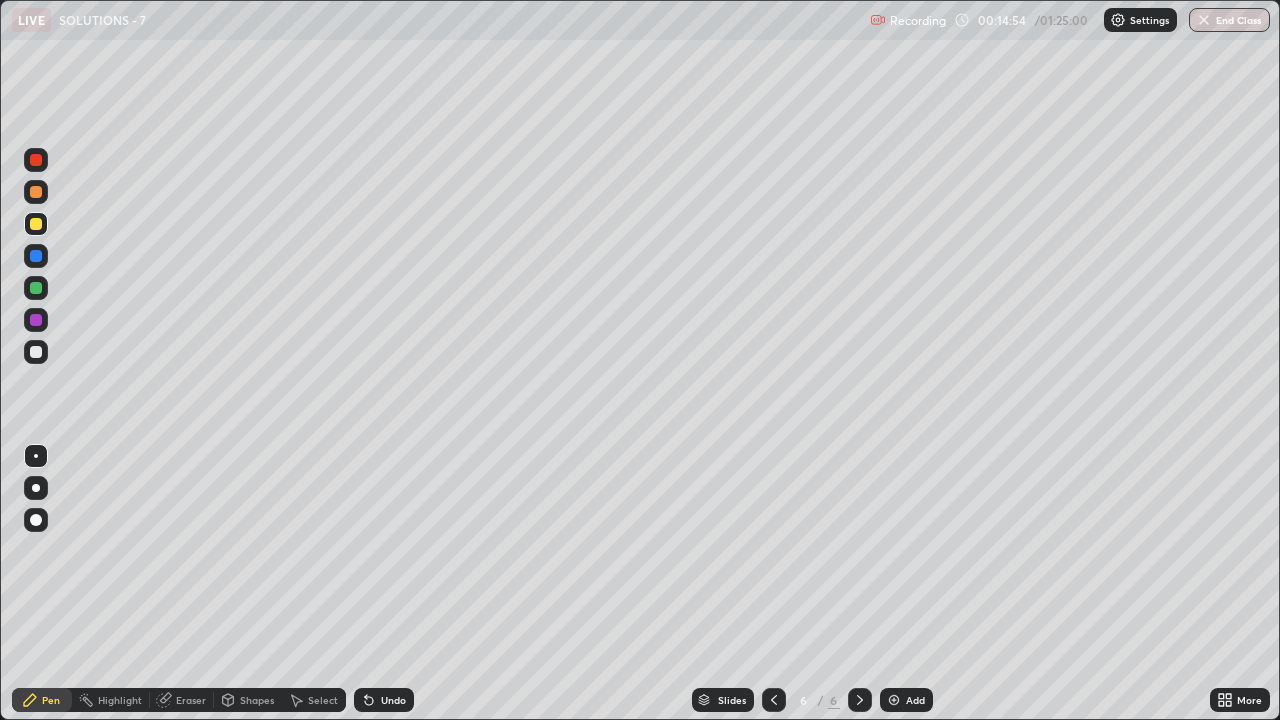 click at bounding box center [894, 700] 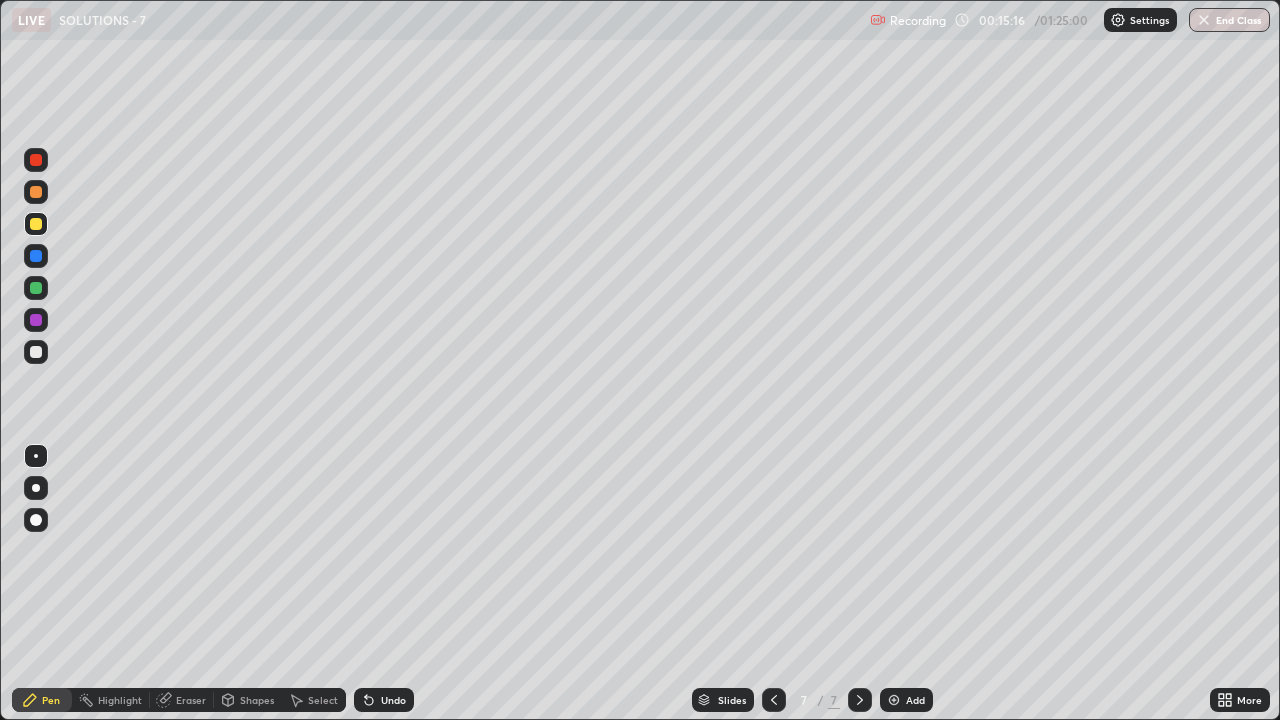 click at bounding box center (36, 224) 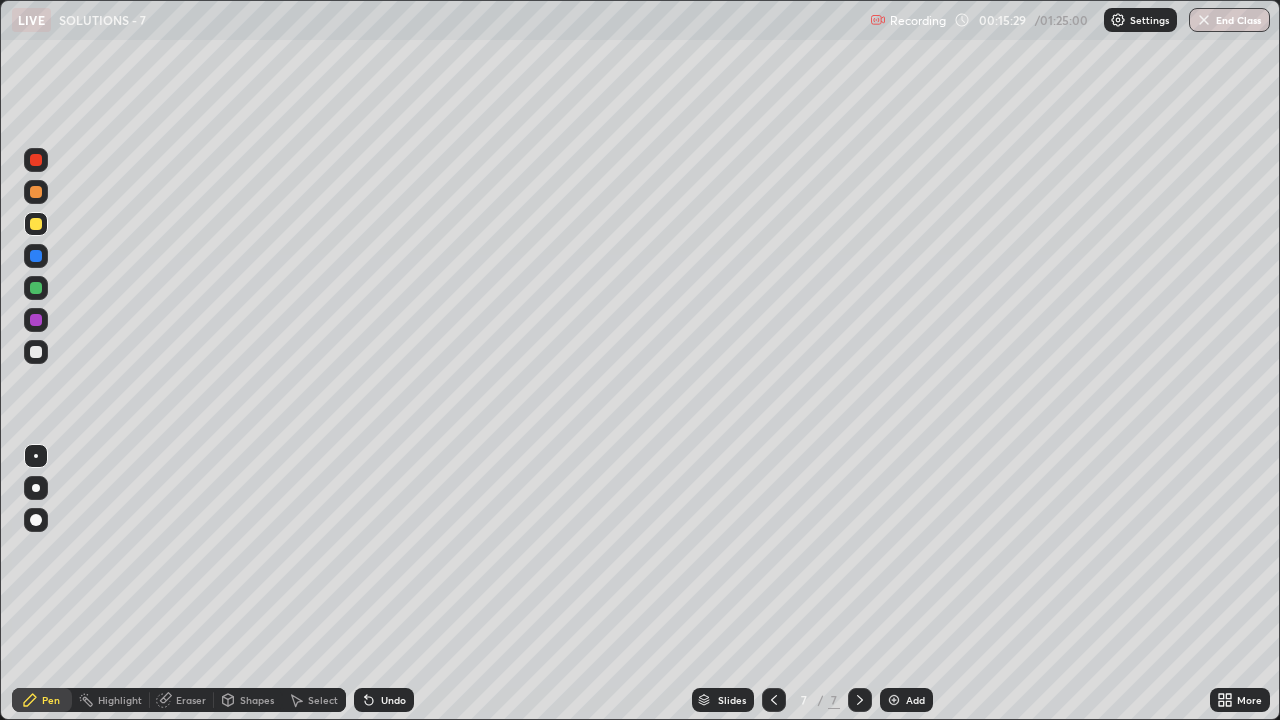 click at bounding box center (36, 224) 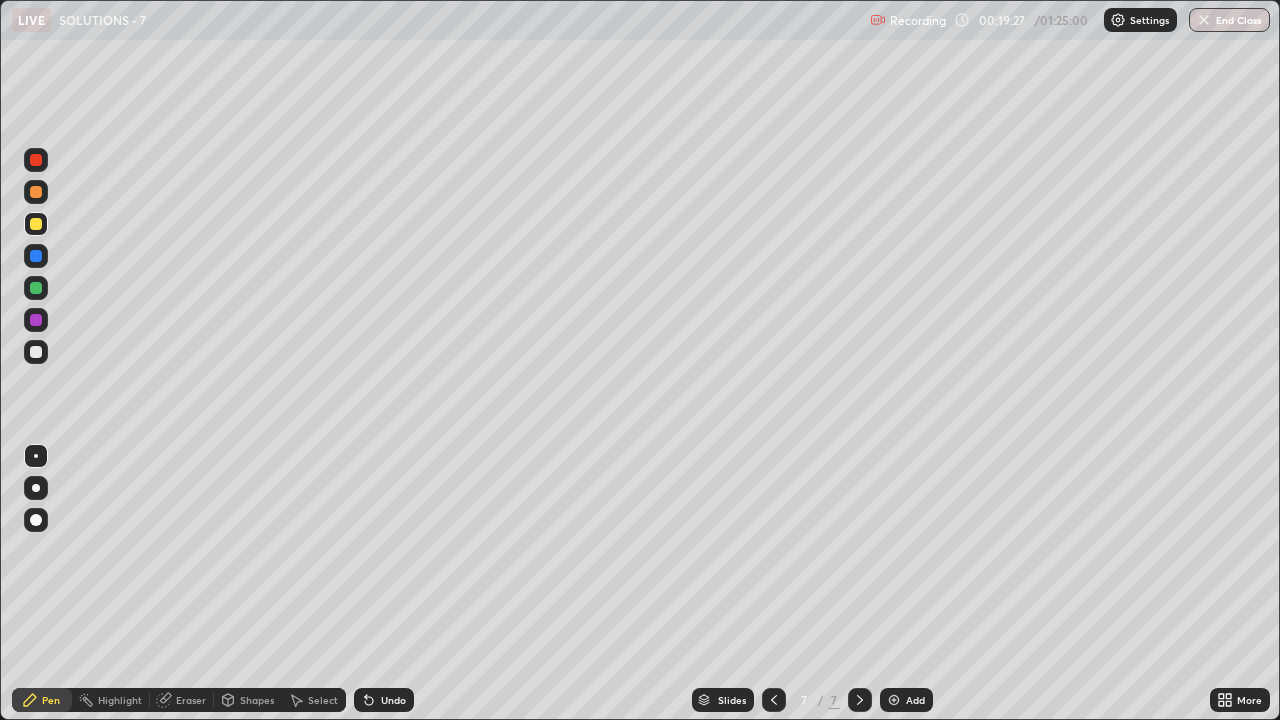click at bounding box center (36, 224) 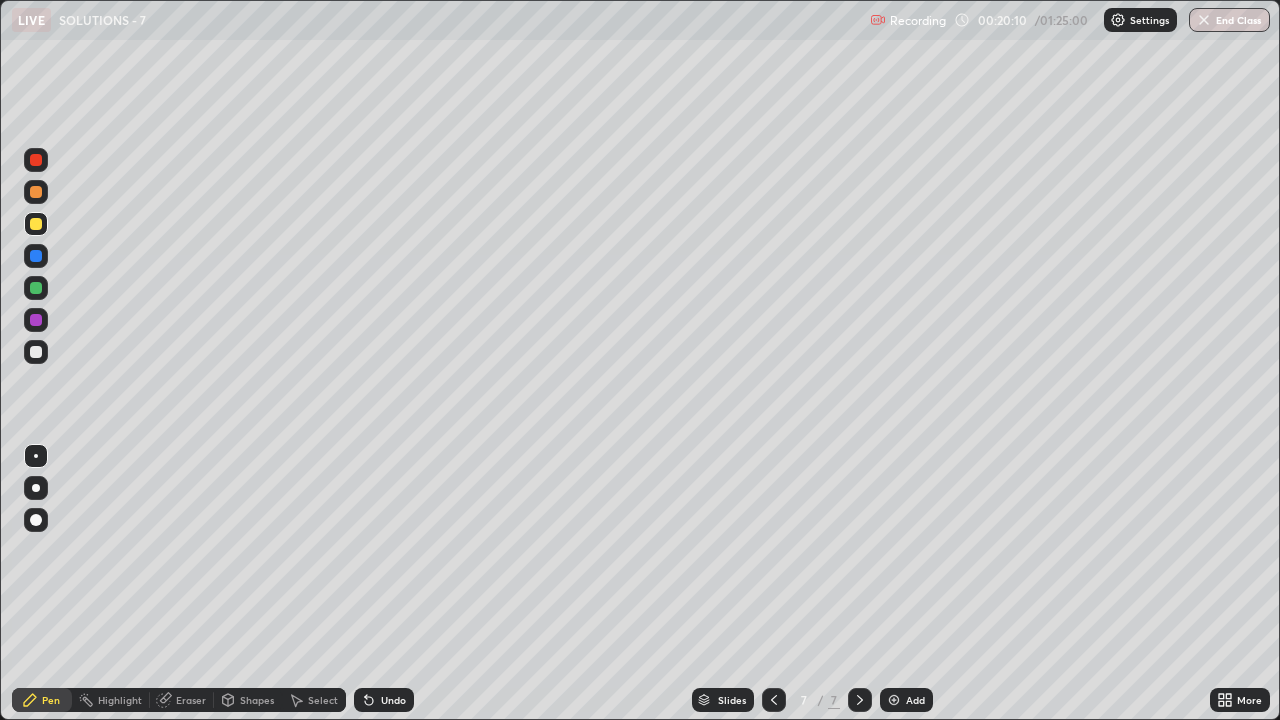 click at bounding box center (36, 352) 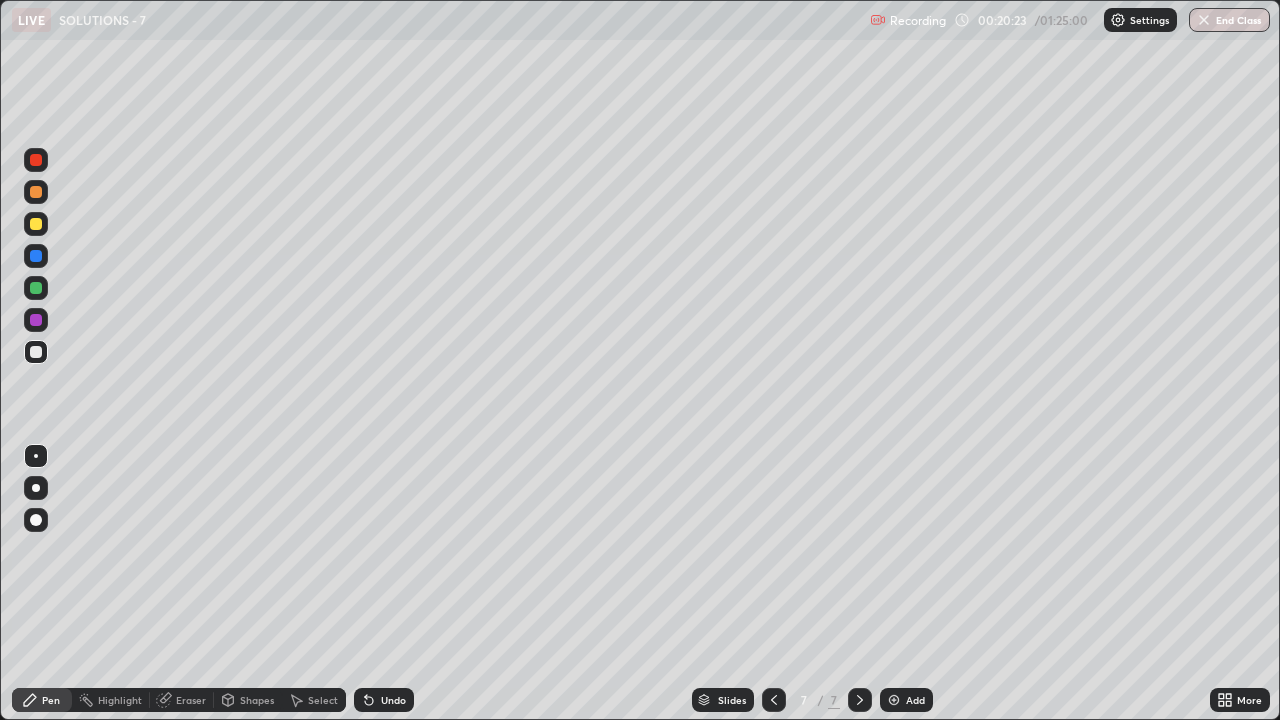 click 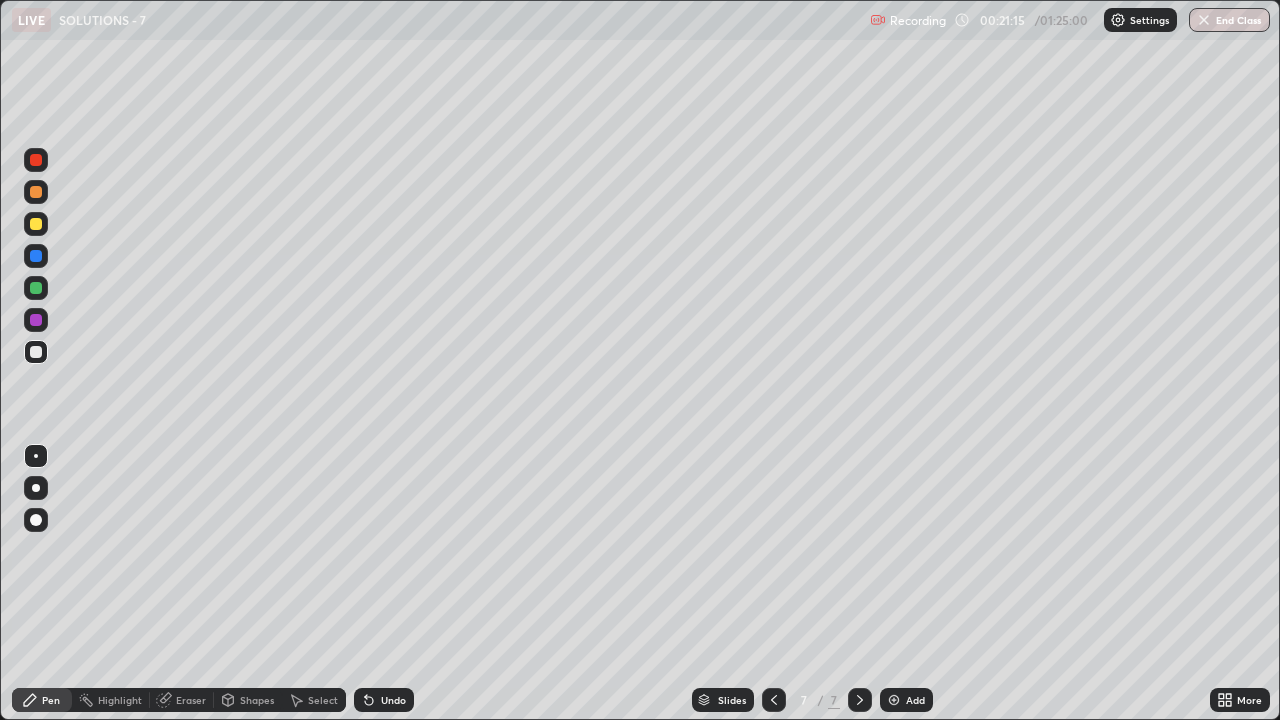 click at bounding box center [36, 288] 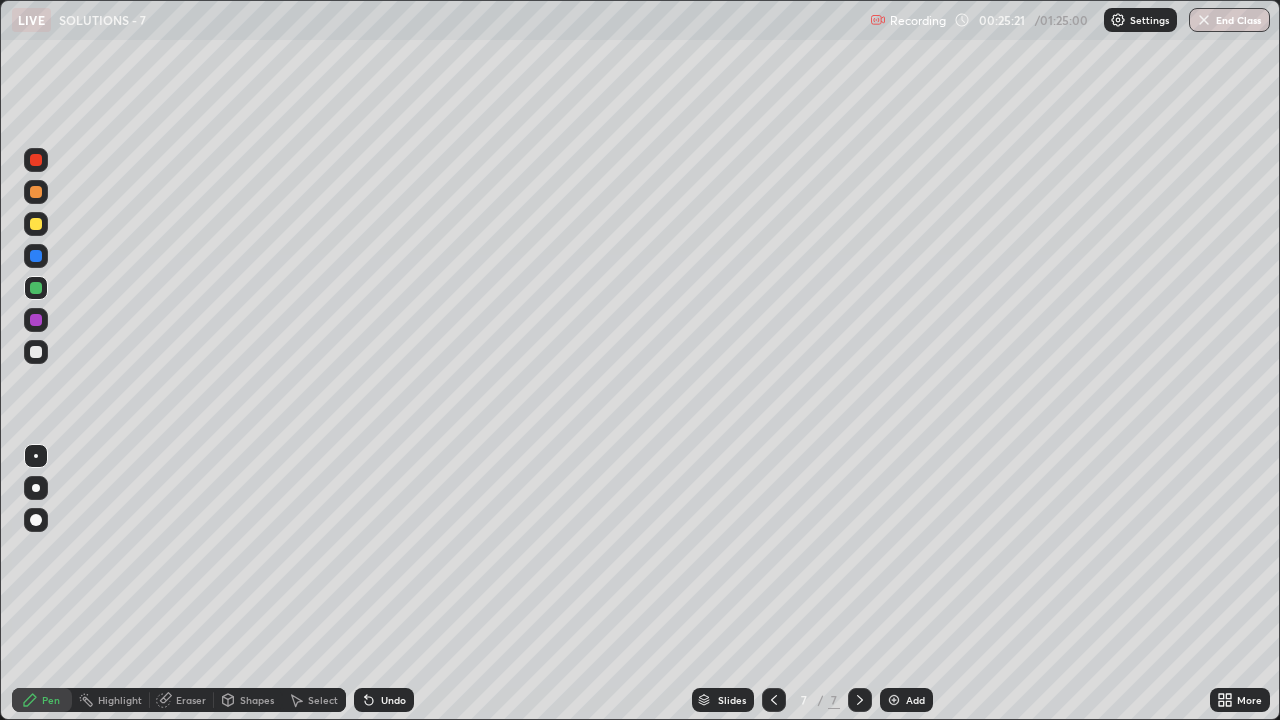 click at bounding box center [36, 352] 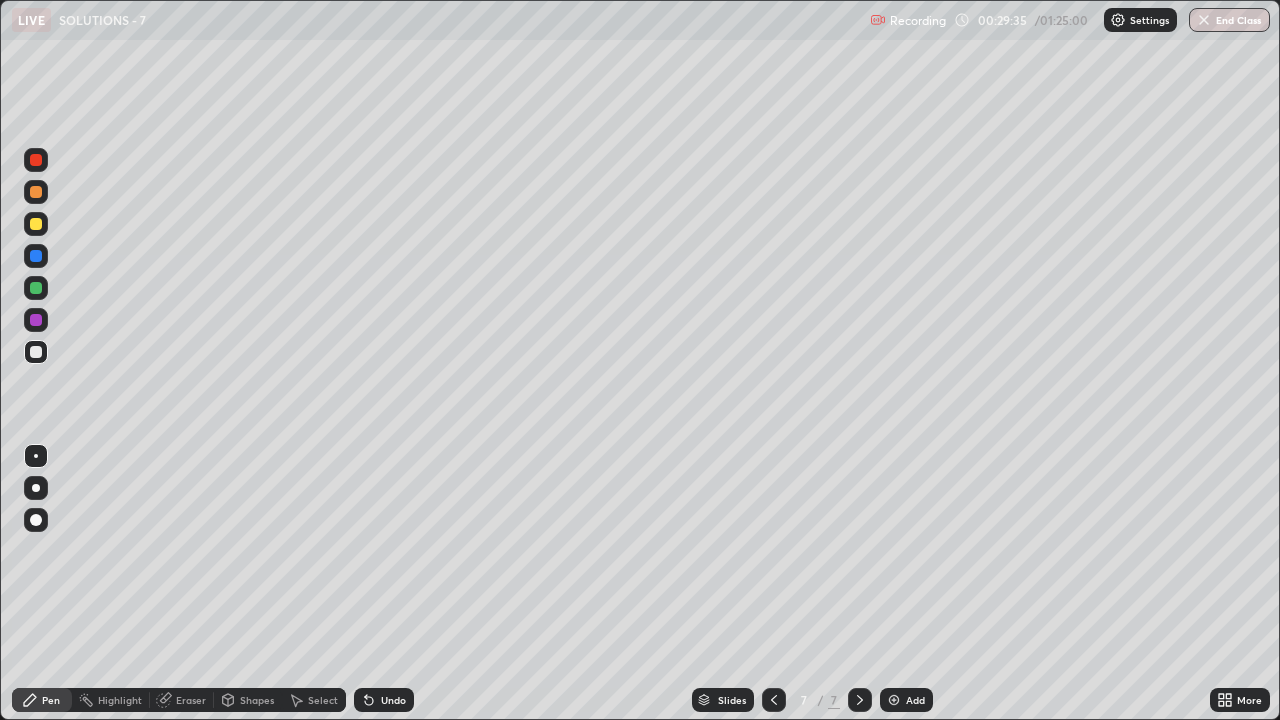 click on "Undo" at bounding box center [384, 700] 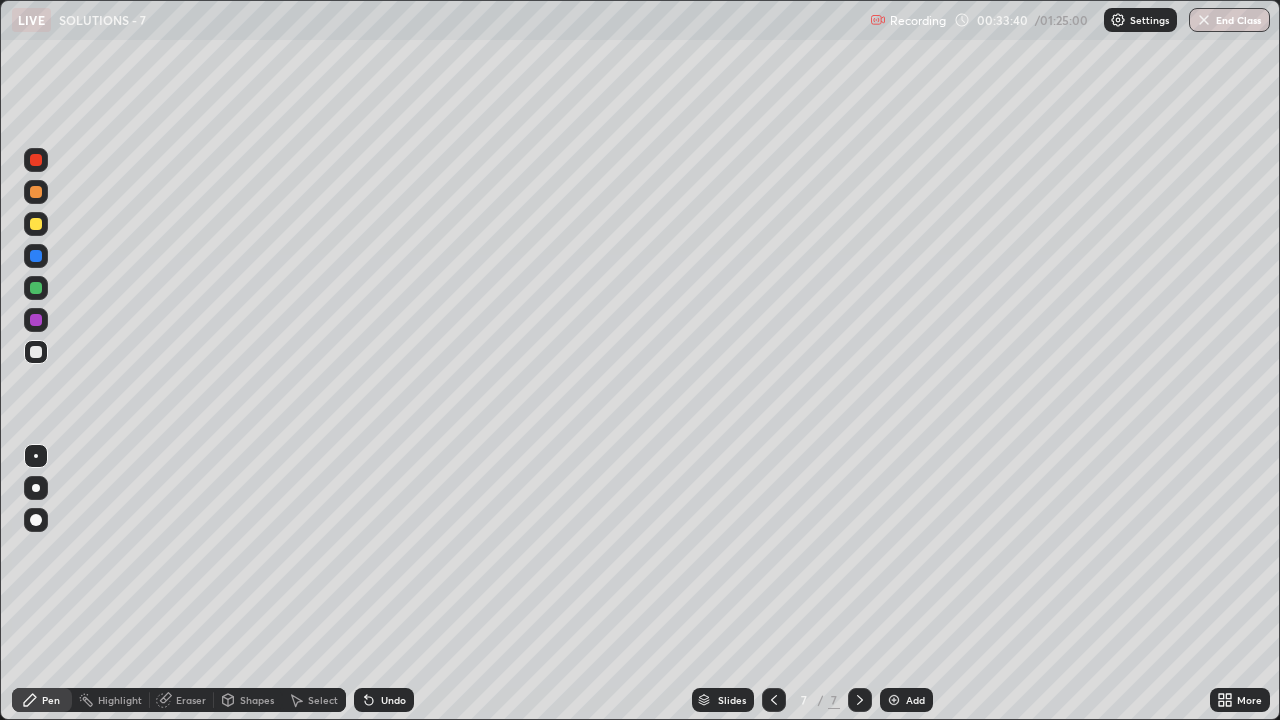 click on "Select" at bounding box center (323, 700) 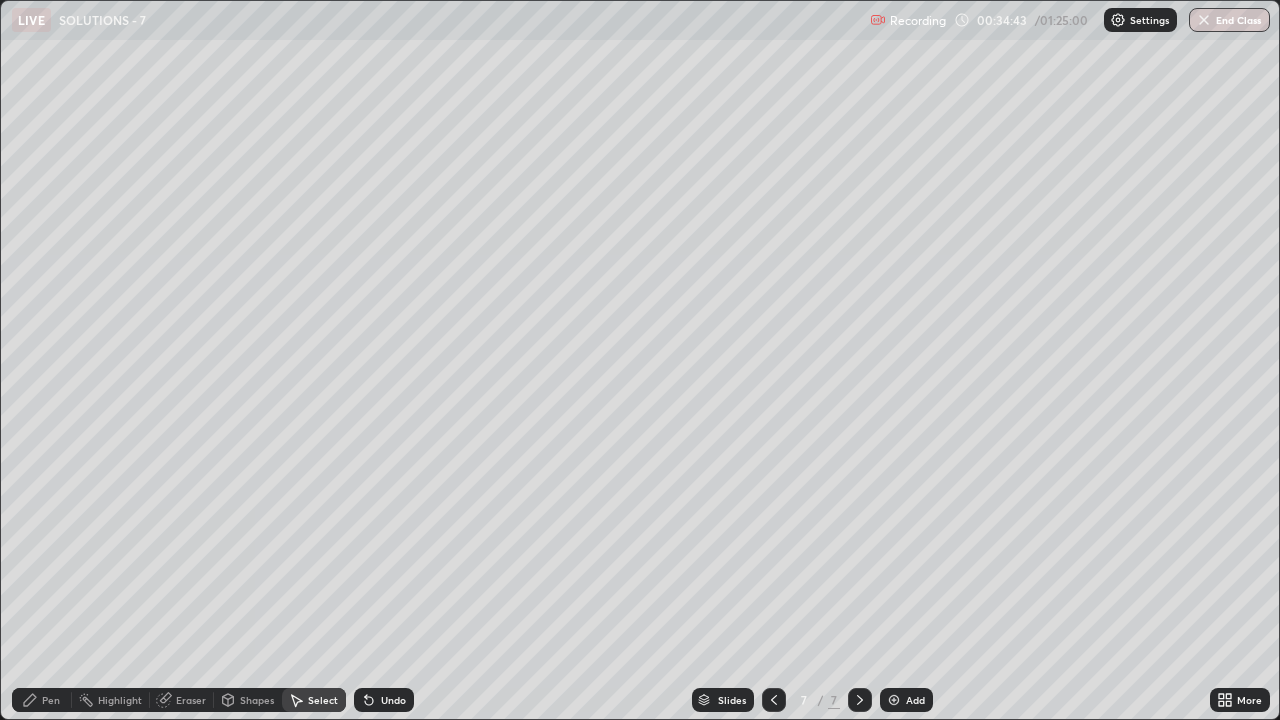 click on "0 ° Undo Copy Duplicate Duplicate to new slide Delete" at bounding box center (640, 360) 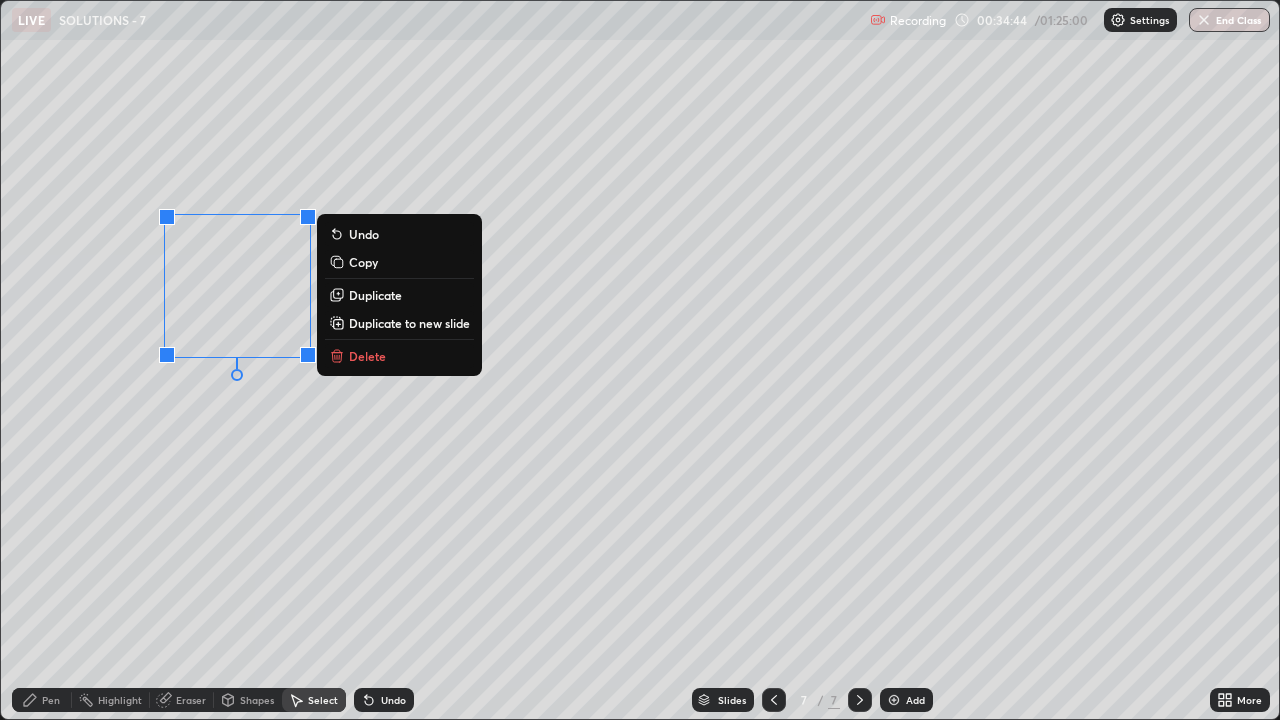 click on "Pen" at bounding box center (42, 700) 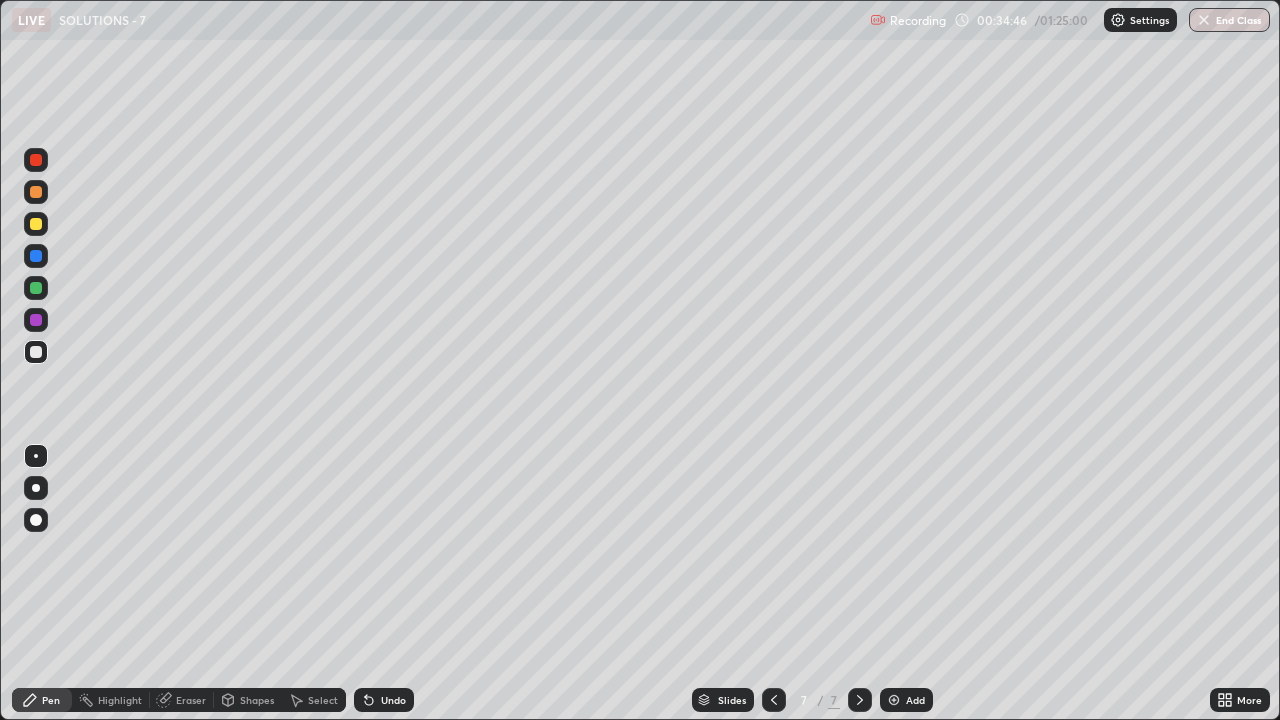 click at bounding box center (36, 352) 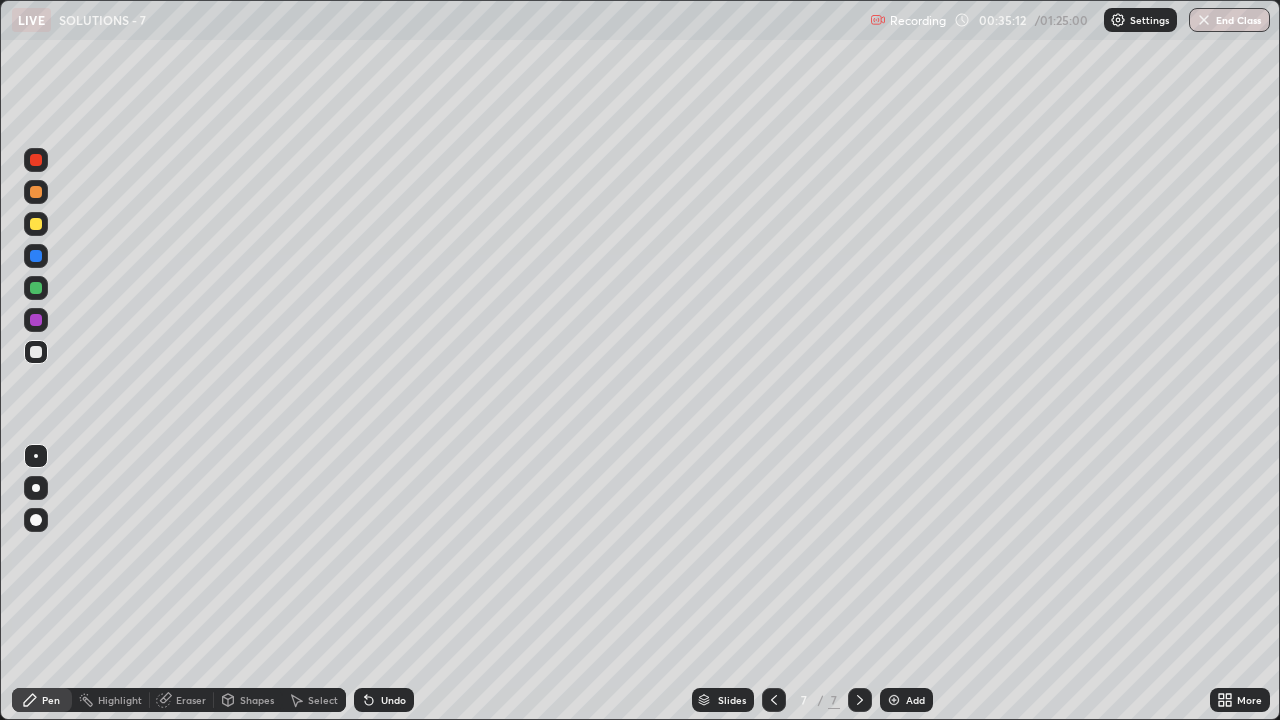 click on "Undo" at bounding box center (384, 700) 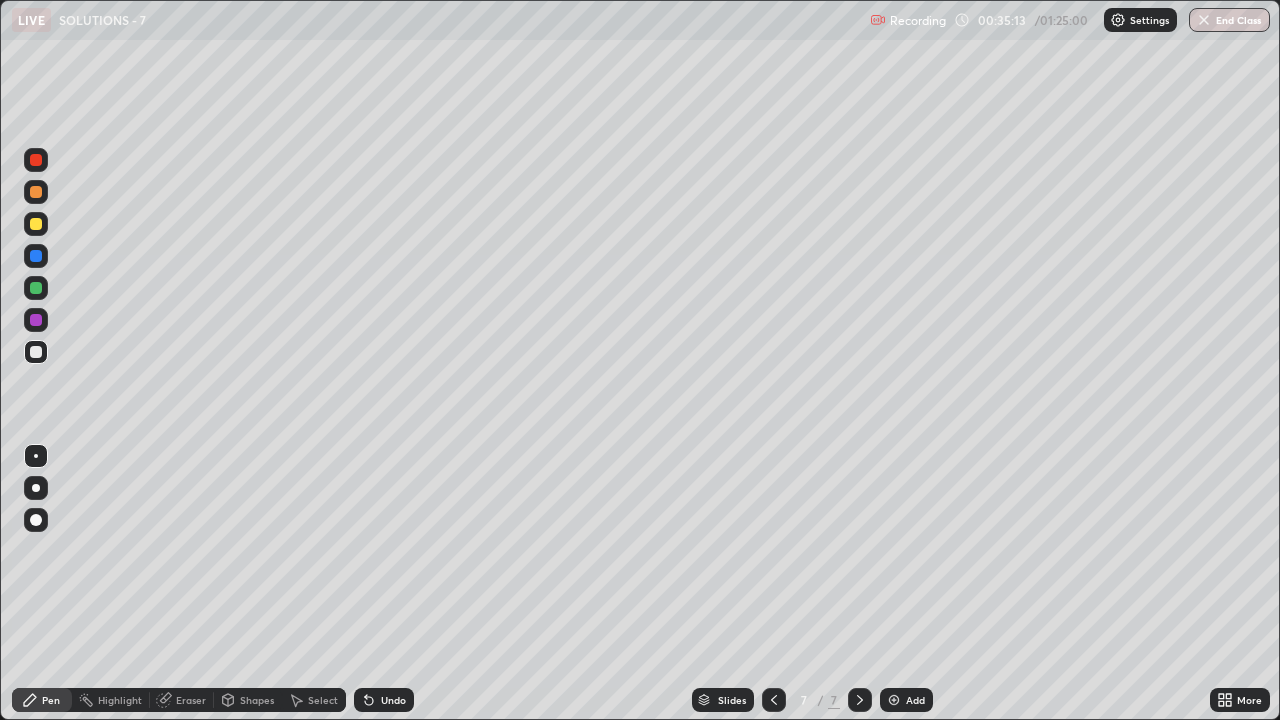 click on "Undo" at bounding box center (393, 700) 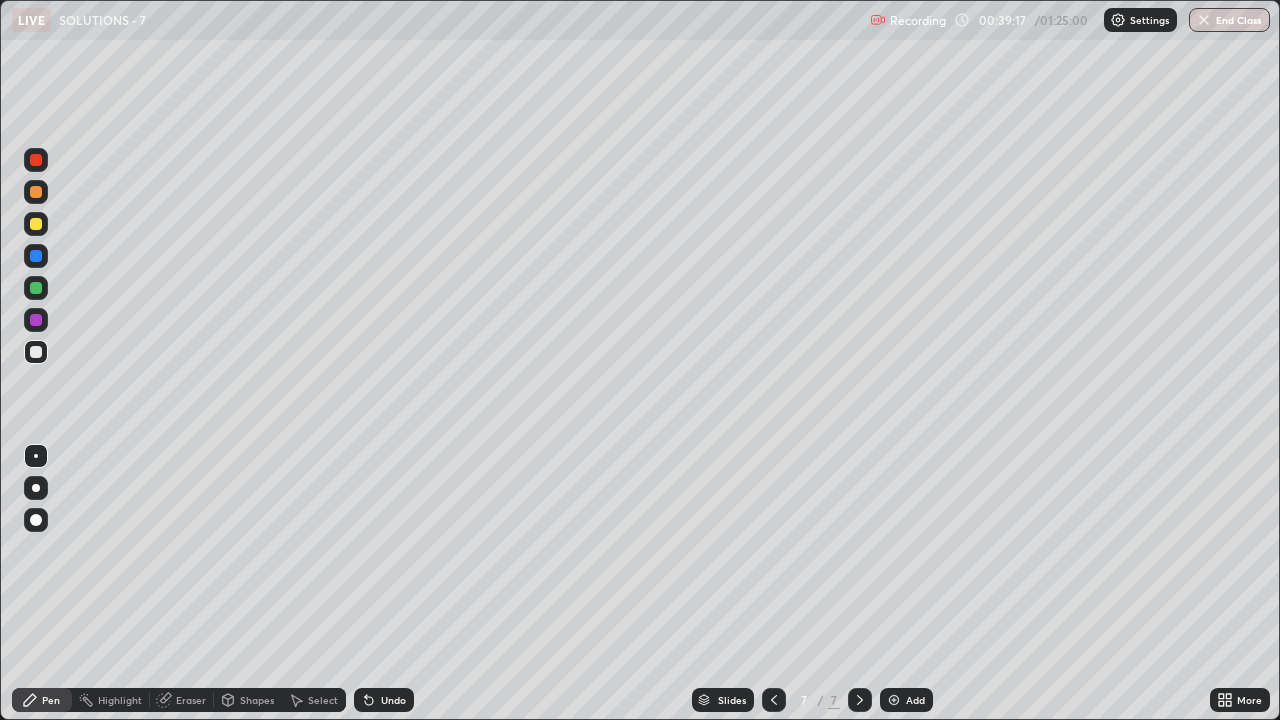click on "Pen" at bounding box center [42, 700] 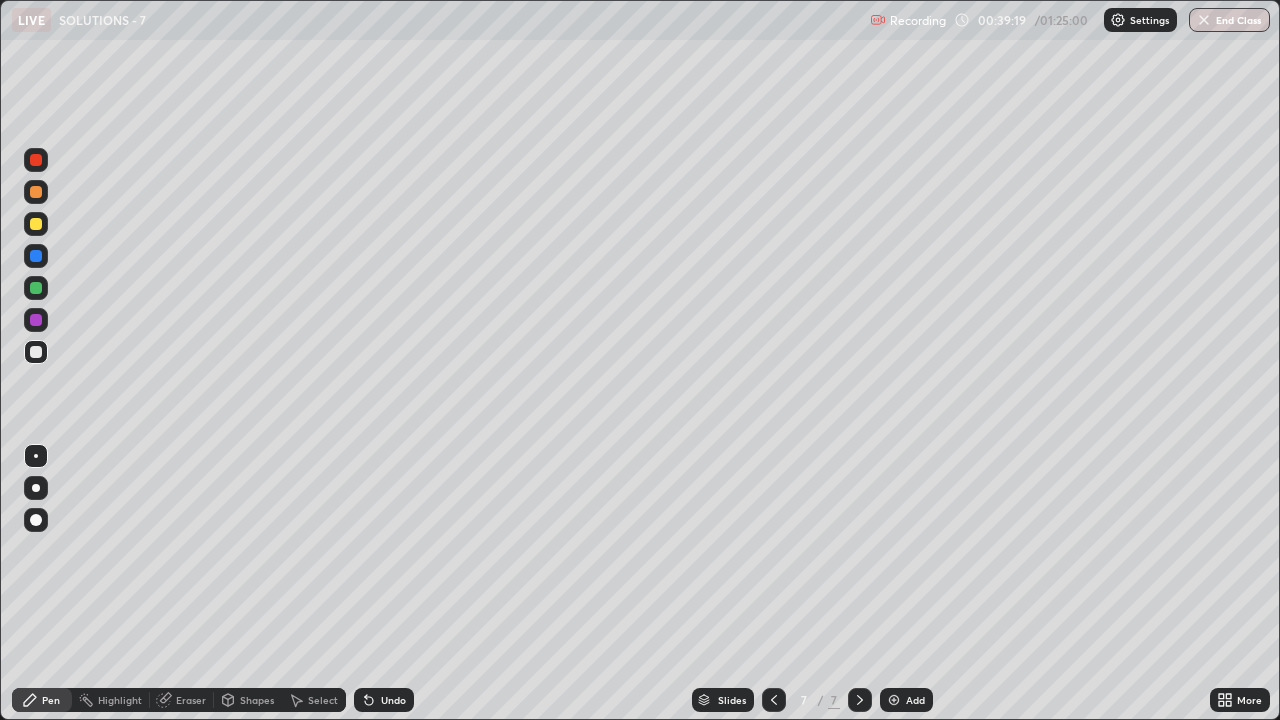 click at bounding box center [36, 224] 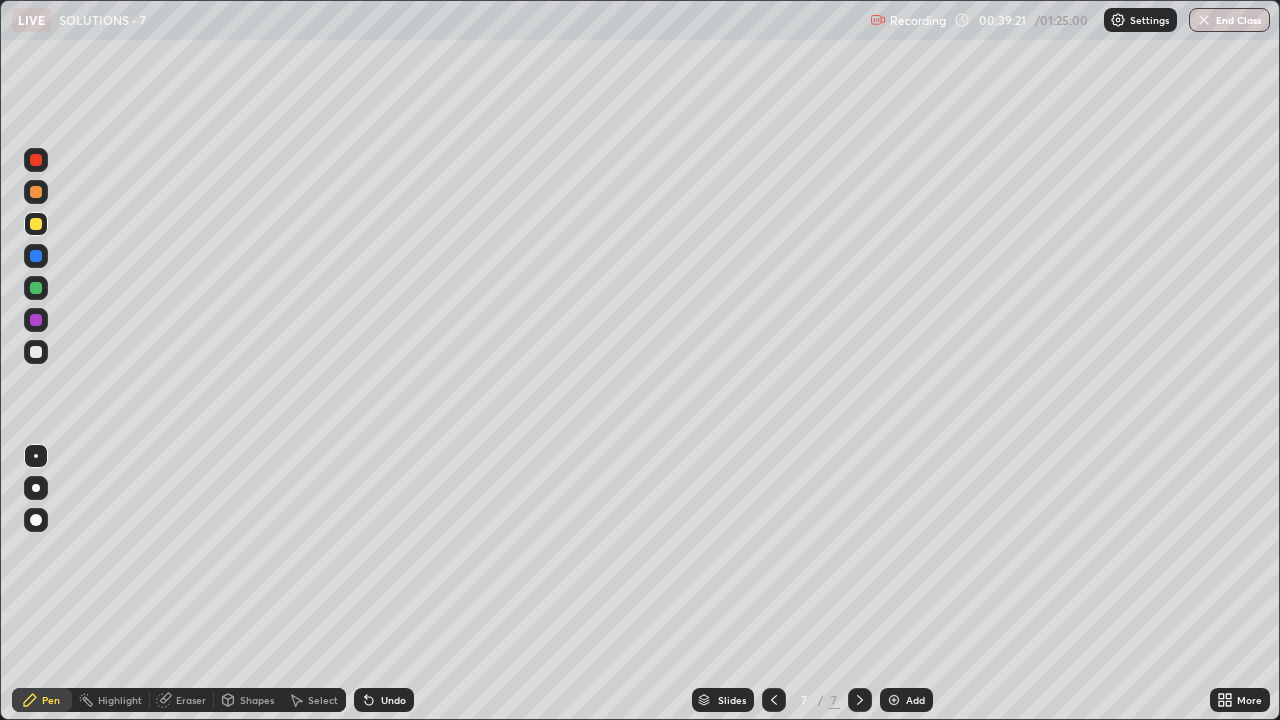 click at bounding box center (894, 700) 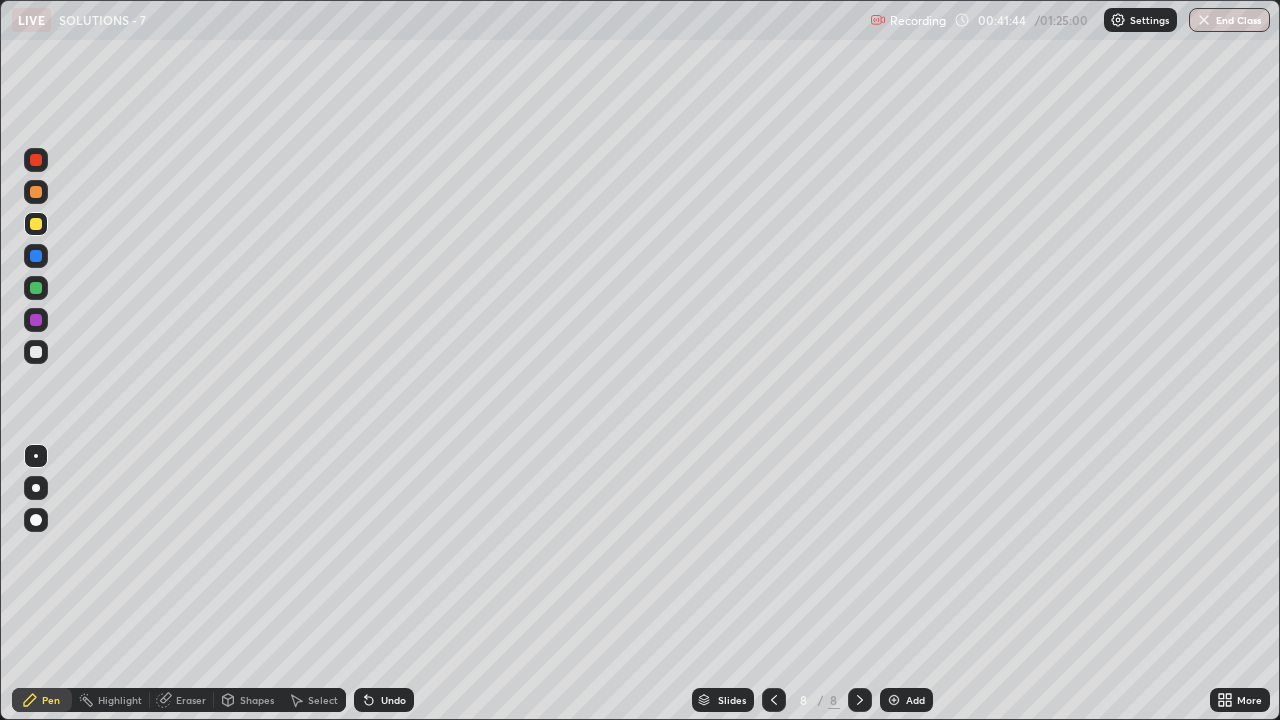 click at bounding box center (36, 352) 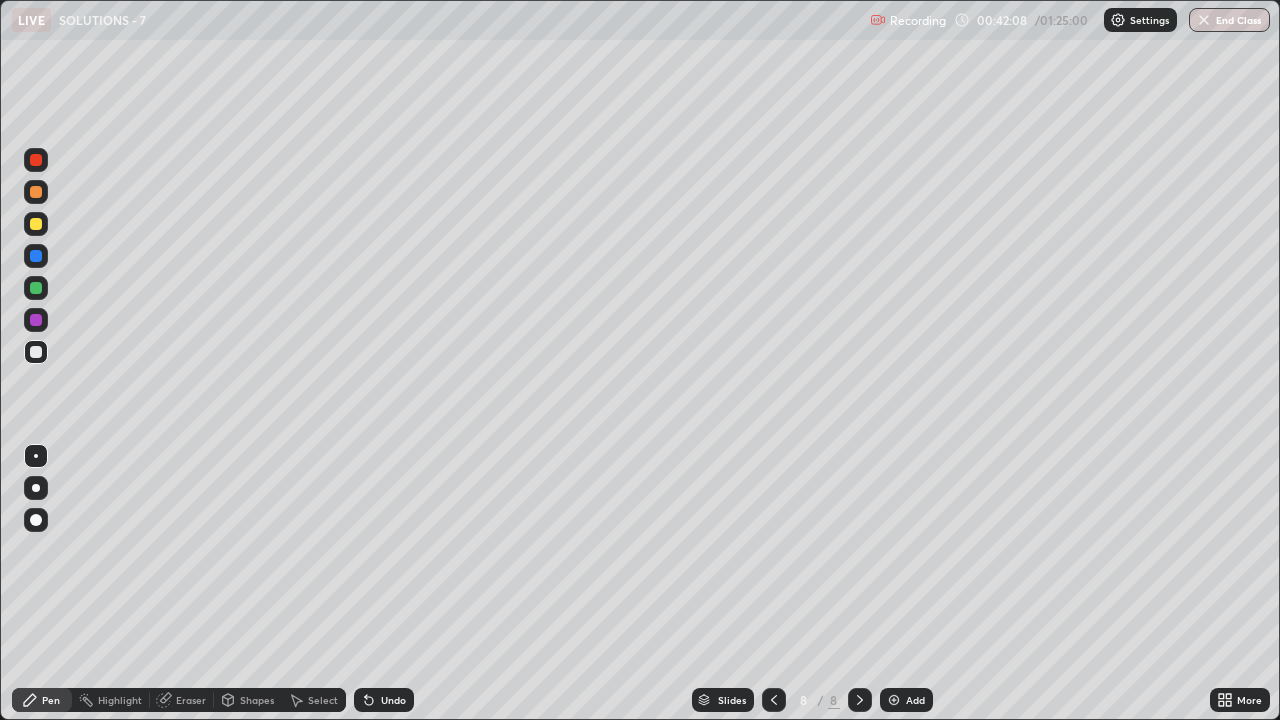 click at bounding box center [36, 288] 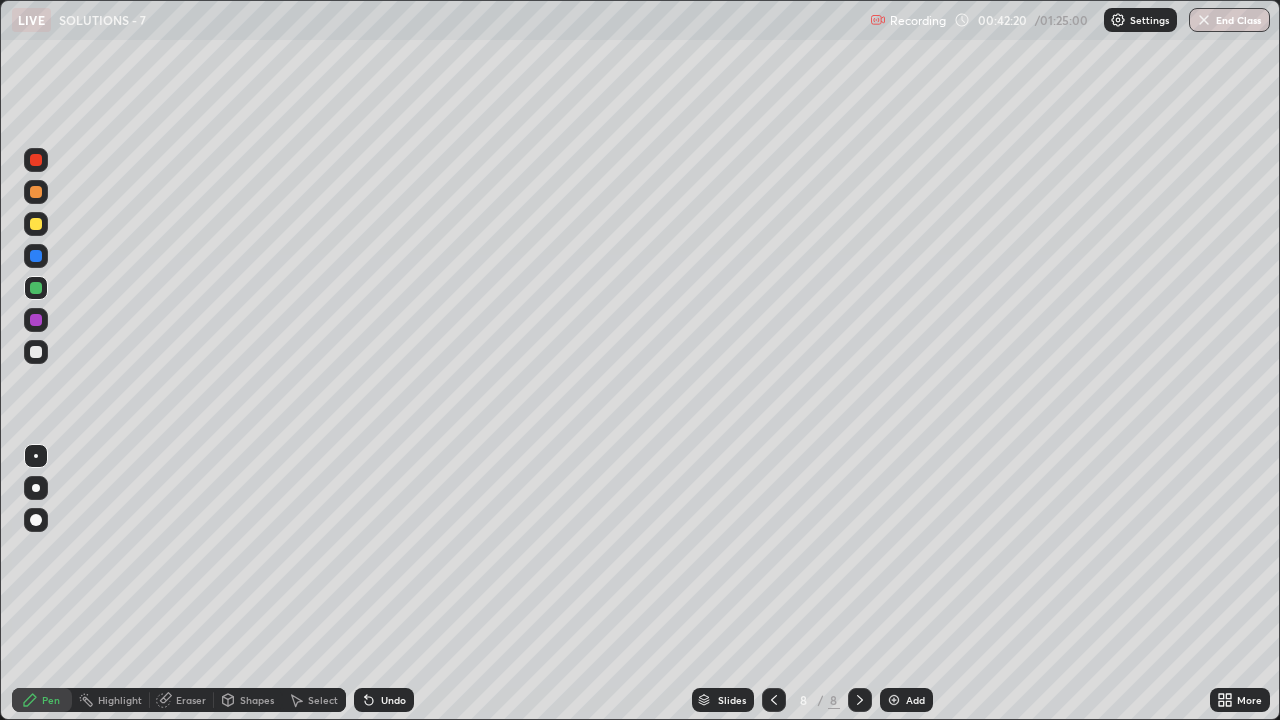 click at bounding box center (36, 352) 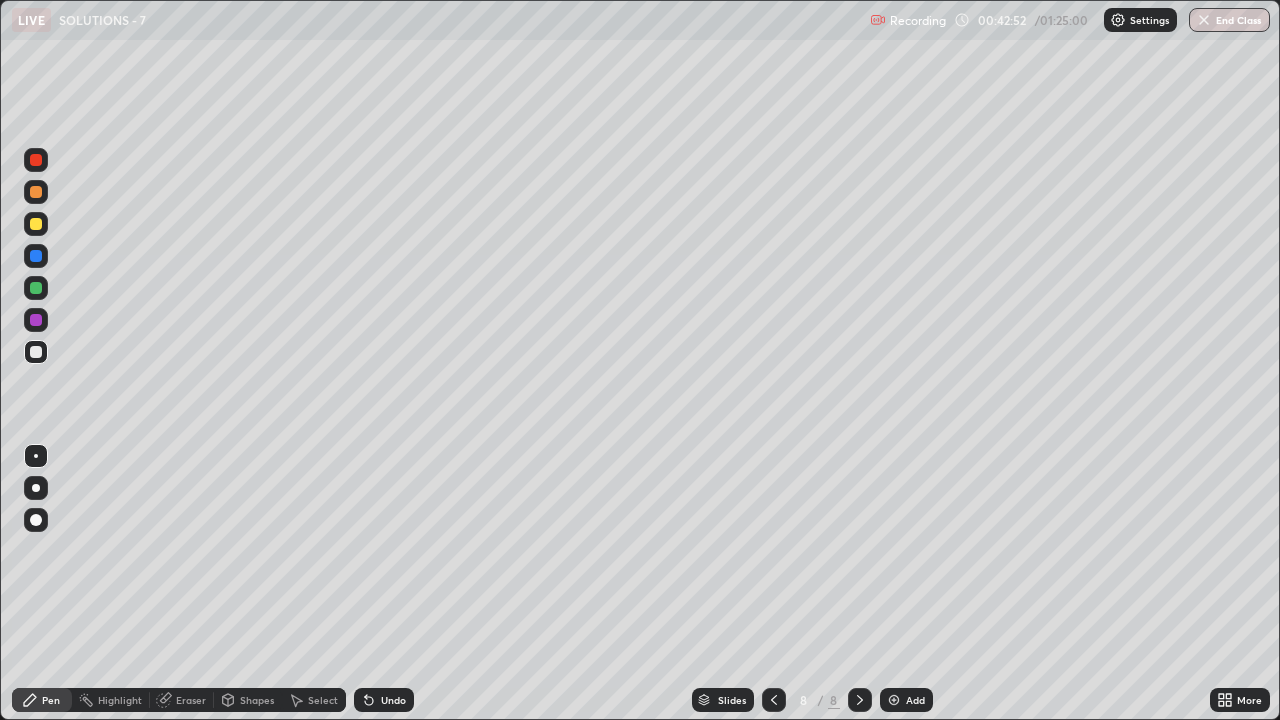 click at bounding box center (36, 288) 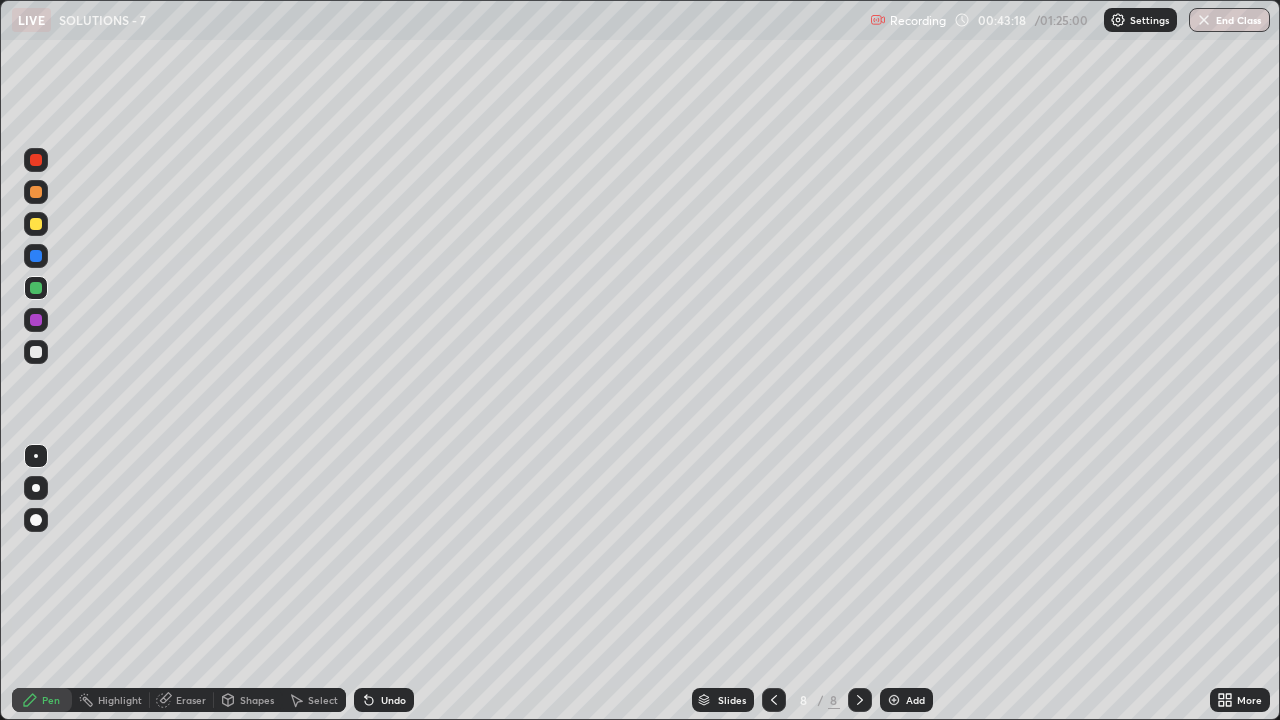 click at bounding box center [36, 320] 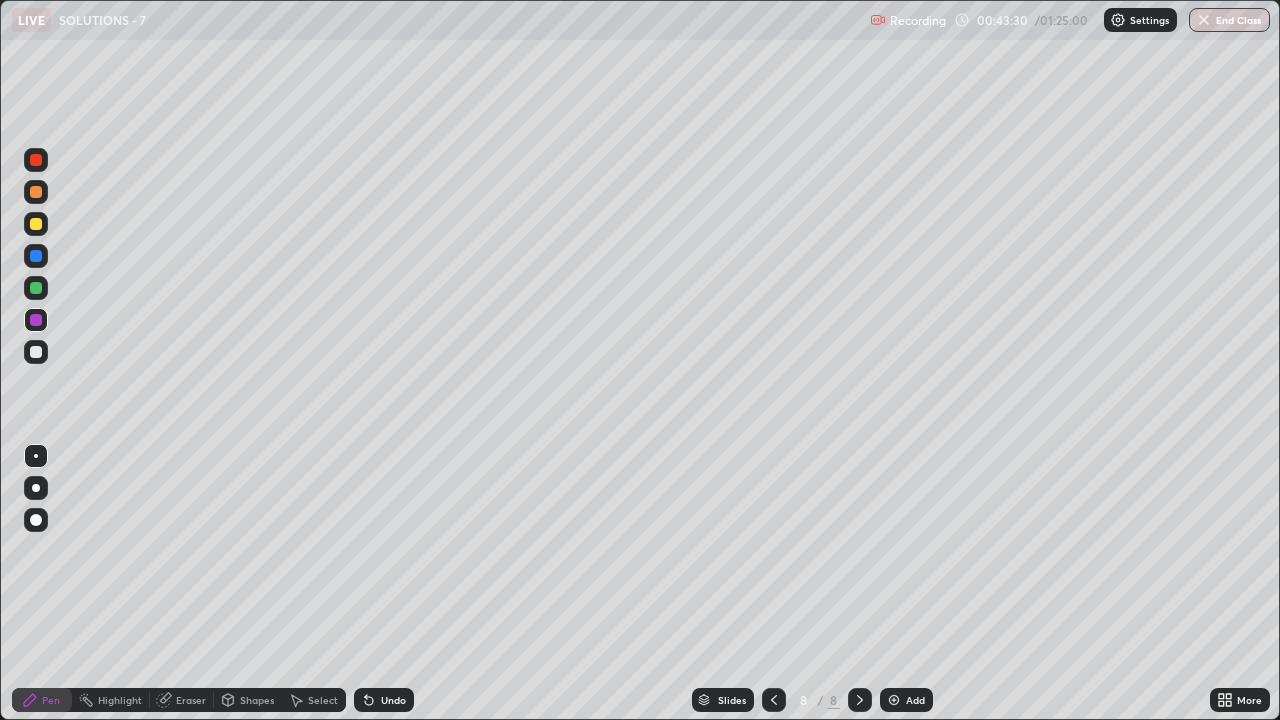 click at bounding box center (36, 352) 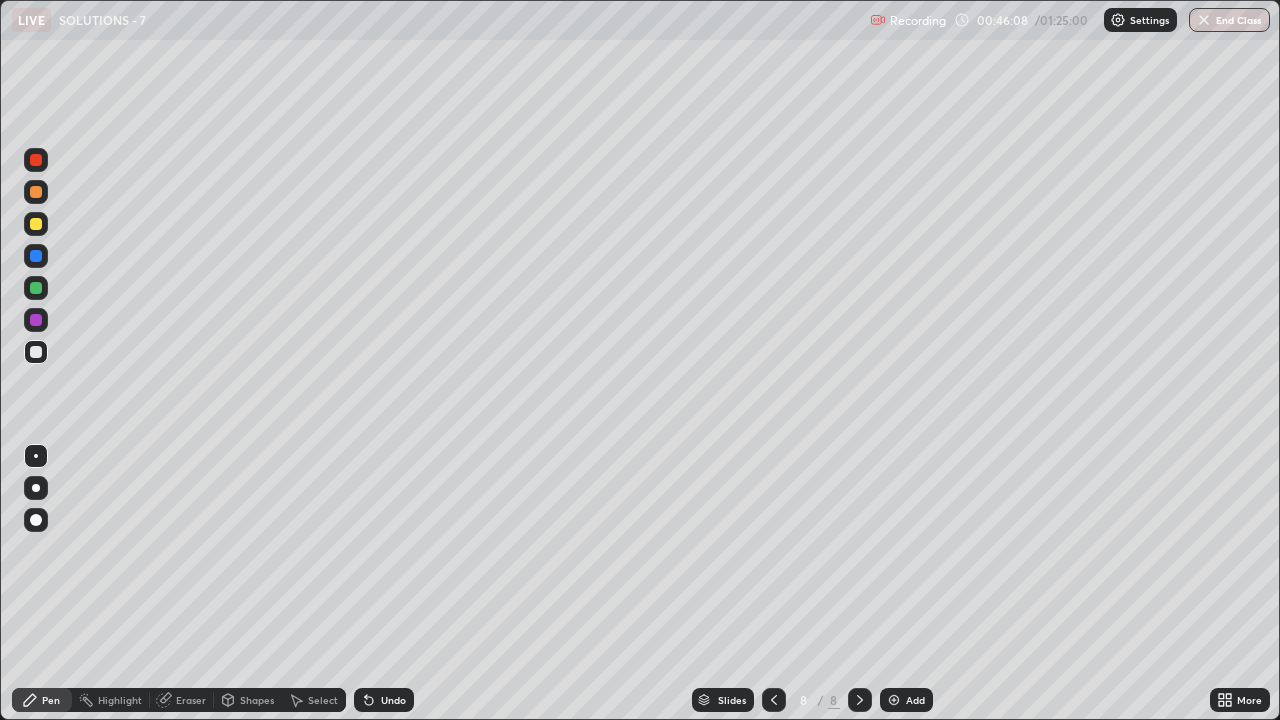 click on "Undo" at bounding box center (393, 700) 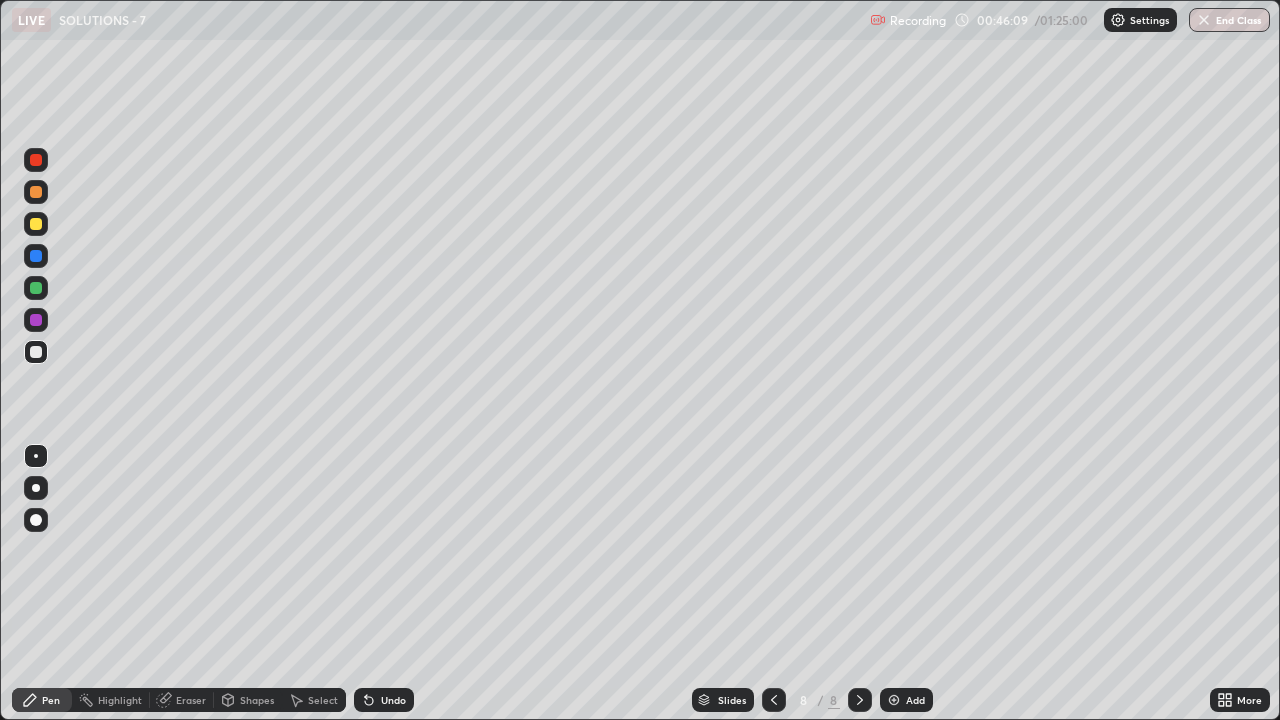 click on "Undo" at bounding box center [384, 700] 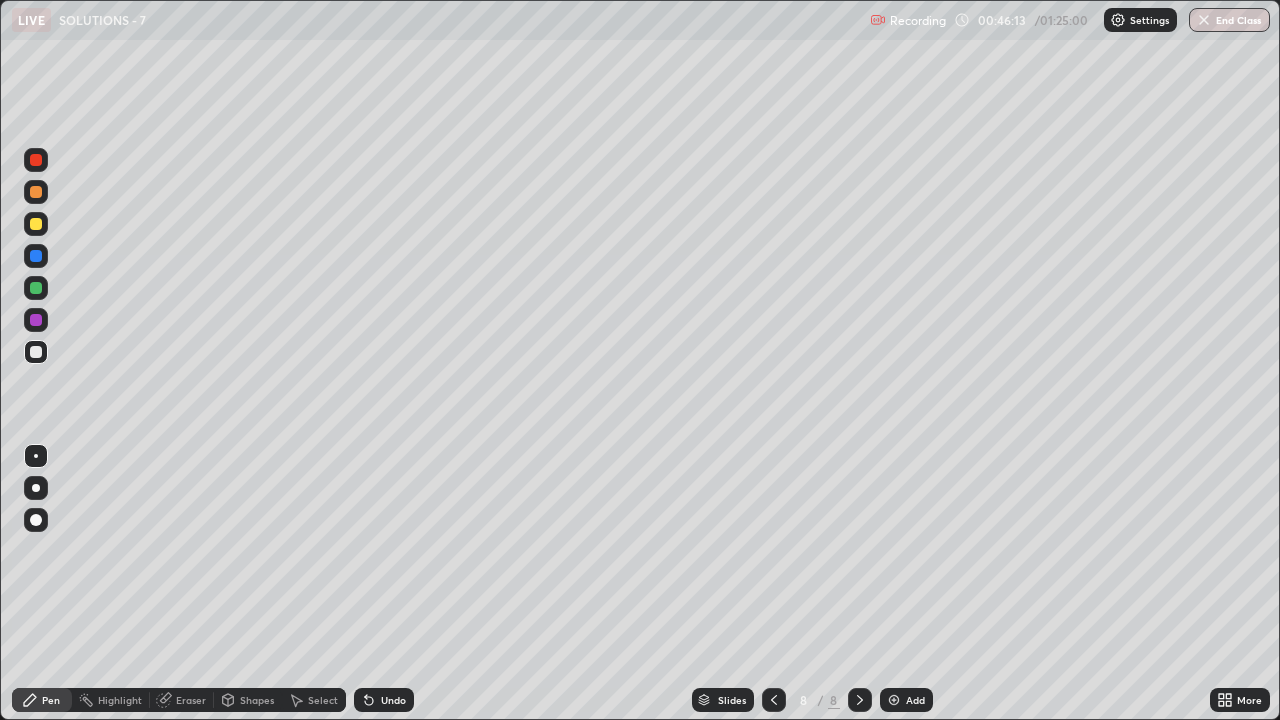click on "Undo" at bounding box center (393, 700) 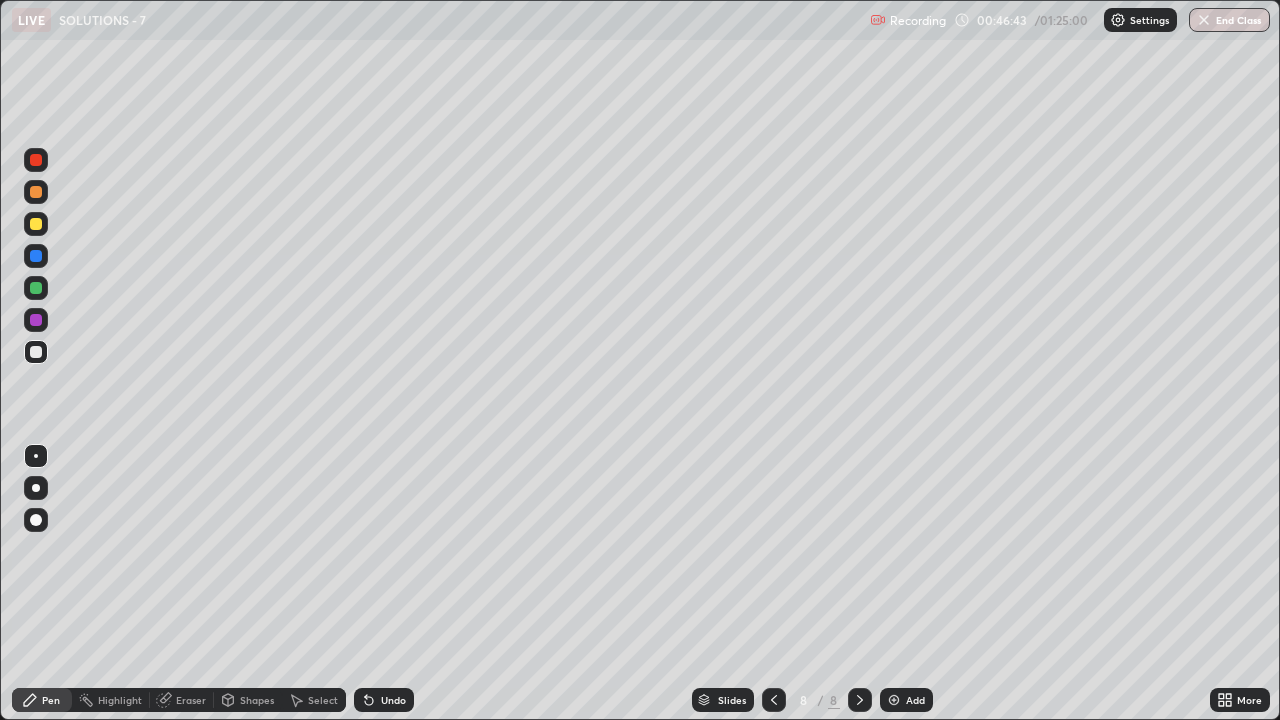 click on "Select" at bounding box center [323, 700] 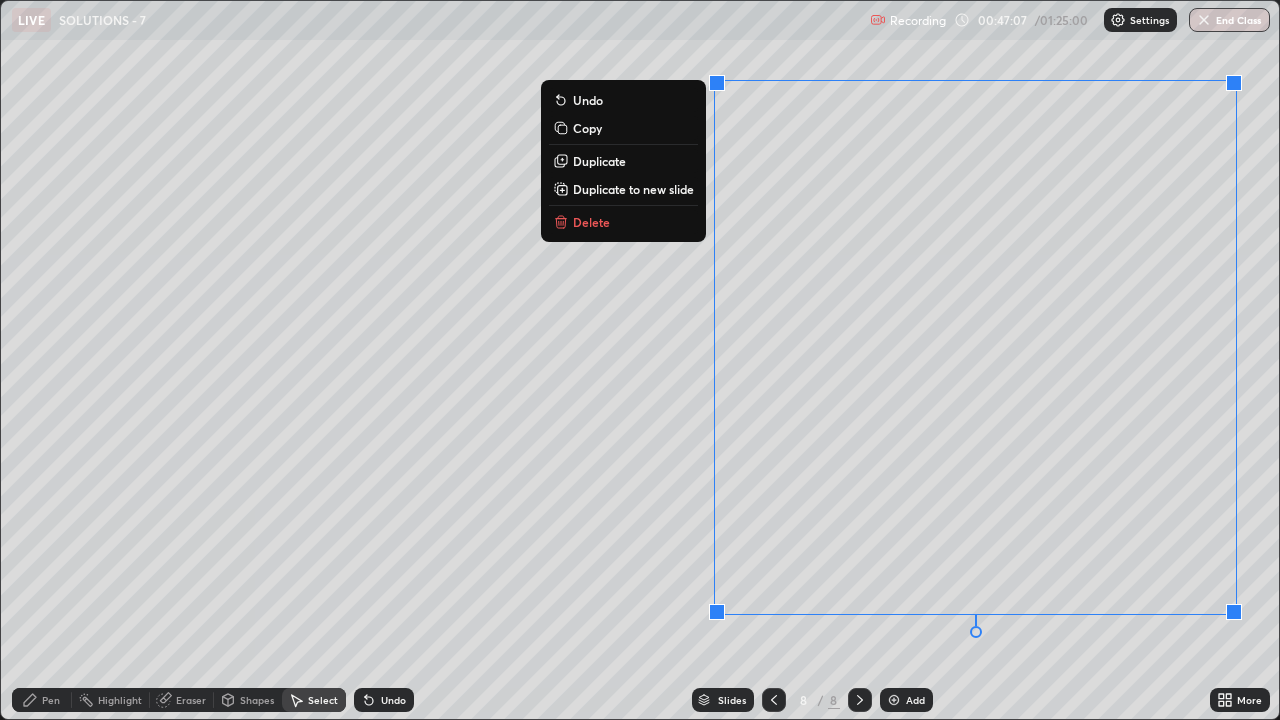 click on "Duplicate to new slide" at bounding box center (633, 189) 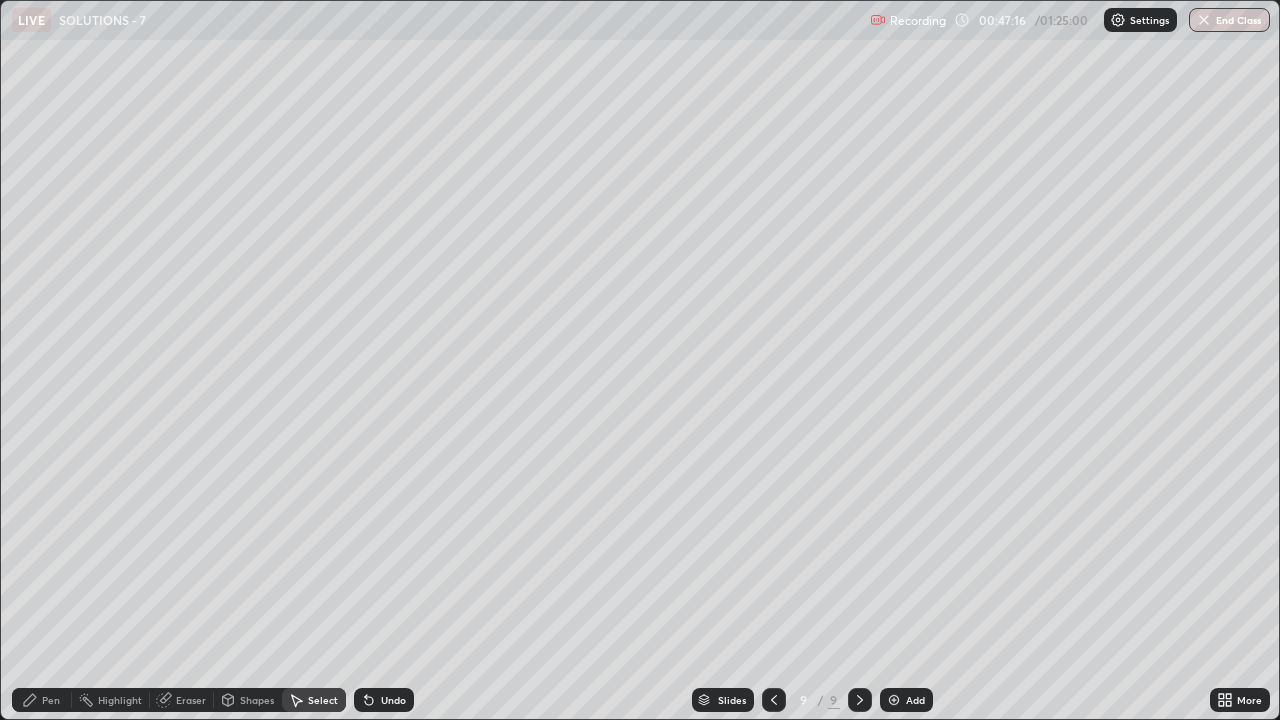 click on "Pen" at bounding box center [51, 700] 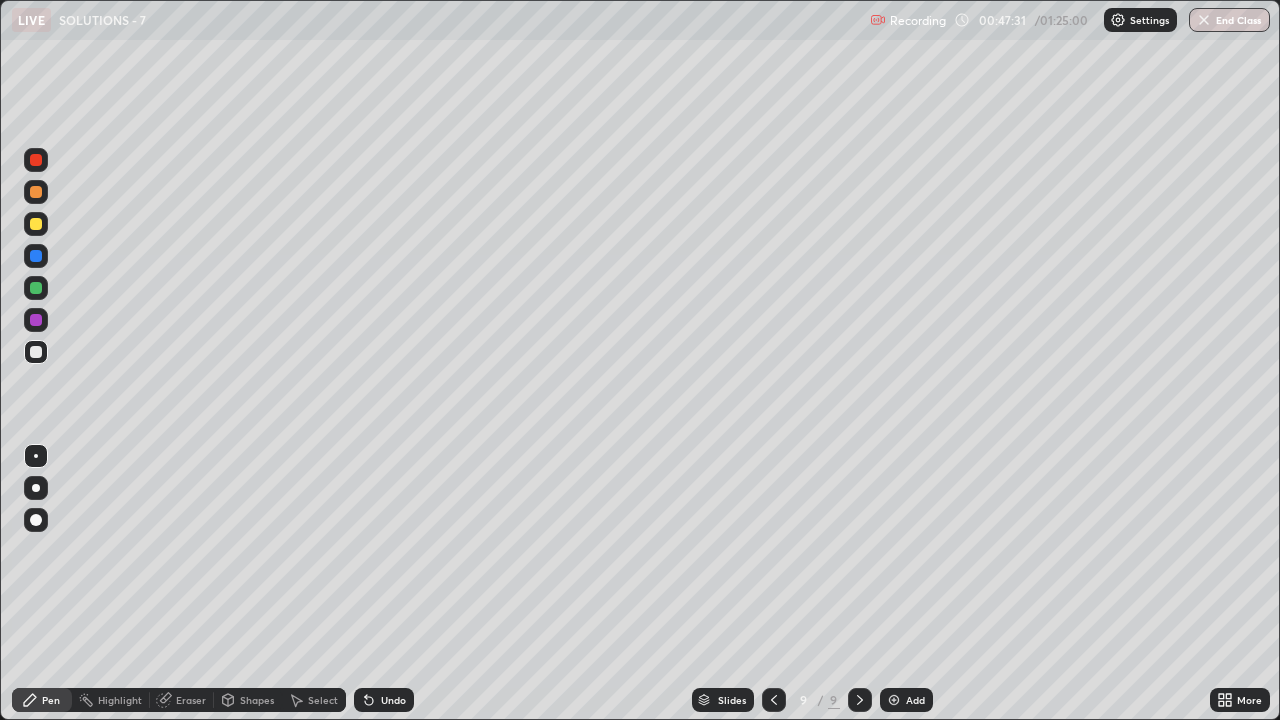 click 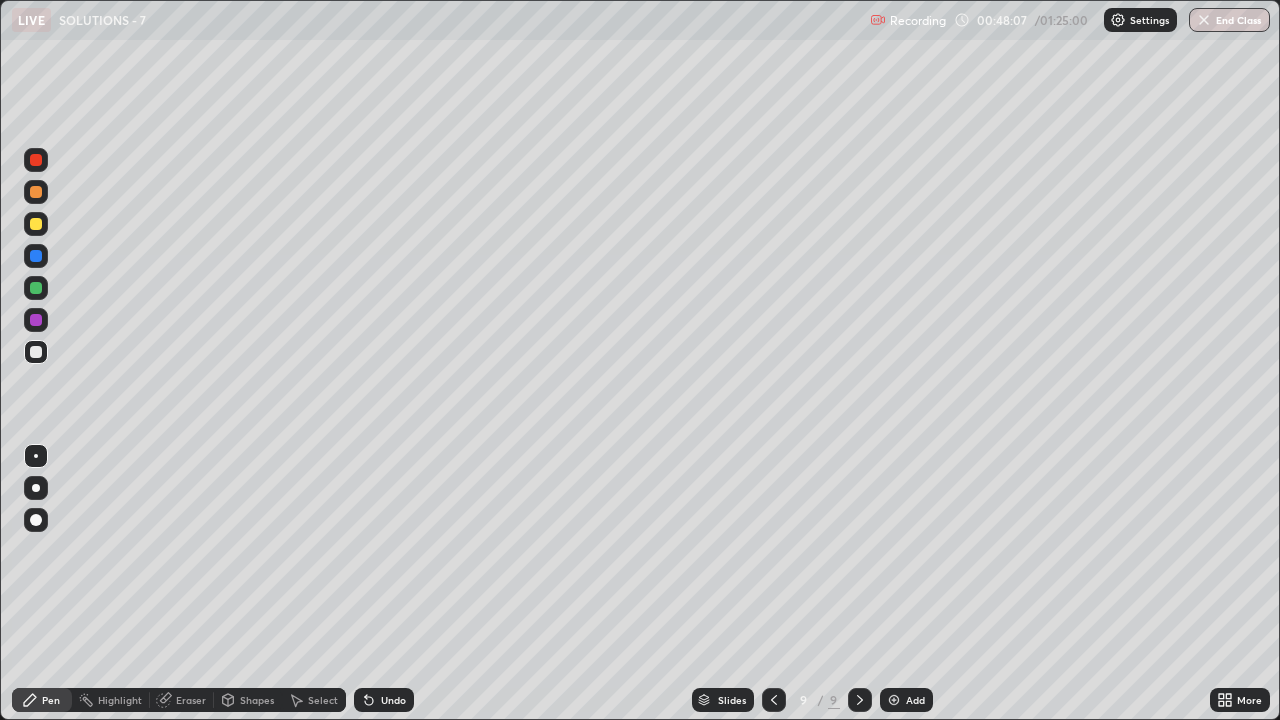 click at bounding box center (36, 224) 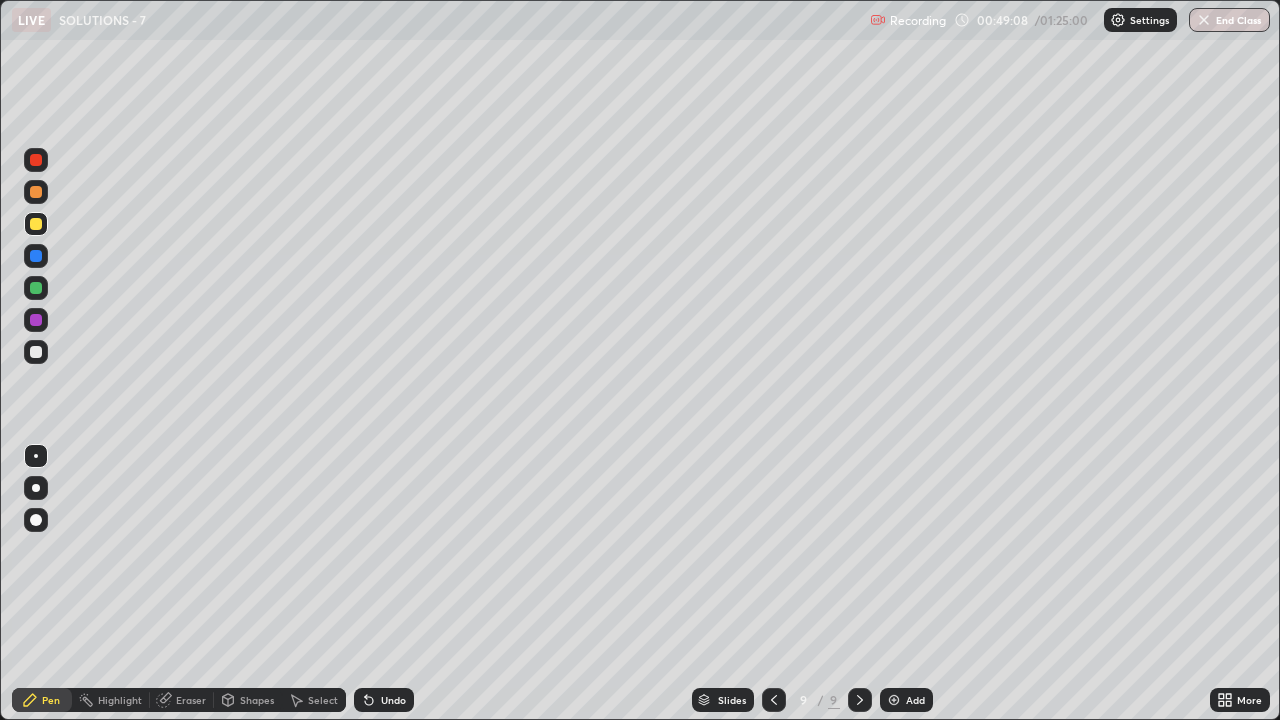 click at bounding box center [36, 288] 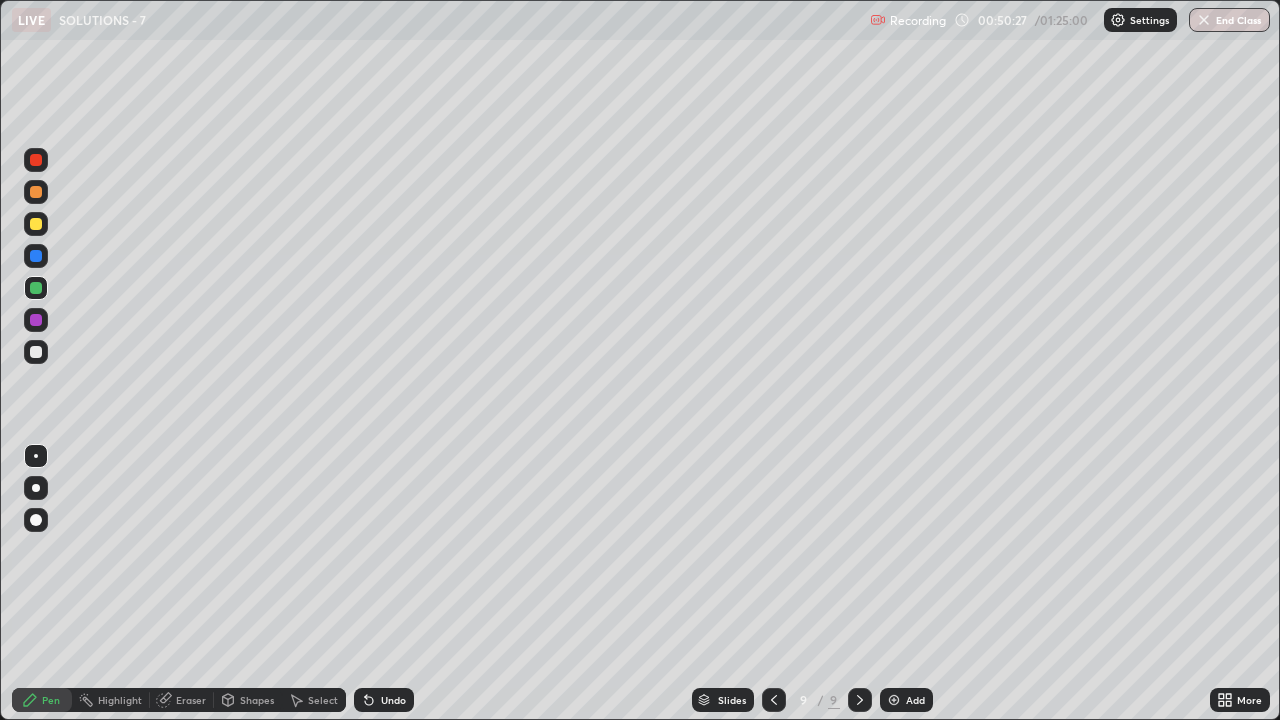 click at bounding box center (36, 224) 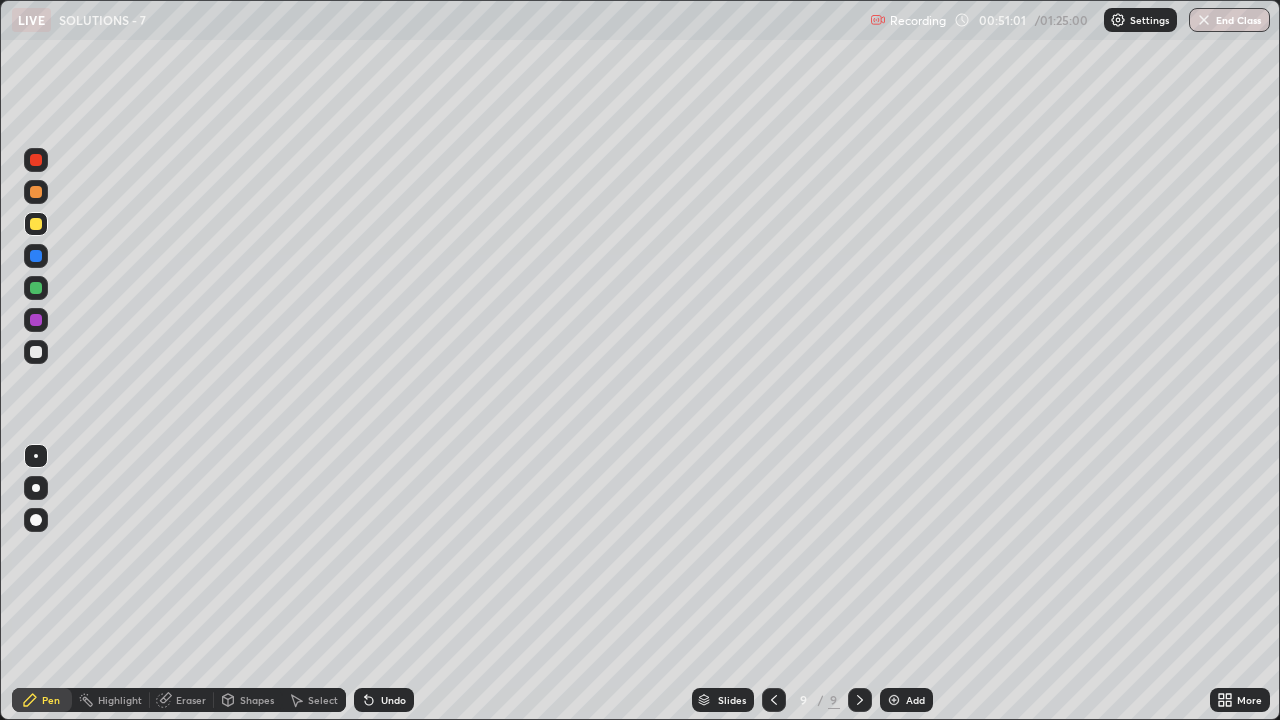 click on "Undo" at bounding box center (384, 700) 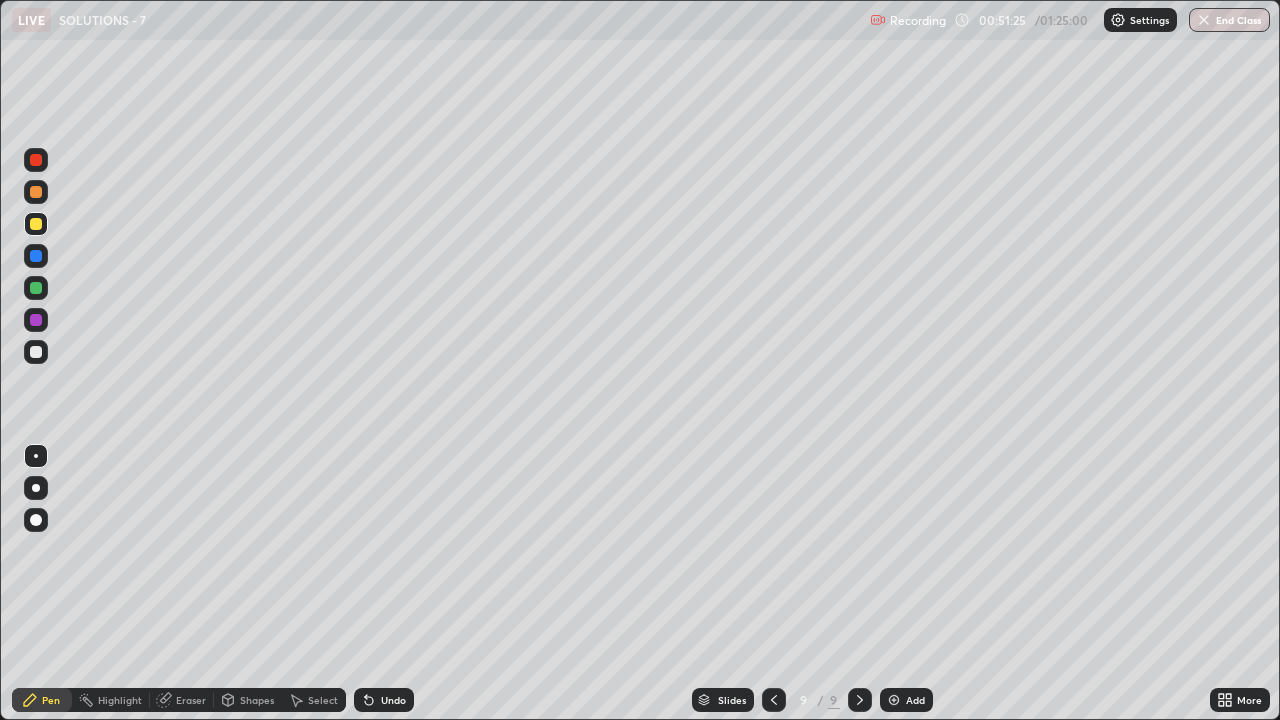 click at bounding box center (36, 288) 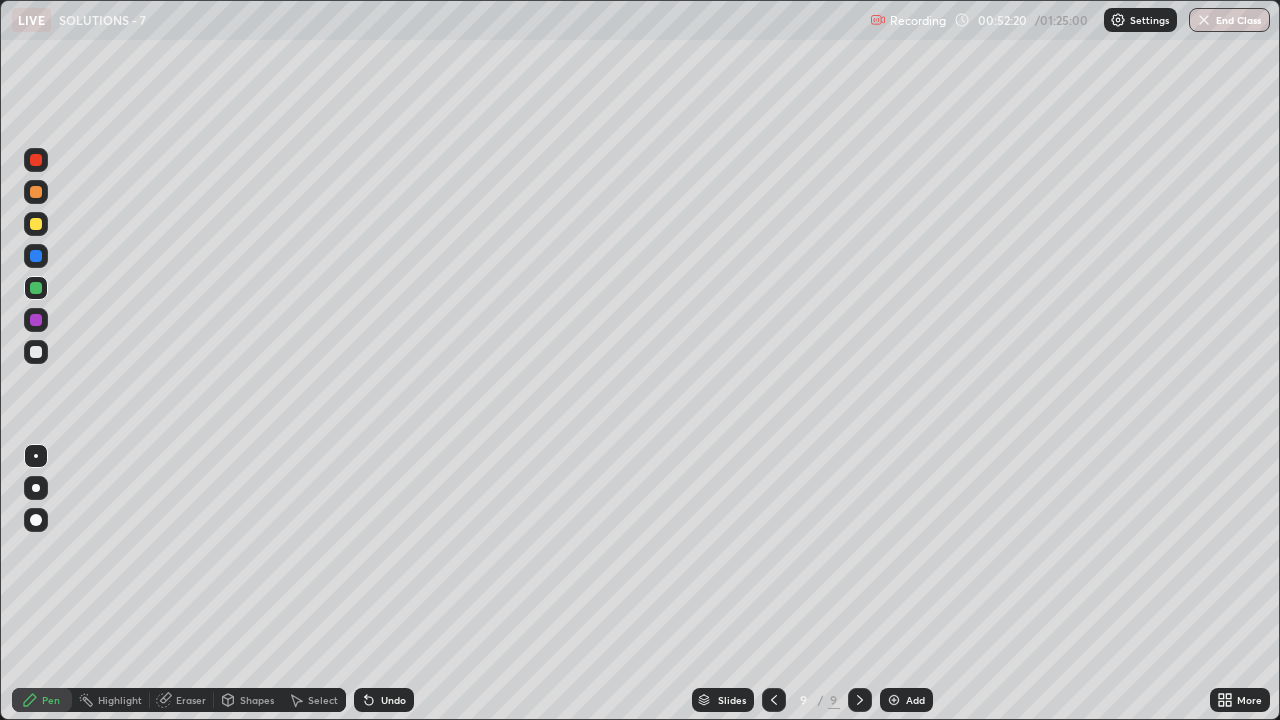 click at bounding box center (36, 320) 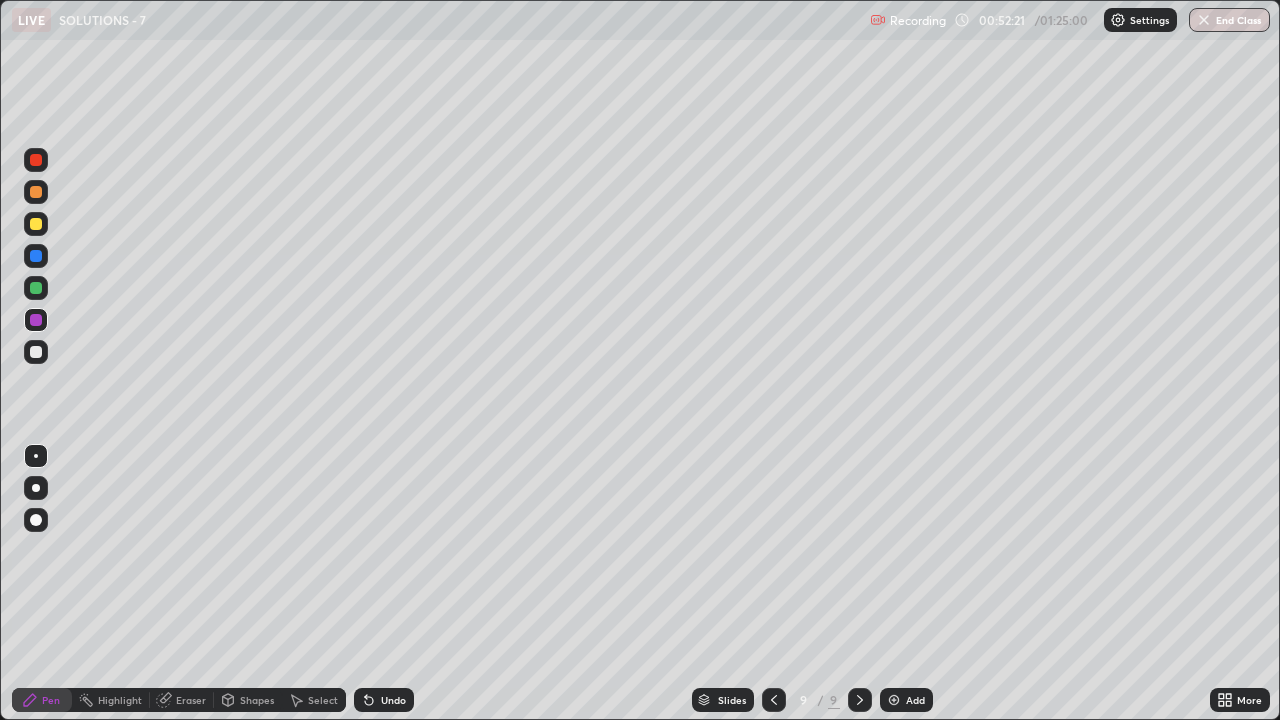 click at bounding box center (36, 256) 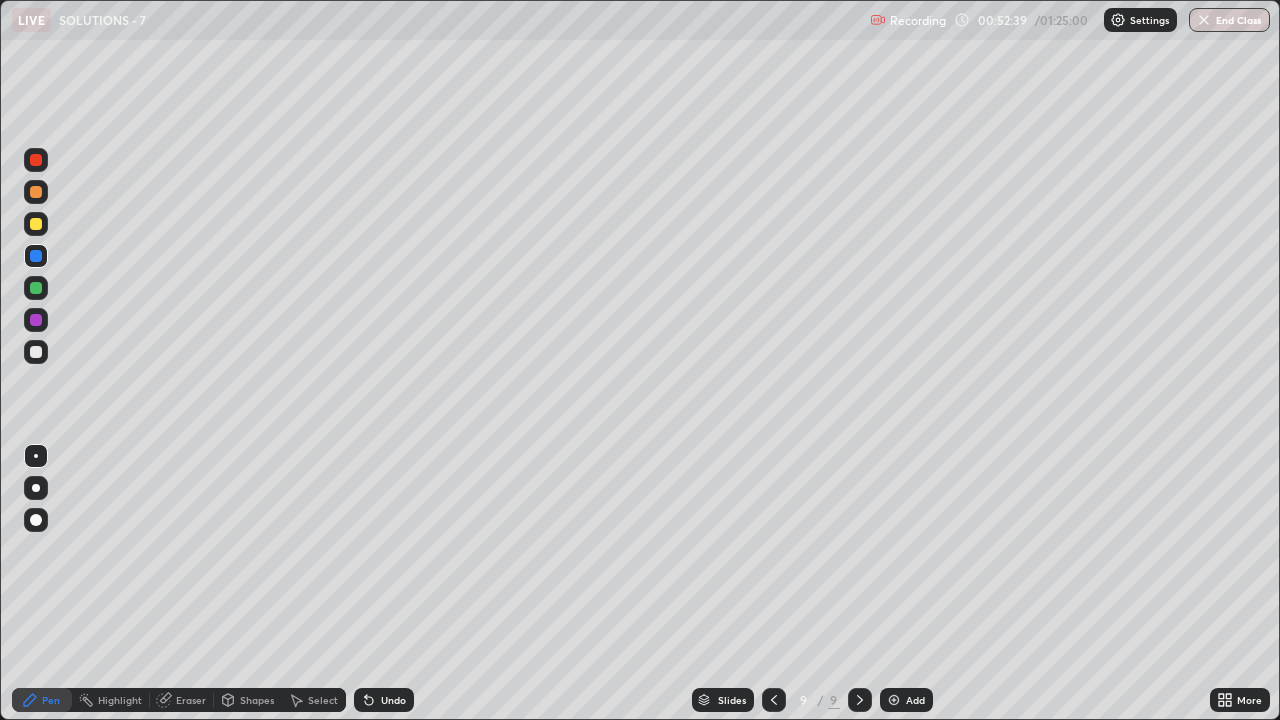 click at bounding box center (36, 288) 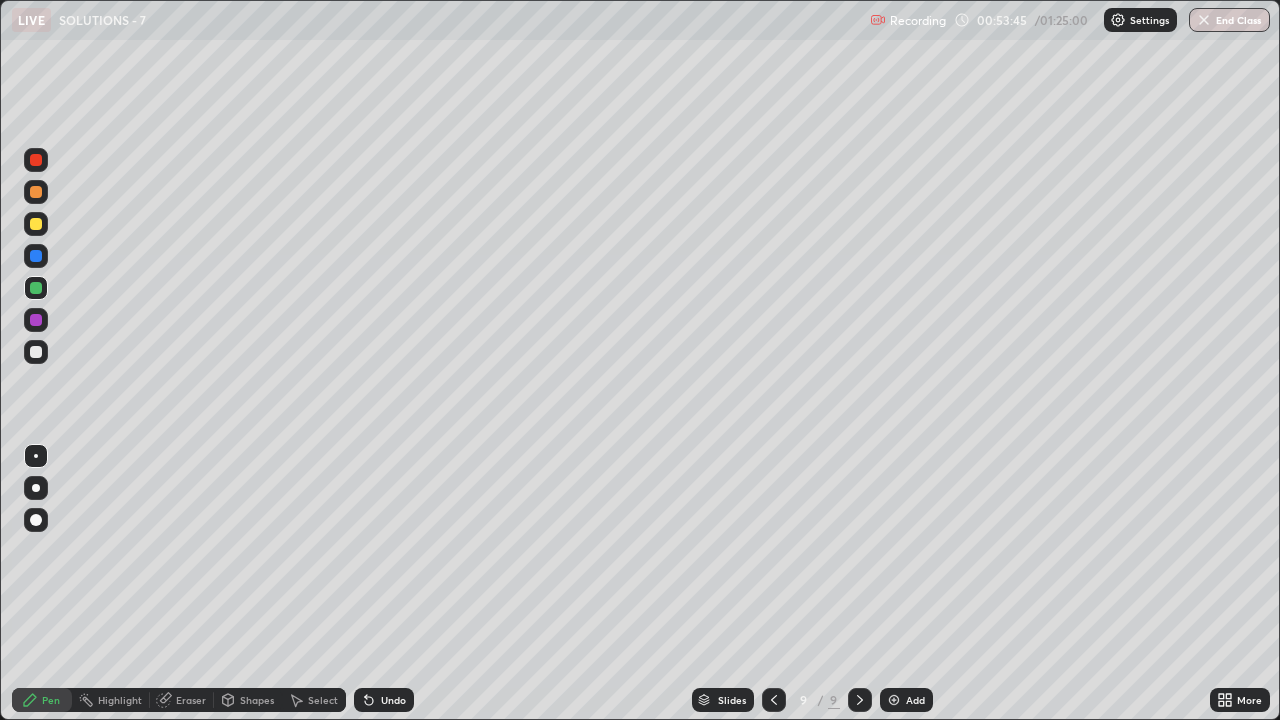 click at bounding box center (36, 288) 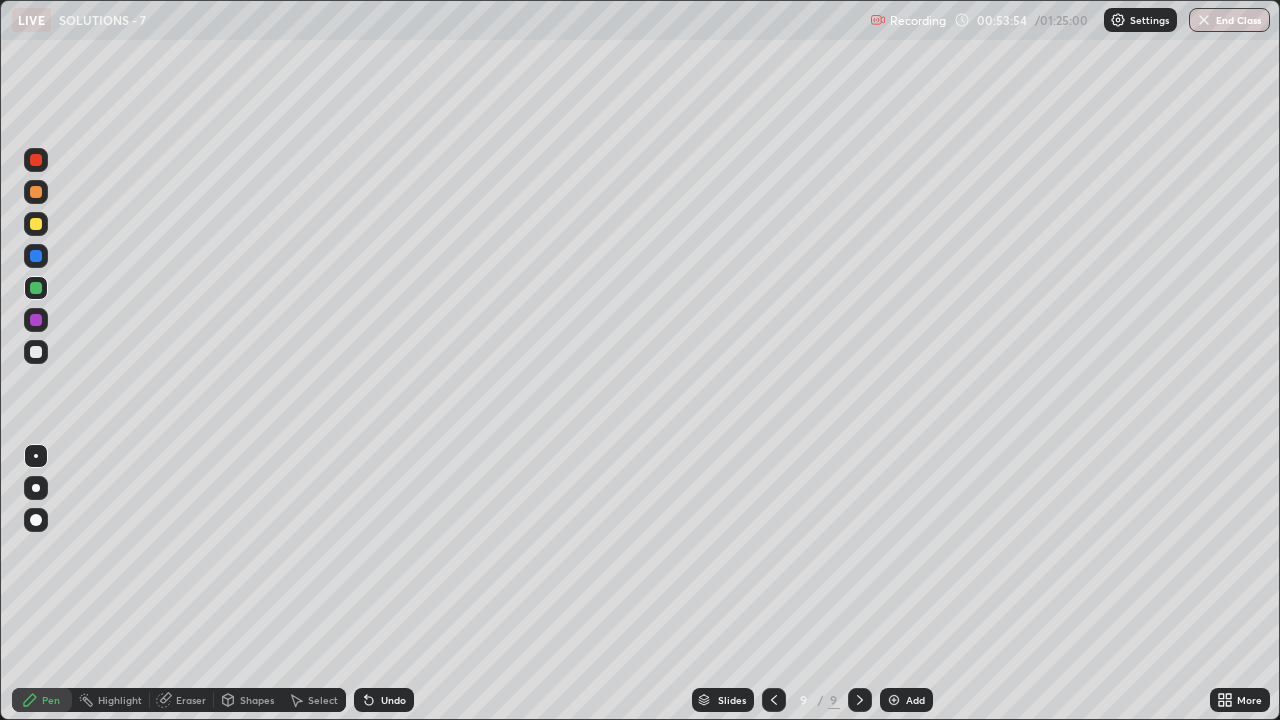 click at bounding box center [36, 256] 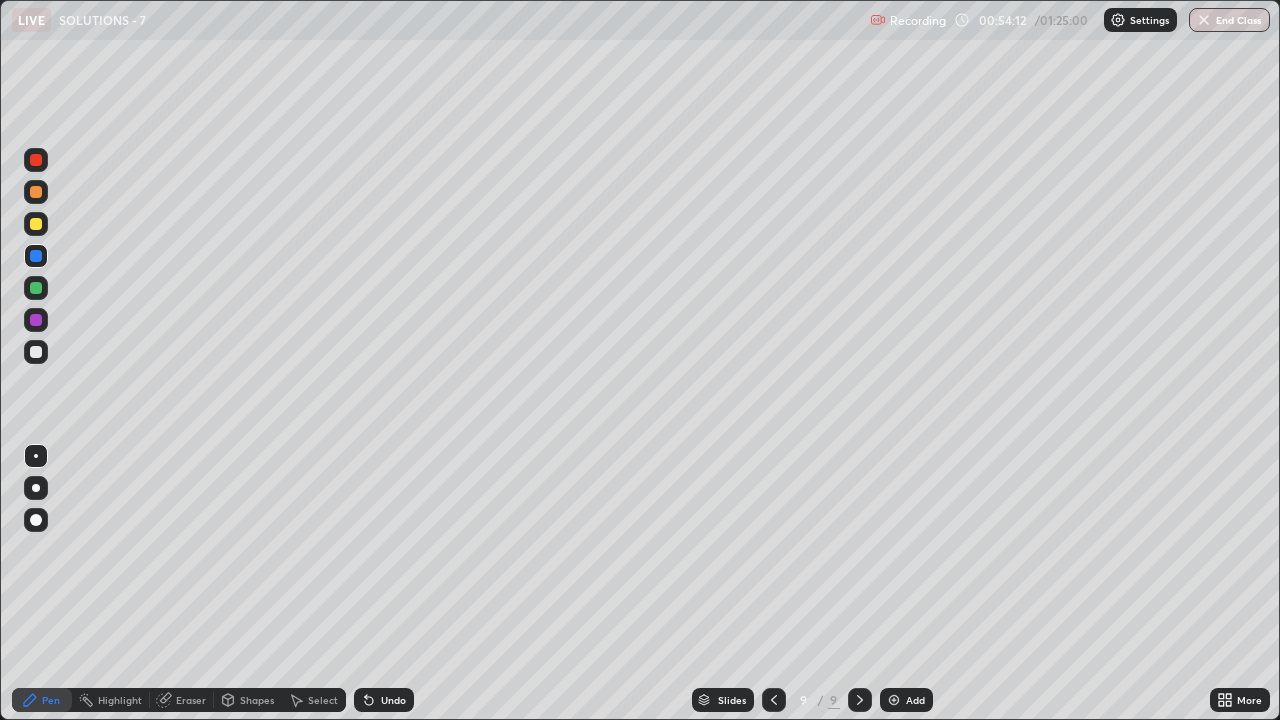 click on "Undo" at bounding box center (393, 700) 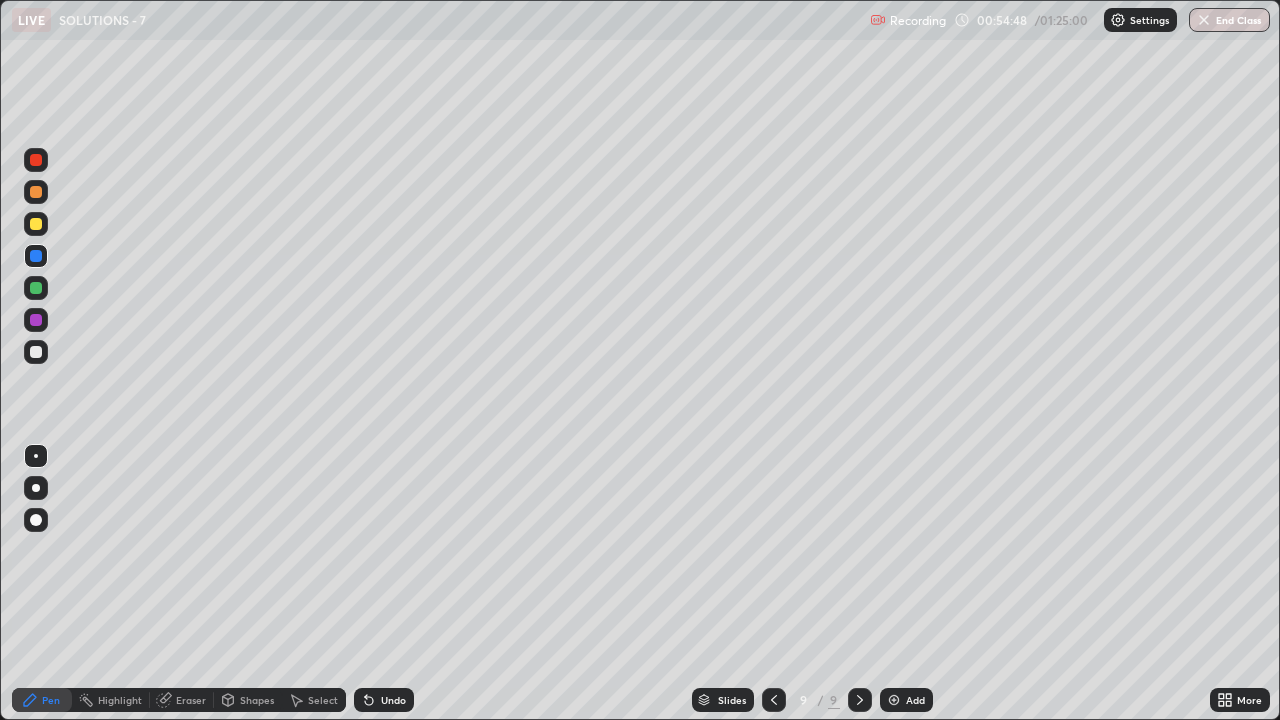 click at bounding box center [36, 320] 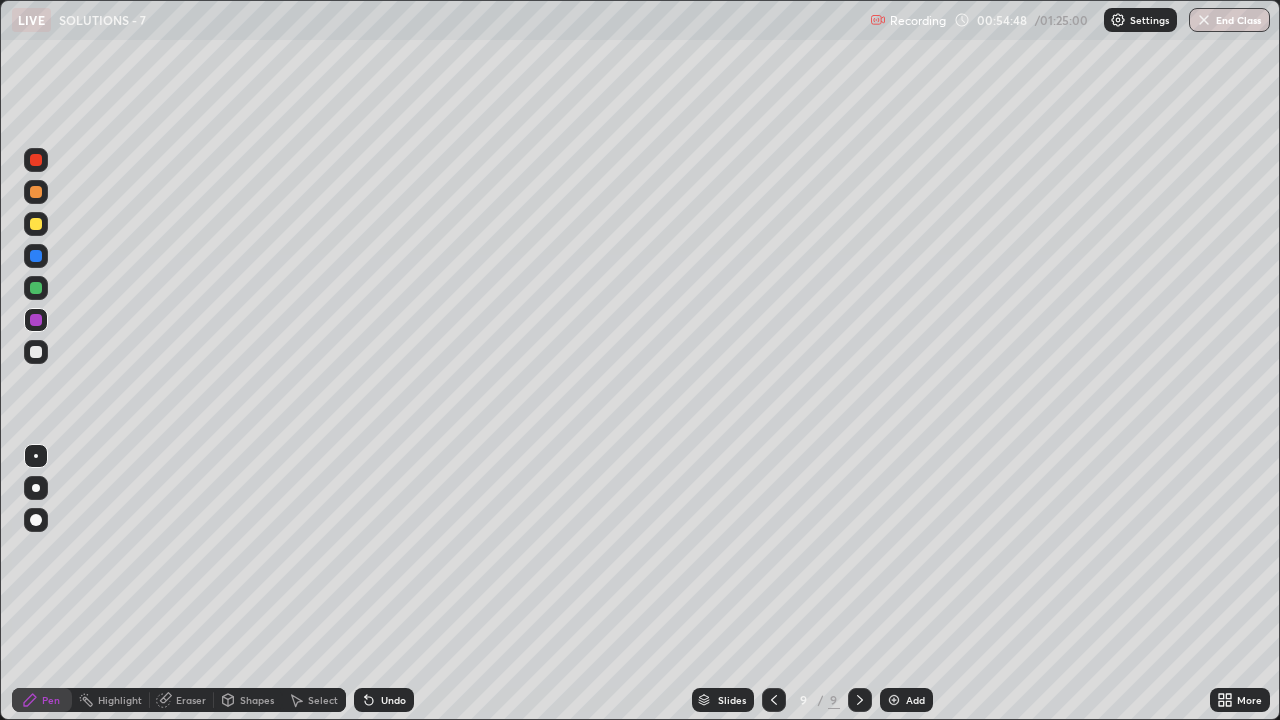 click at bounding box center (36, 352) 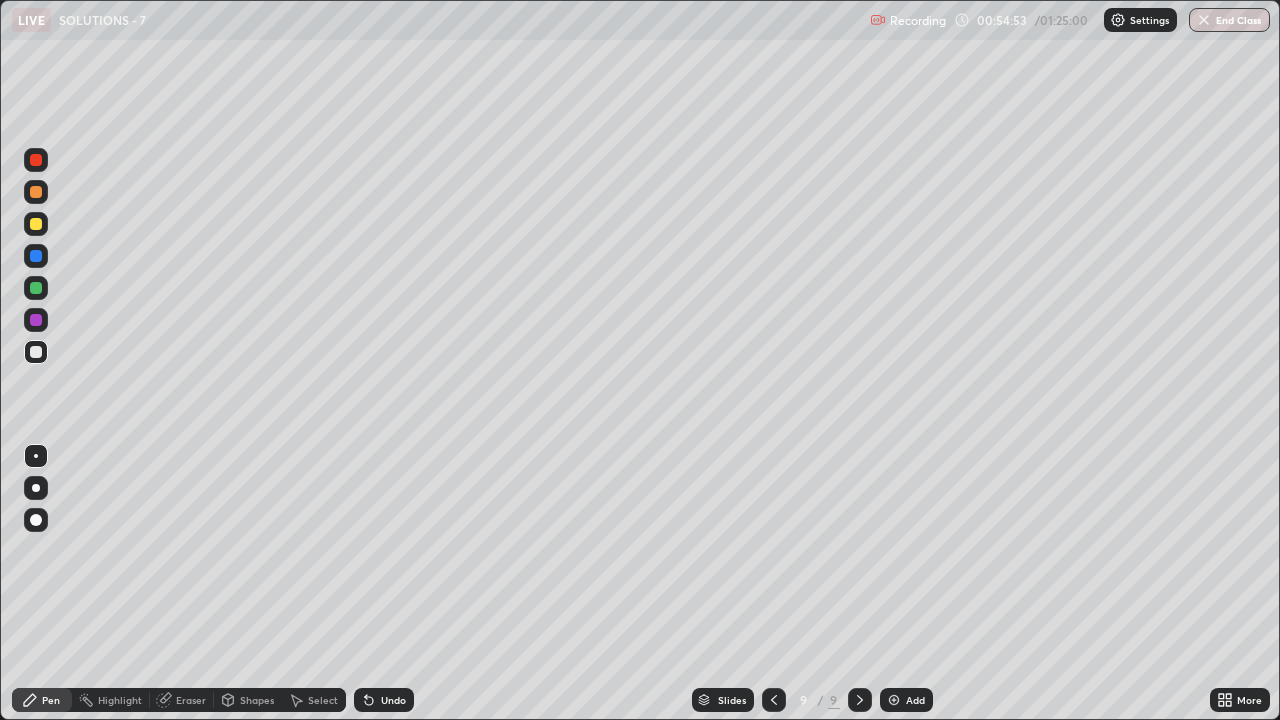 click on "Undo" at bounding box center [393, 700] 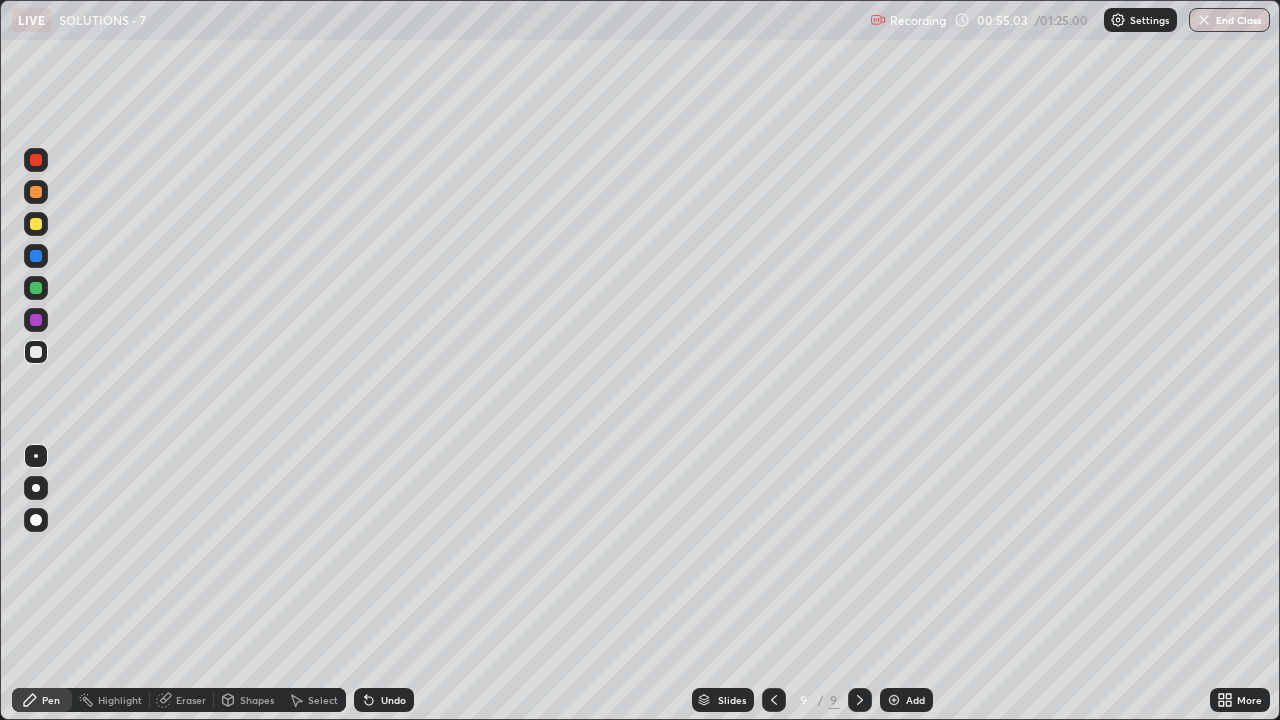 click at bounding box center [36, 320] 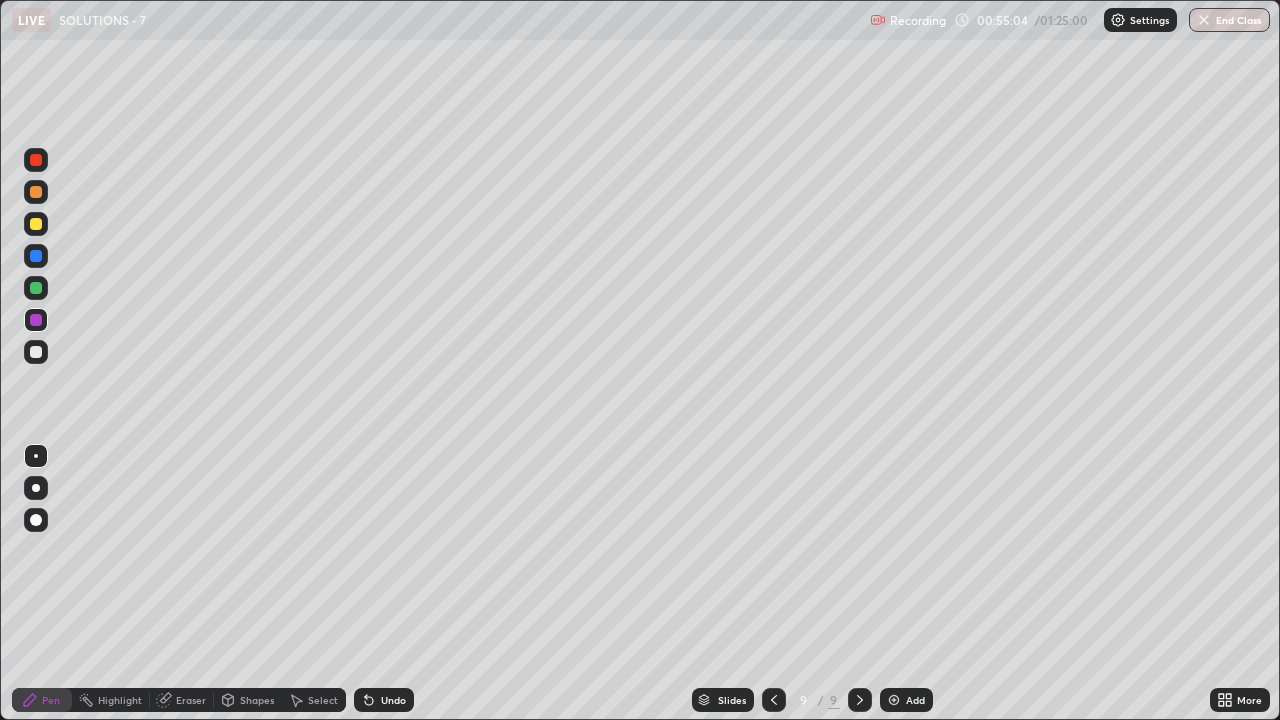 click at bounding box center (36, 320) 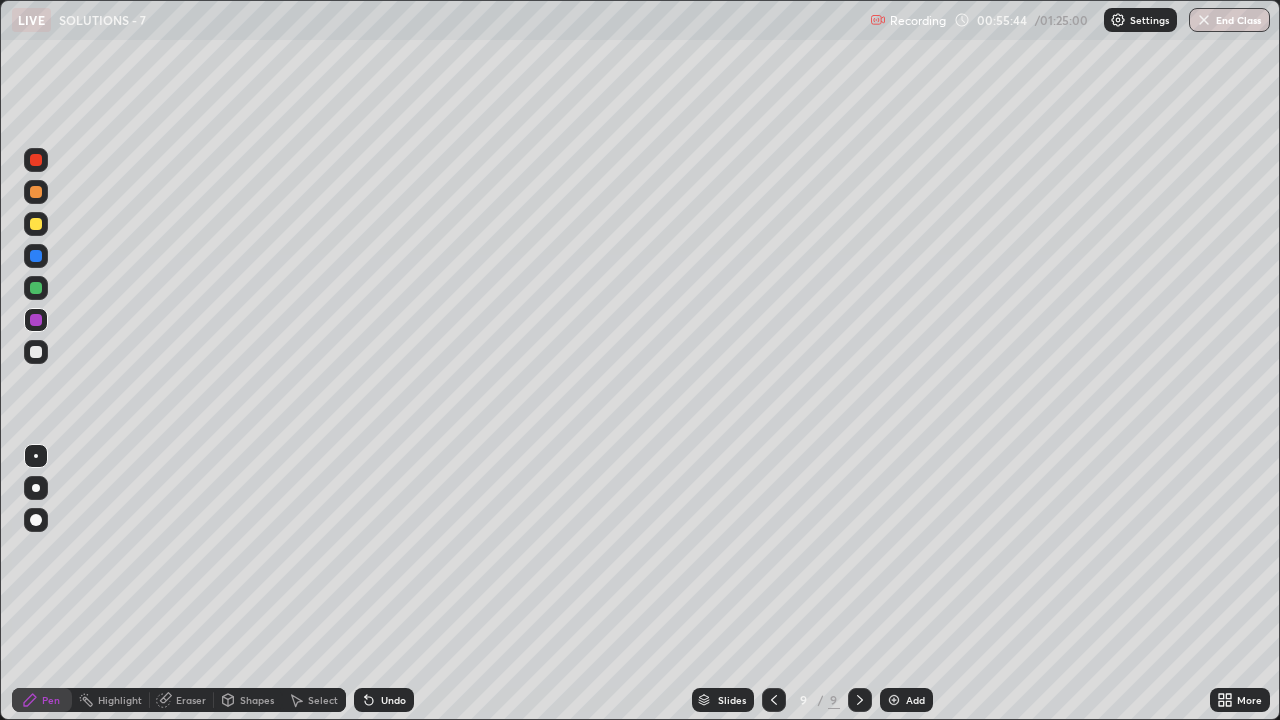 click on "Undo" at bounding box center (384, 700) 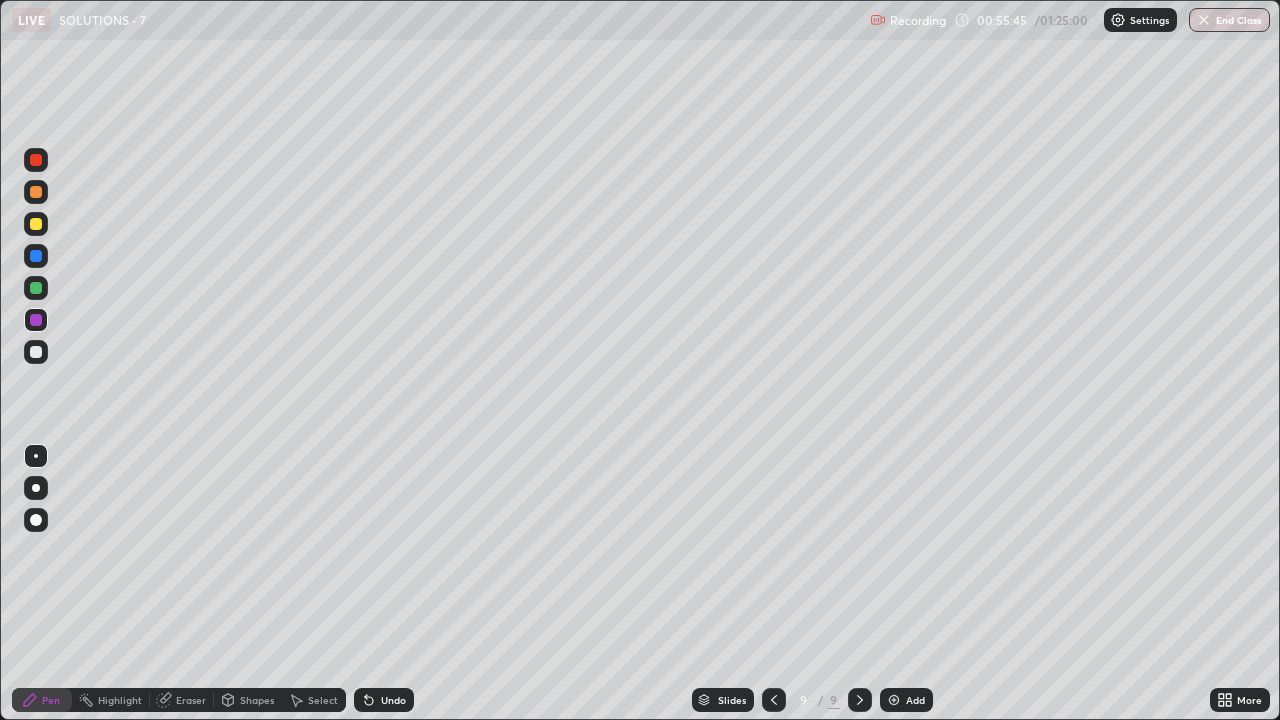 click on "Undo" at bounding box center (393, 700) 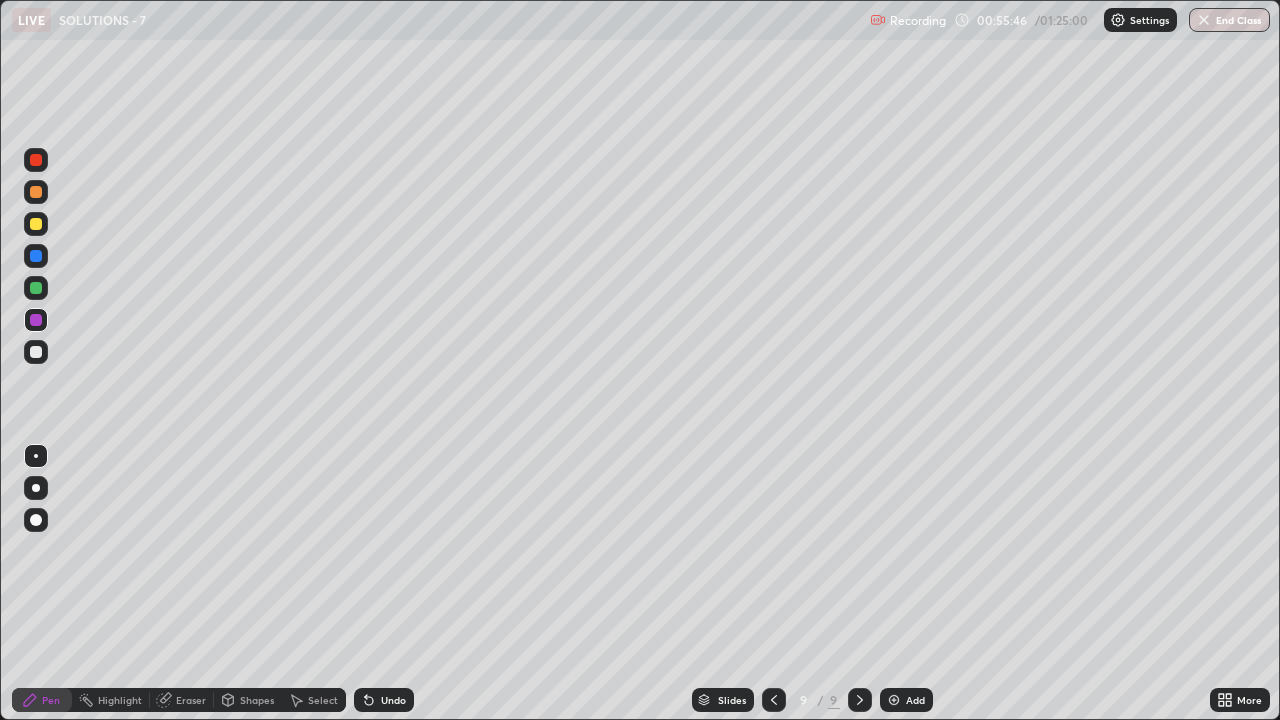 click on "Undo" at bounding box center [393, 700] 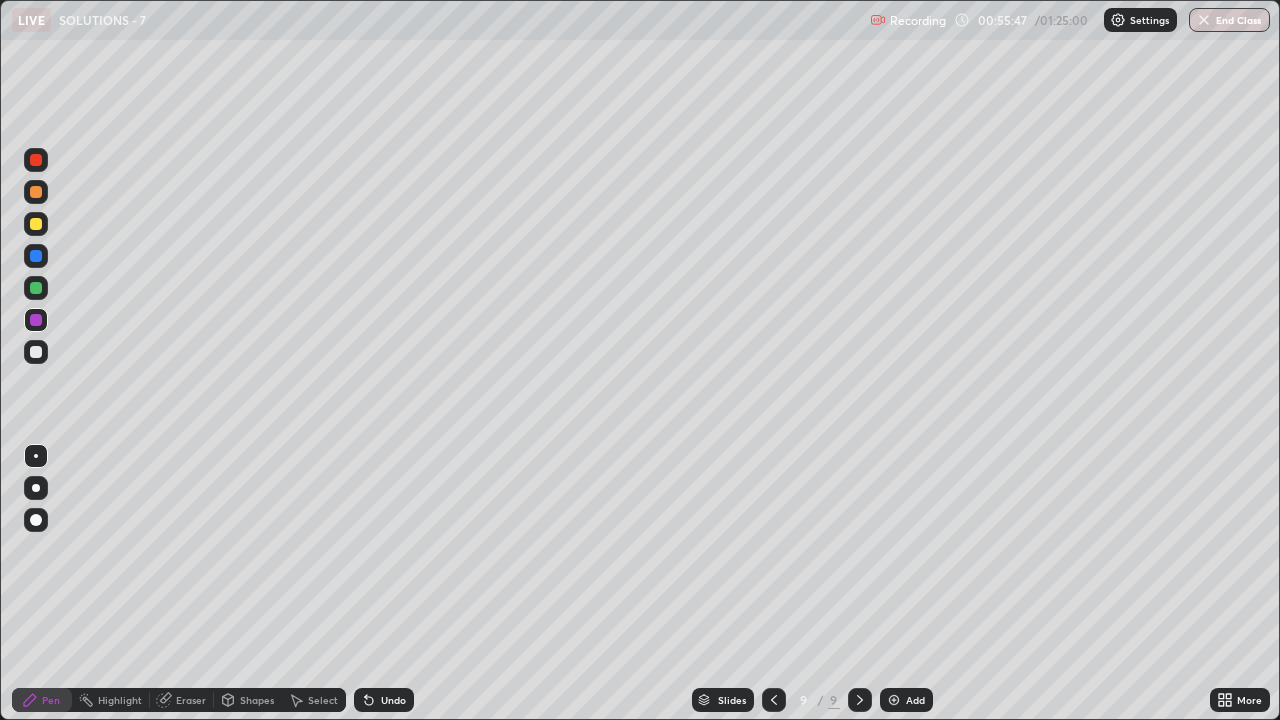 click on "Undo" at bounding box center [393, 700] 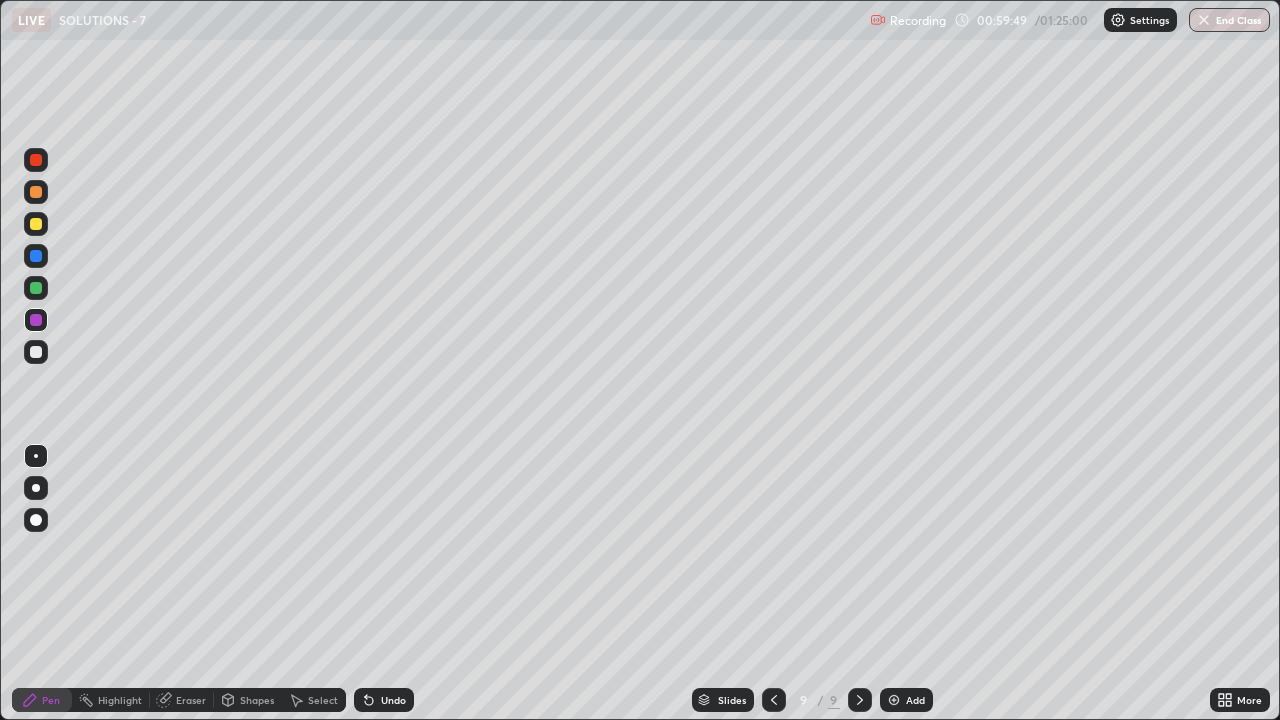 click at bounding box center [36, 224] 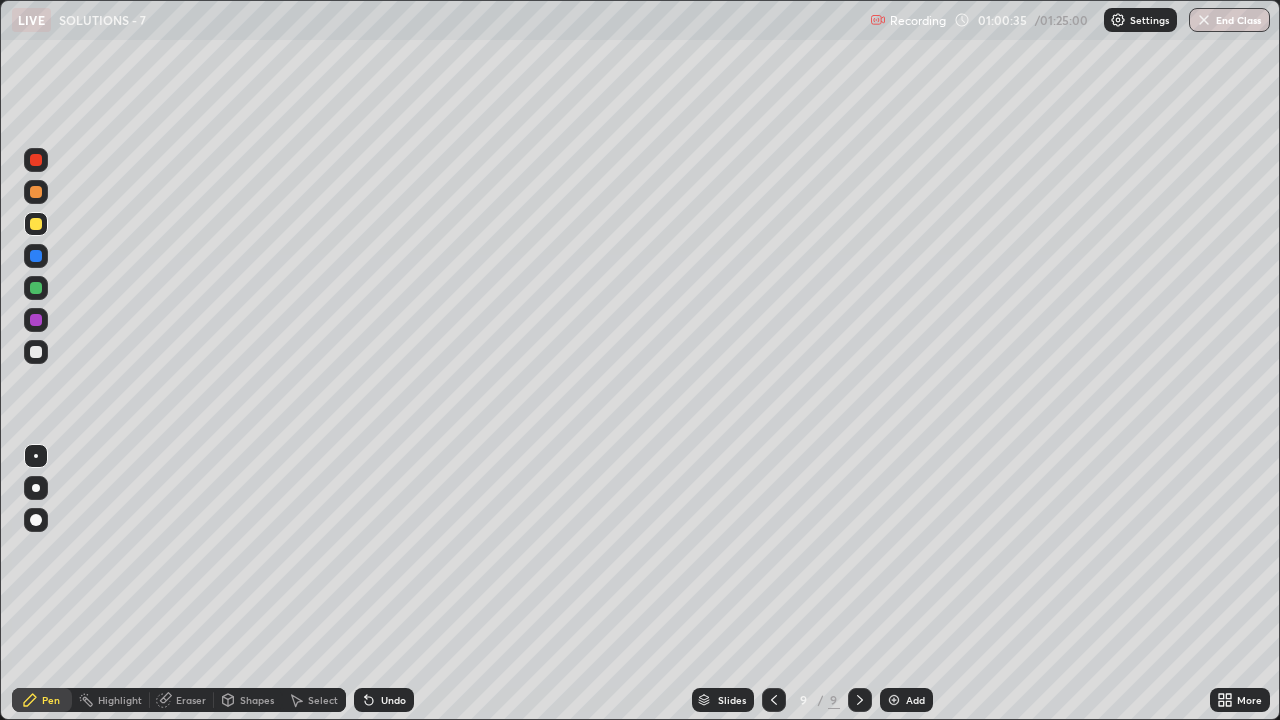 click on "Undo" at bounding box center [393, 700] 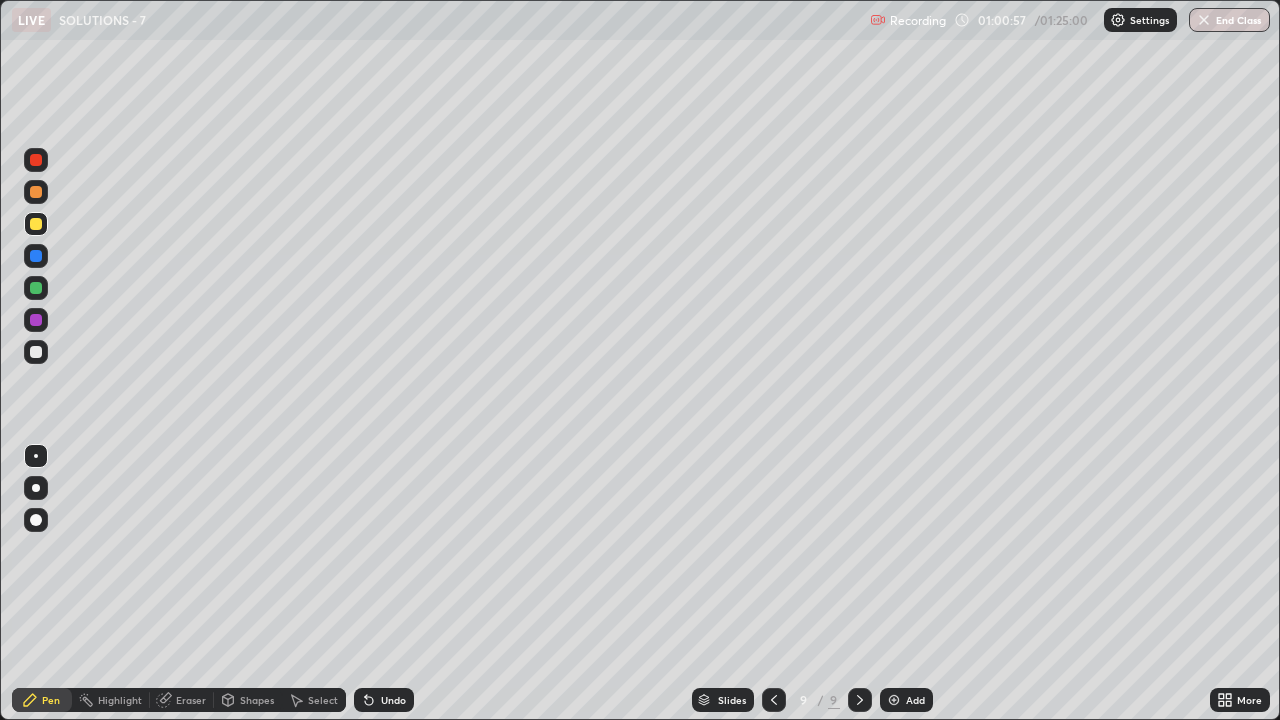 click on "Undo" at bounding box center (393, 700) 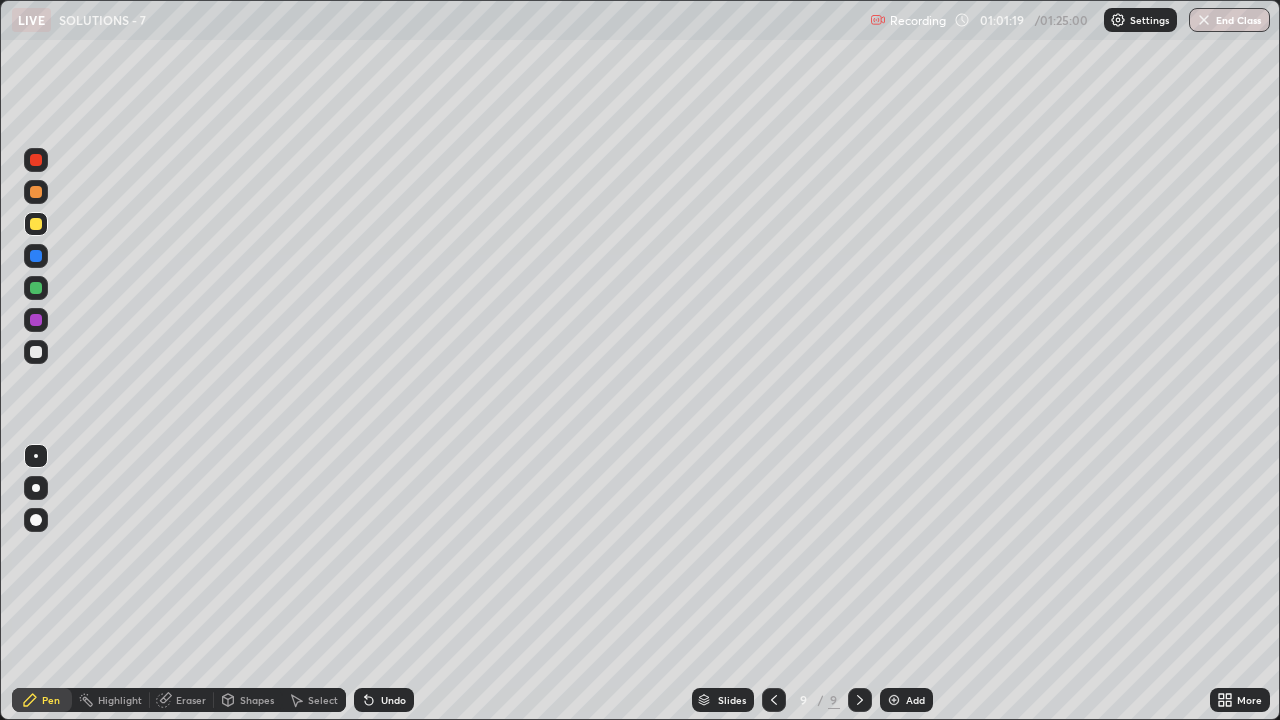 click on "Undo" at bounding box center [393, 700] 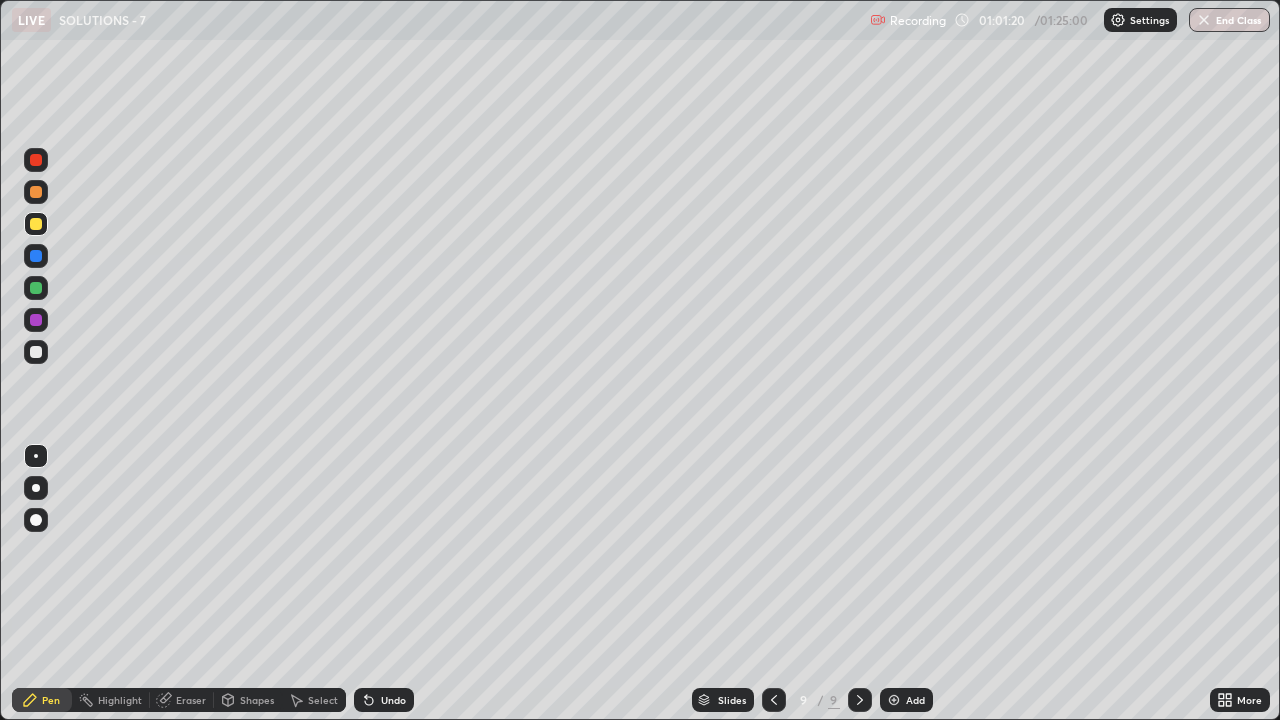 click on "Undo" at bounding box center (393, 700) 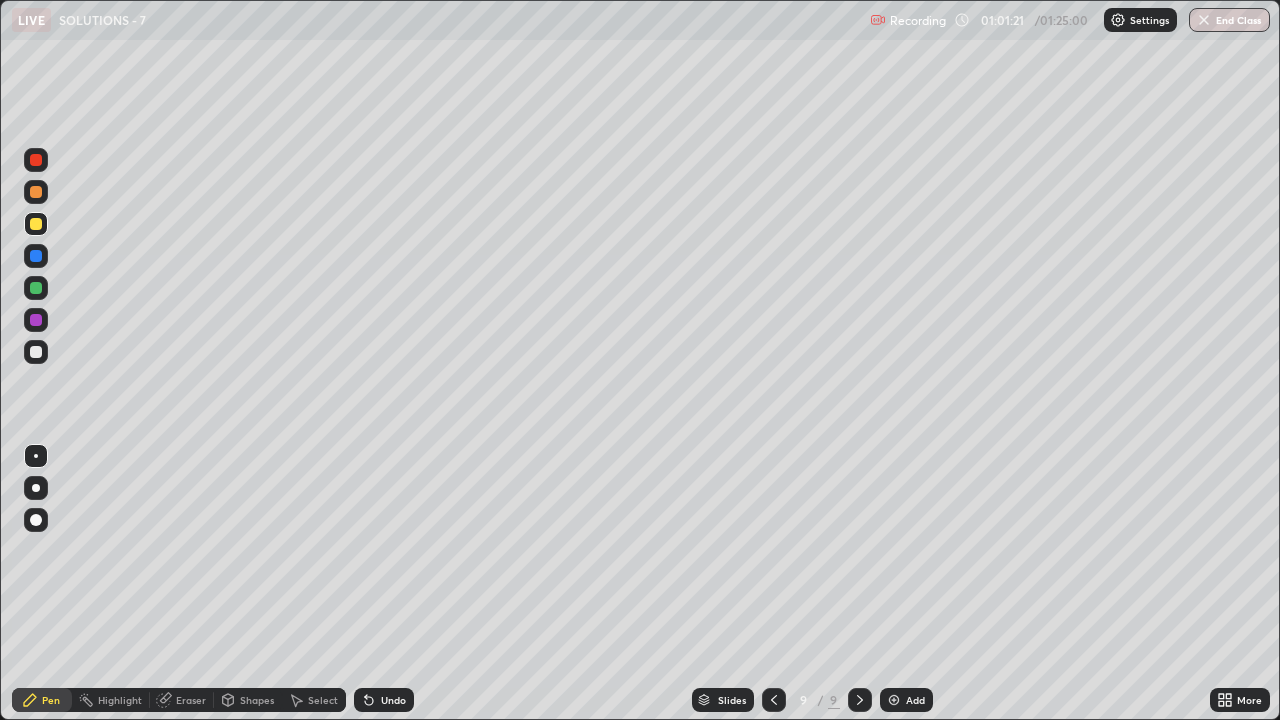click on "Undo" at bounding box center [384, 700] 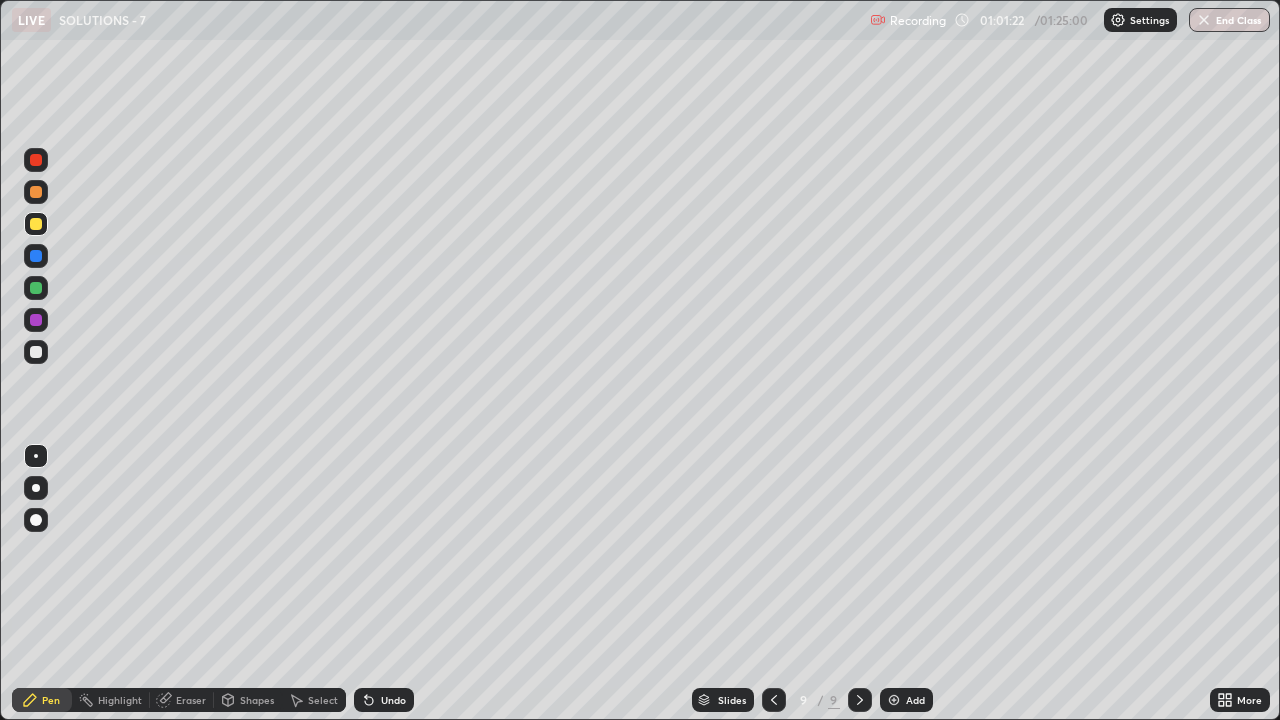 click on "Undo" at bounding box center (384, 700) 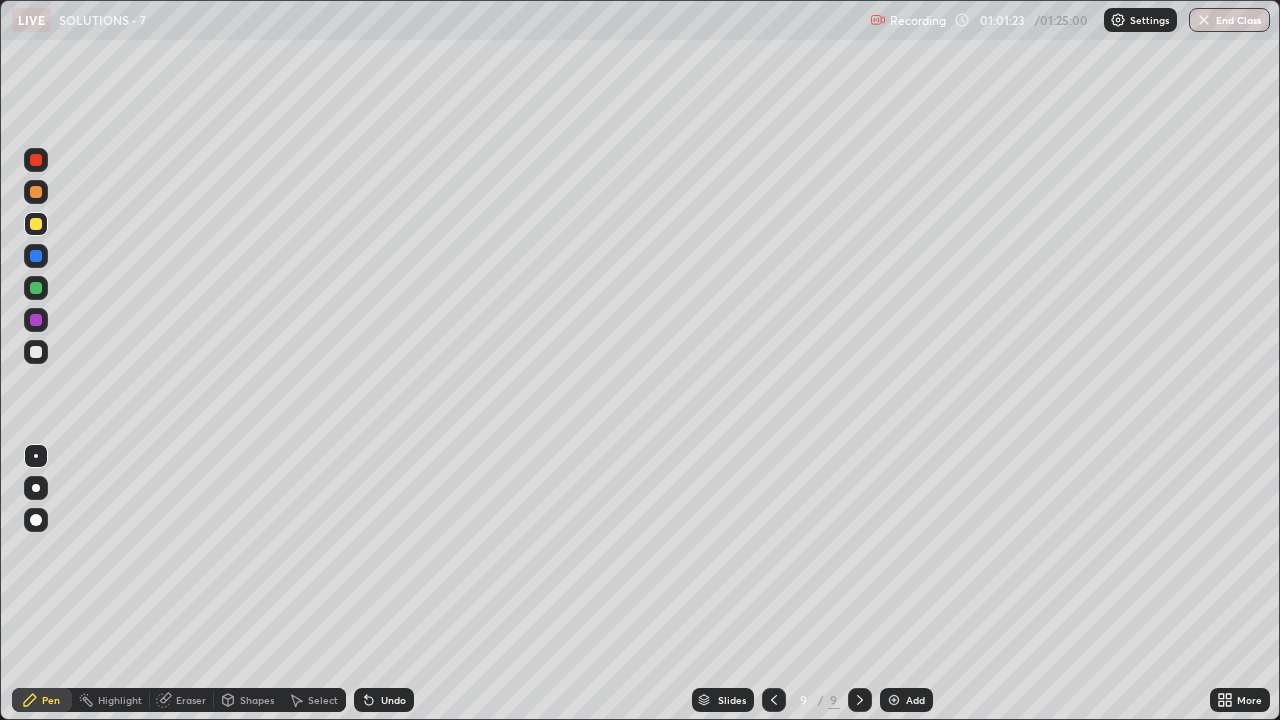 click on "Undo" at bounding box center [393, 700] 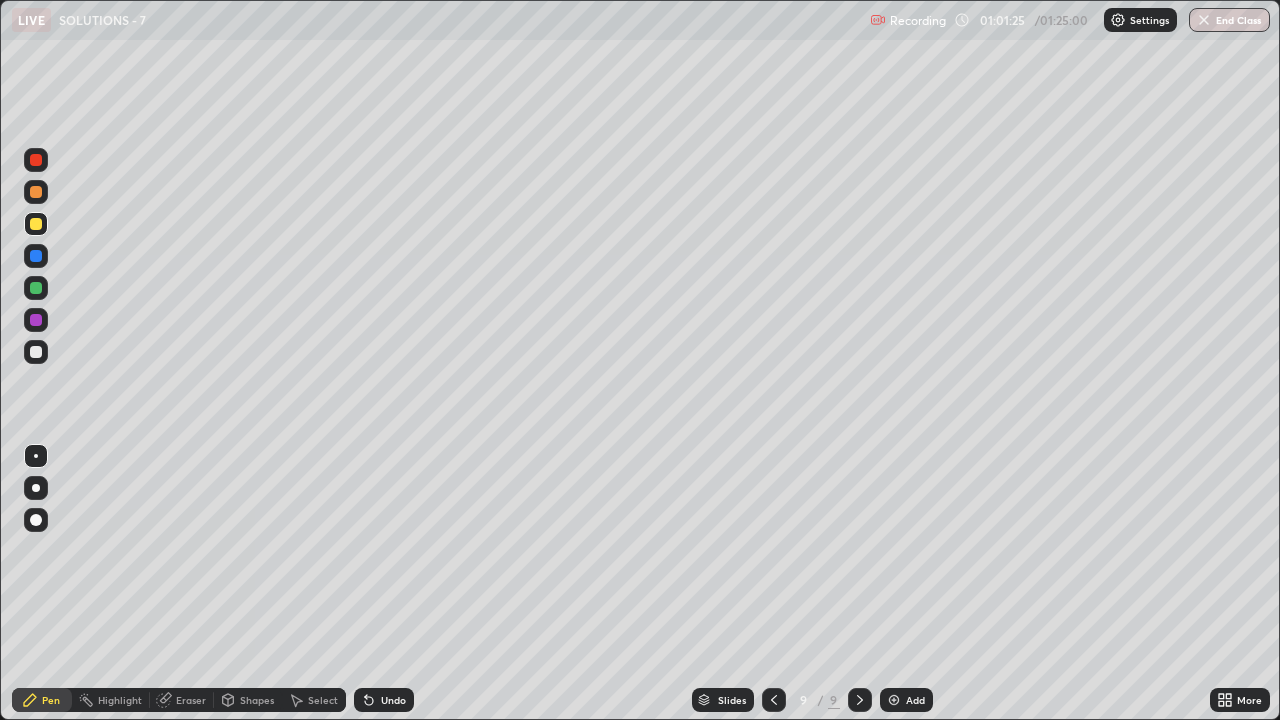 click on "Pen" at bounding box center [51, 700] 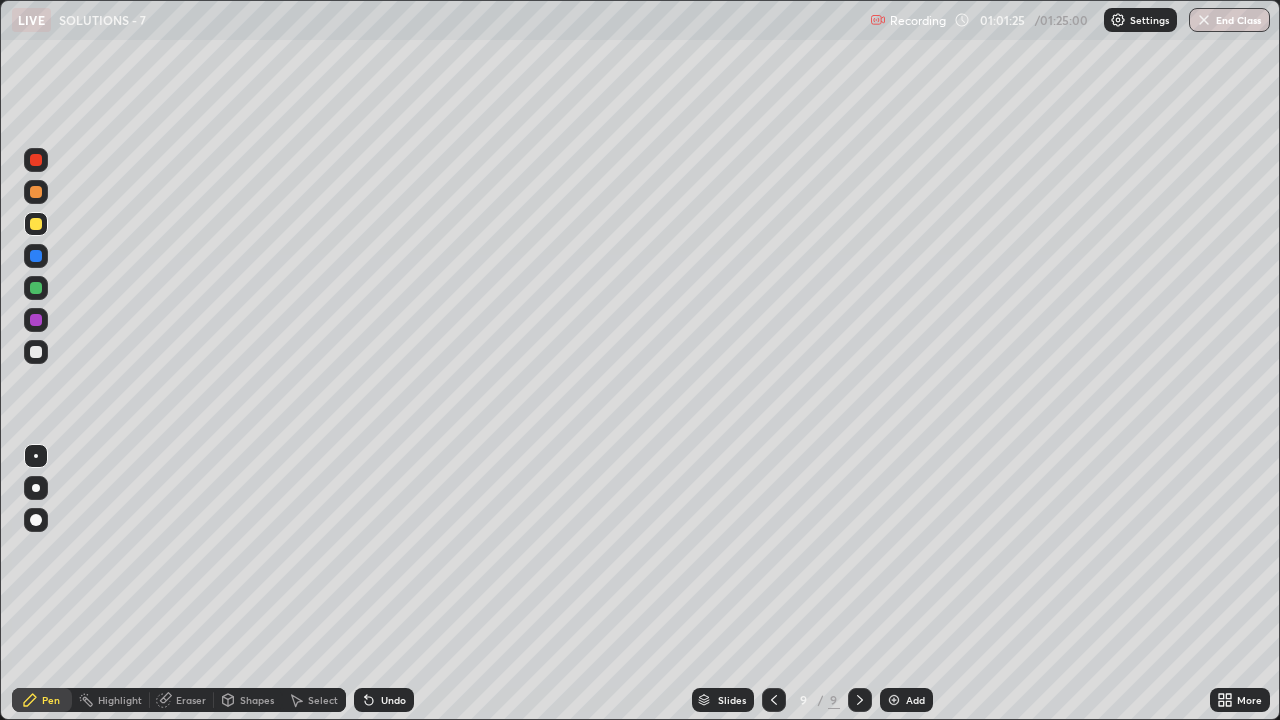 click on "Select" at bounding box center (323, 700) 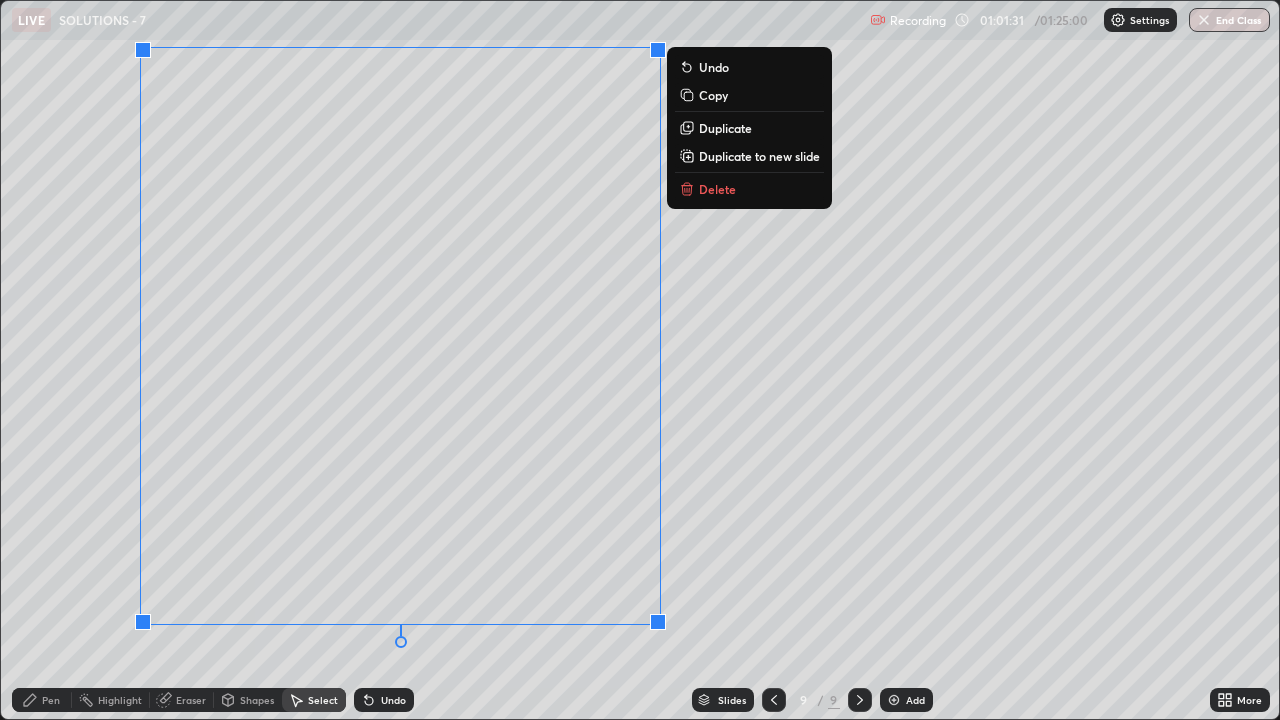 click on "Duplicate to new slide" at bounding box center (759, 156) 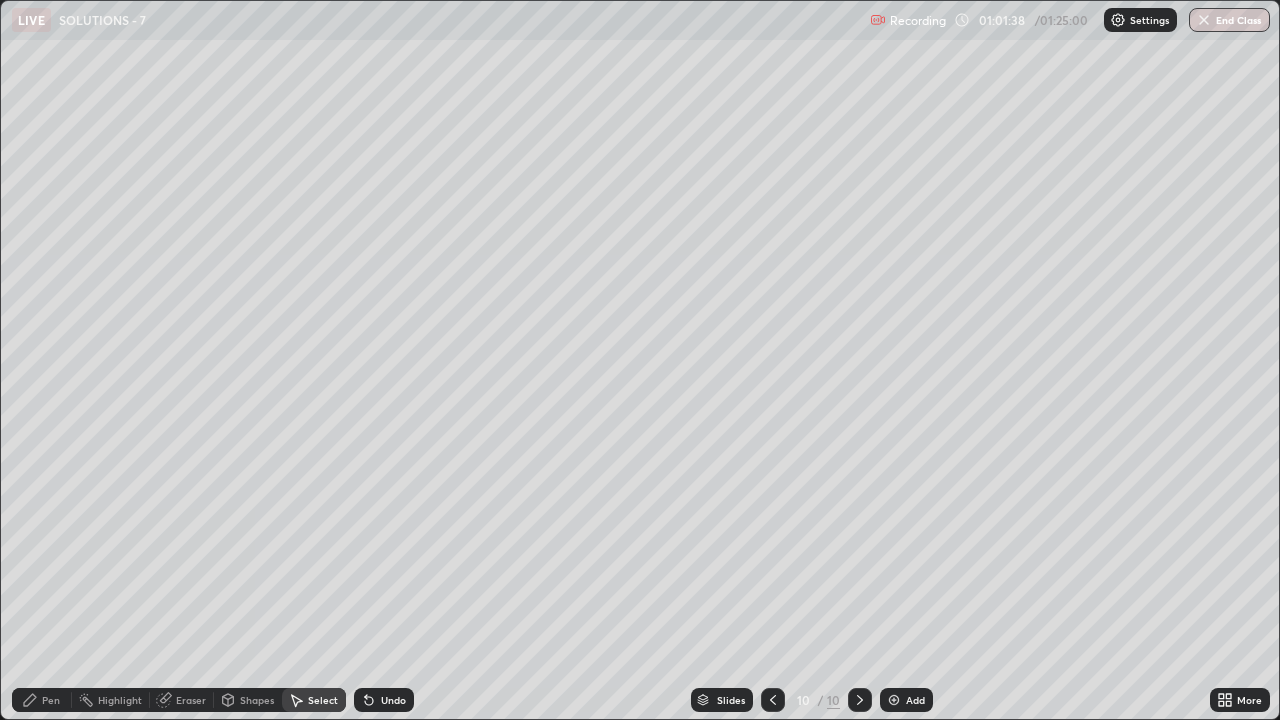 click on "Pen" at bounding box center (42, 700) 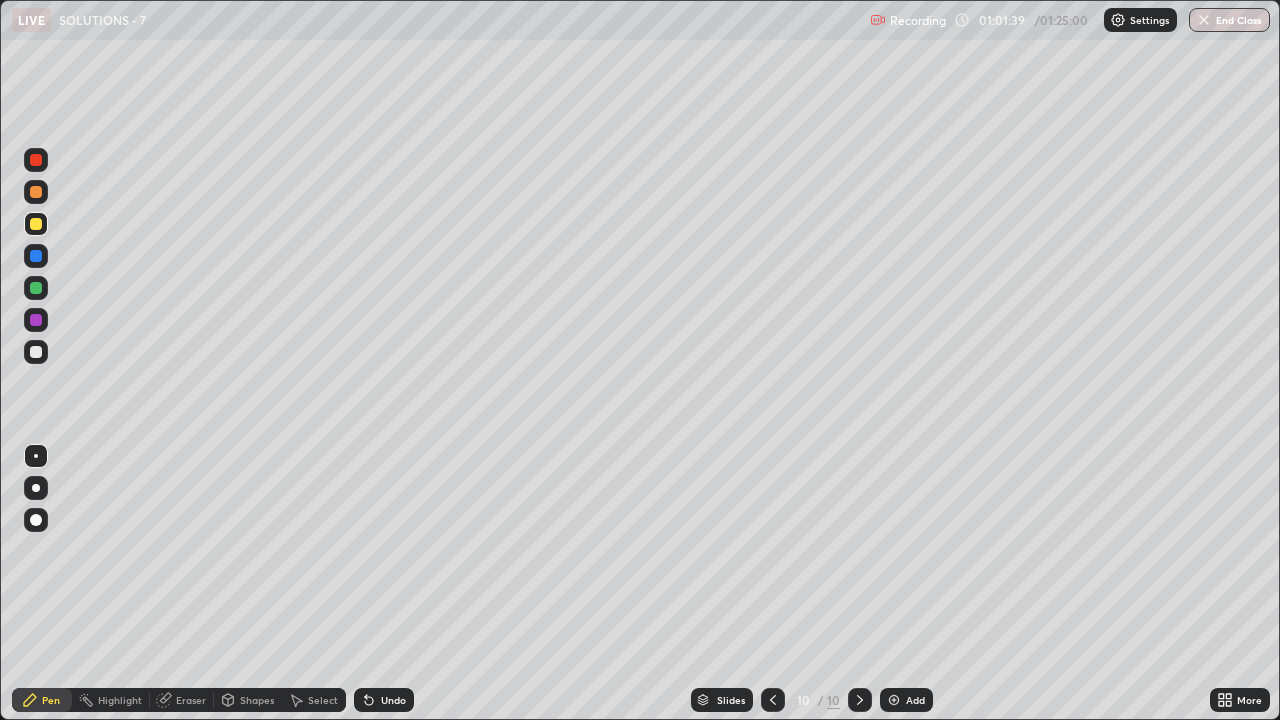 click at bounding box center [36, 224] 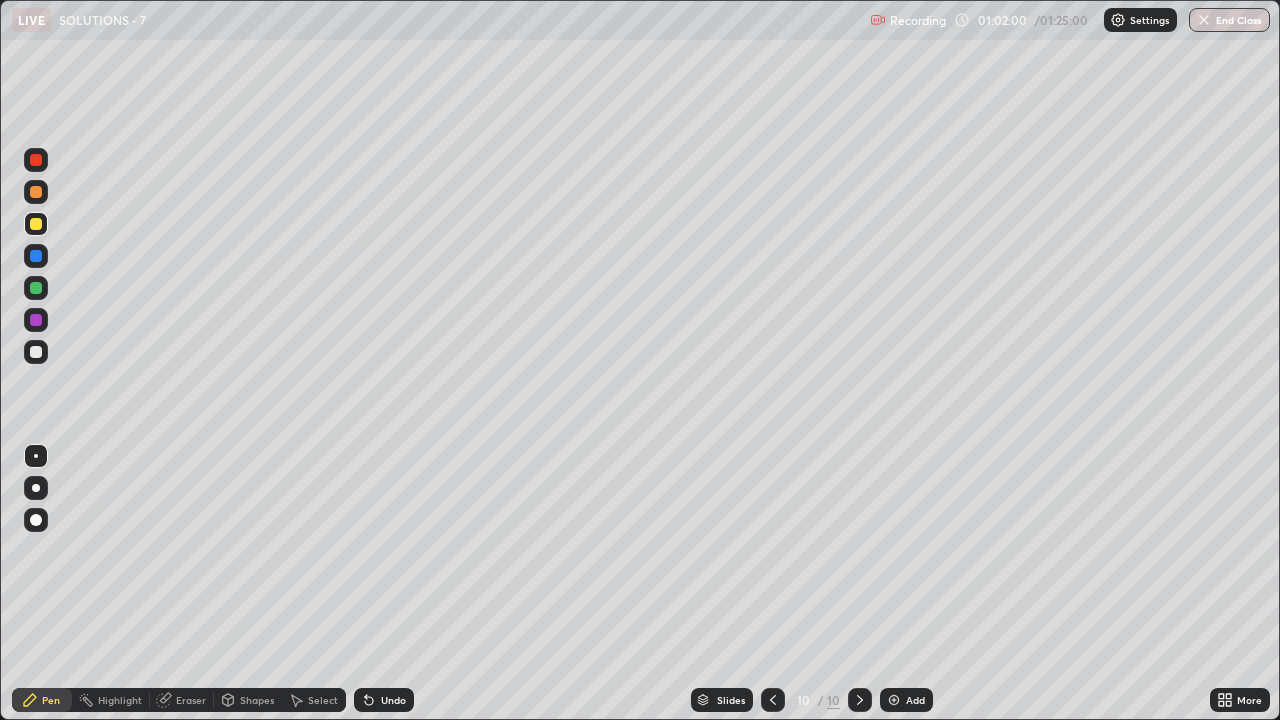 click on "Undo" at bounding box center [384, 700] 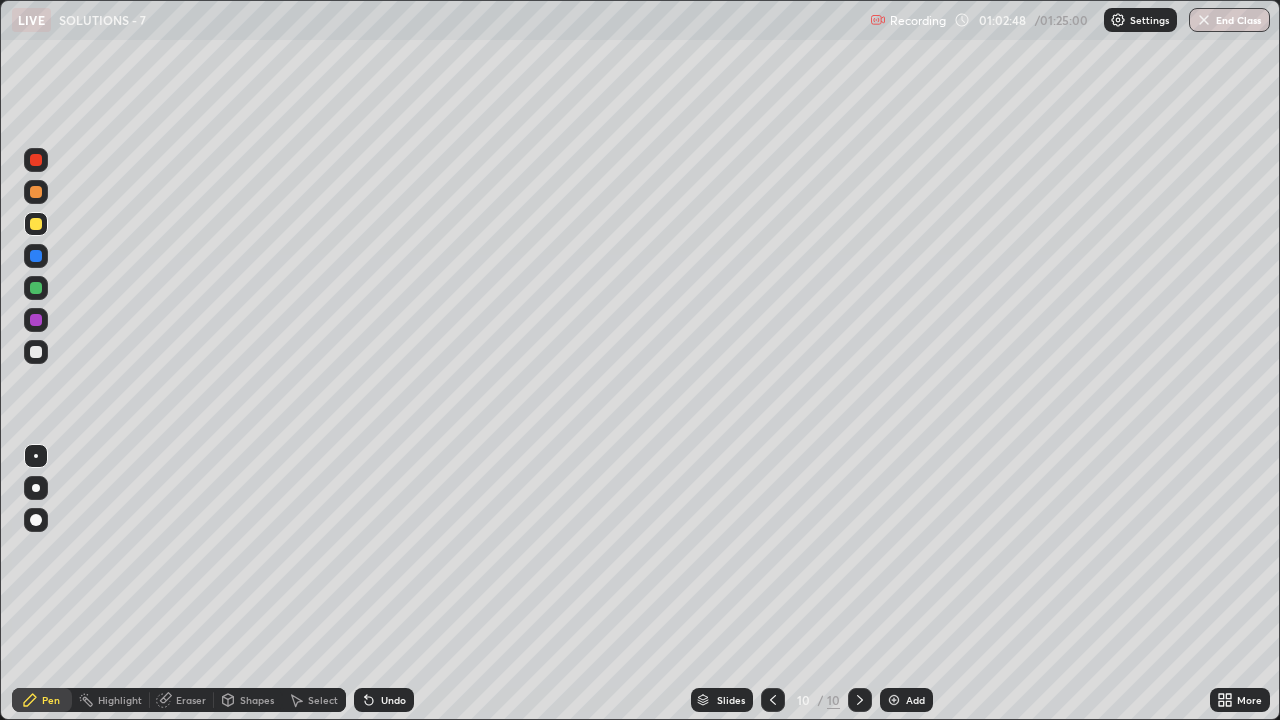 click at bounding box center (36, 352) 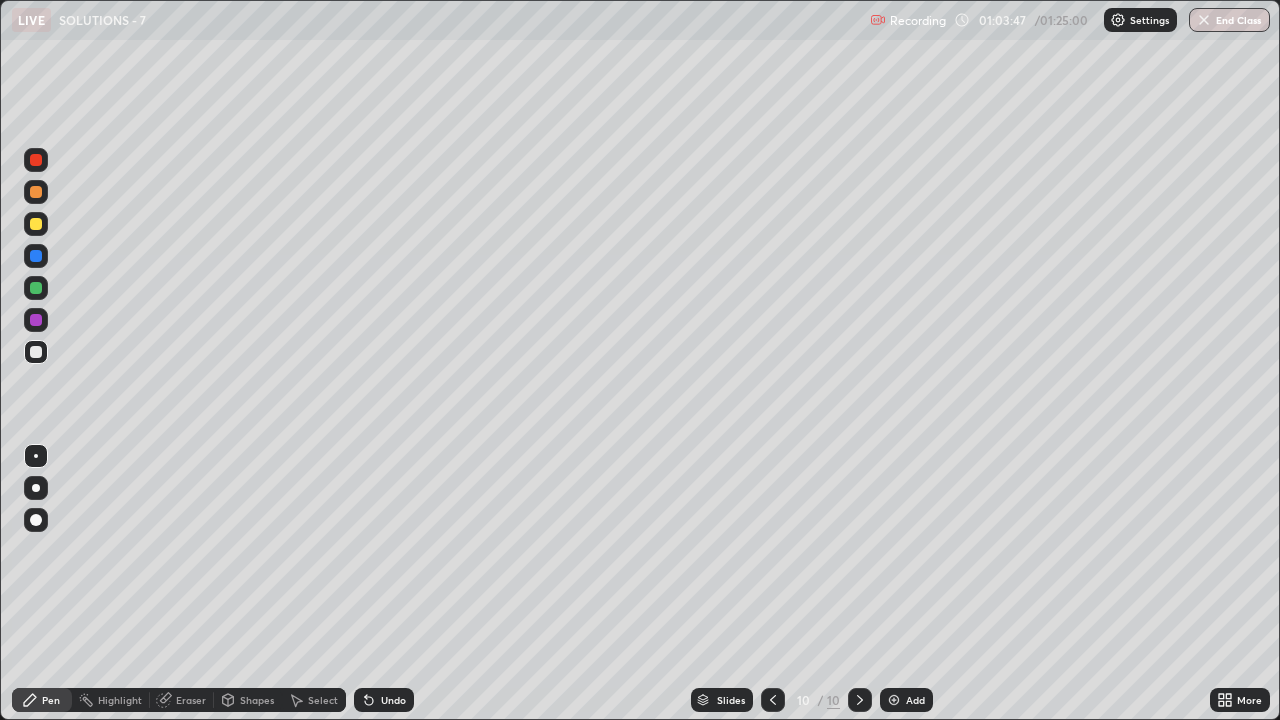click on "Undo" at bounding box center [393, 700] 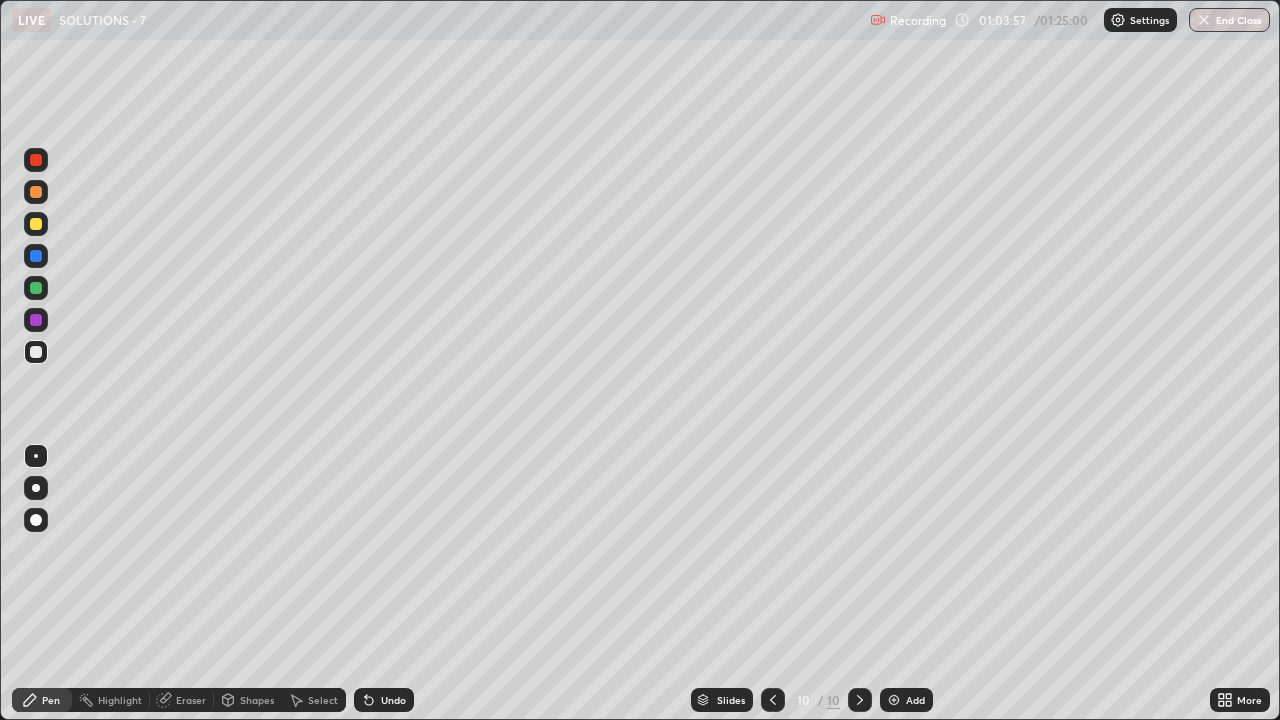 click at bounding box center [36, 288] 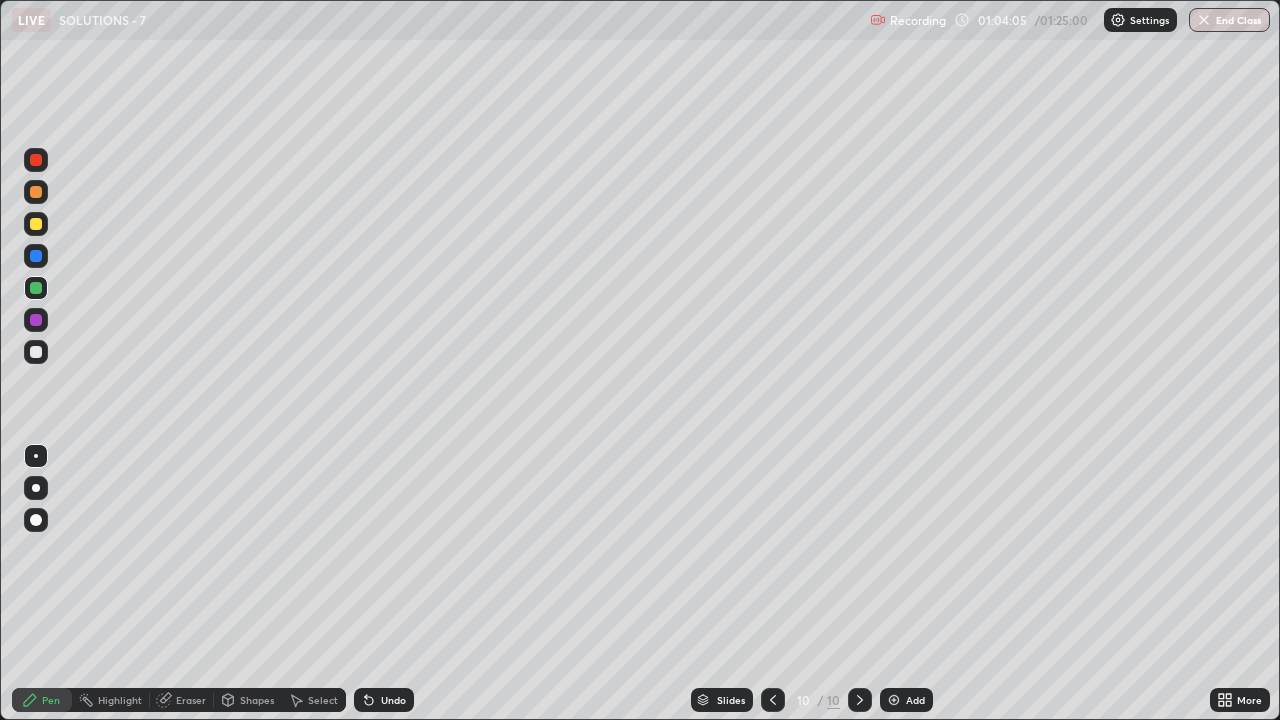 click on "Pen" at bounding box center (42, 700) 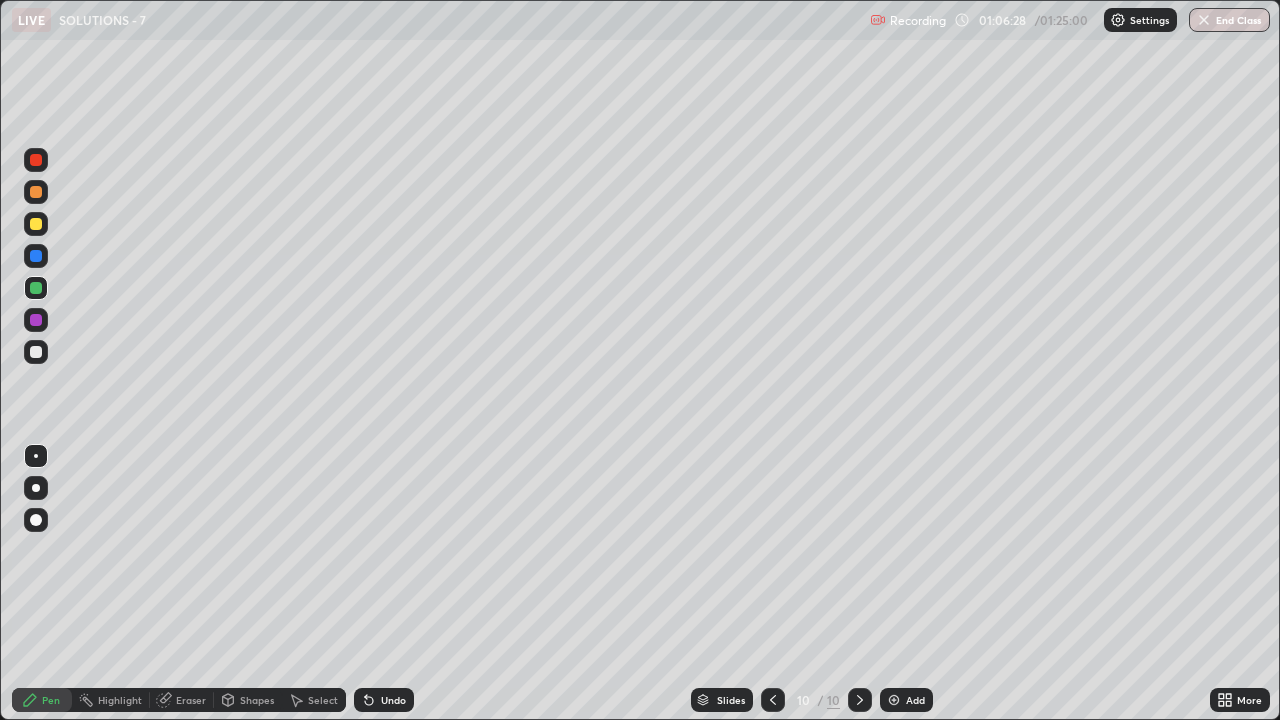click on "Select" at bounding box center [323, 700] 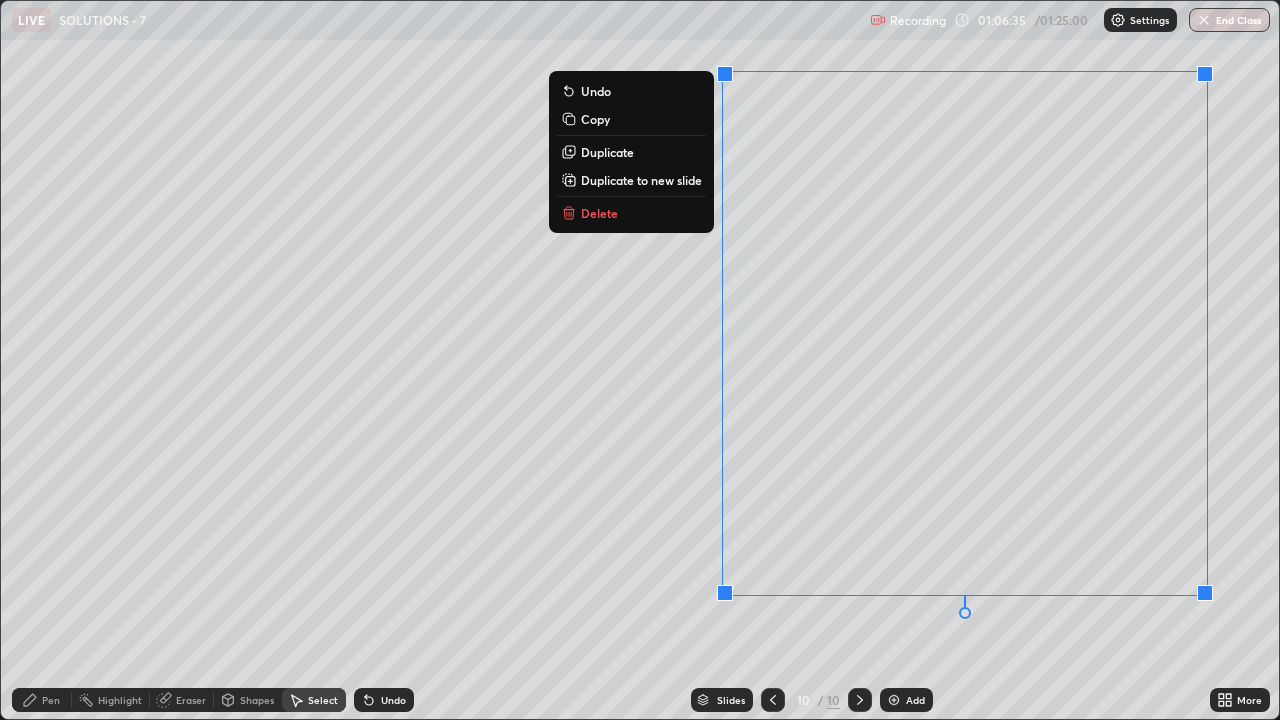 click on "Duplicate to new slide" at bounding box center (641, 180) 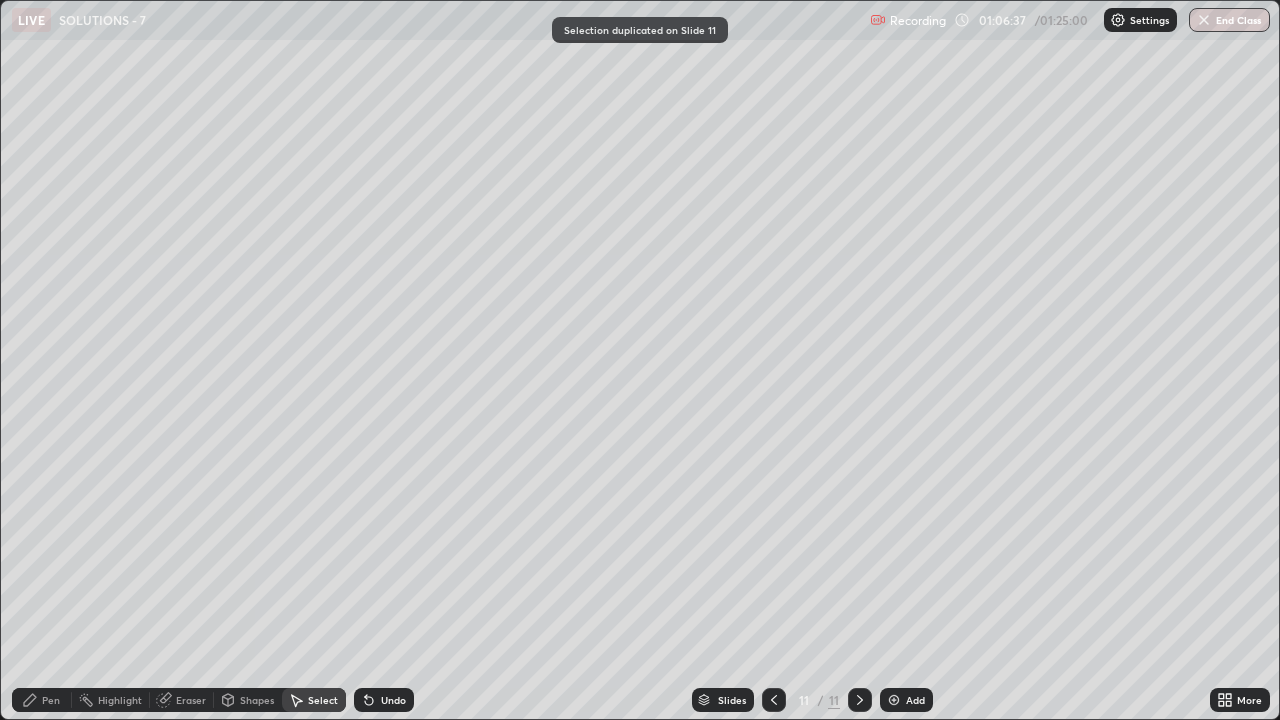 click on "Pen" at bounding box center [51, 700] 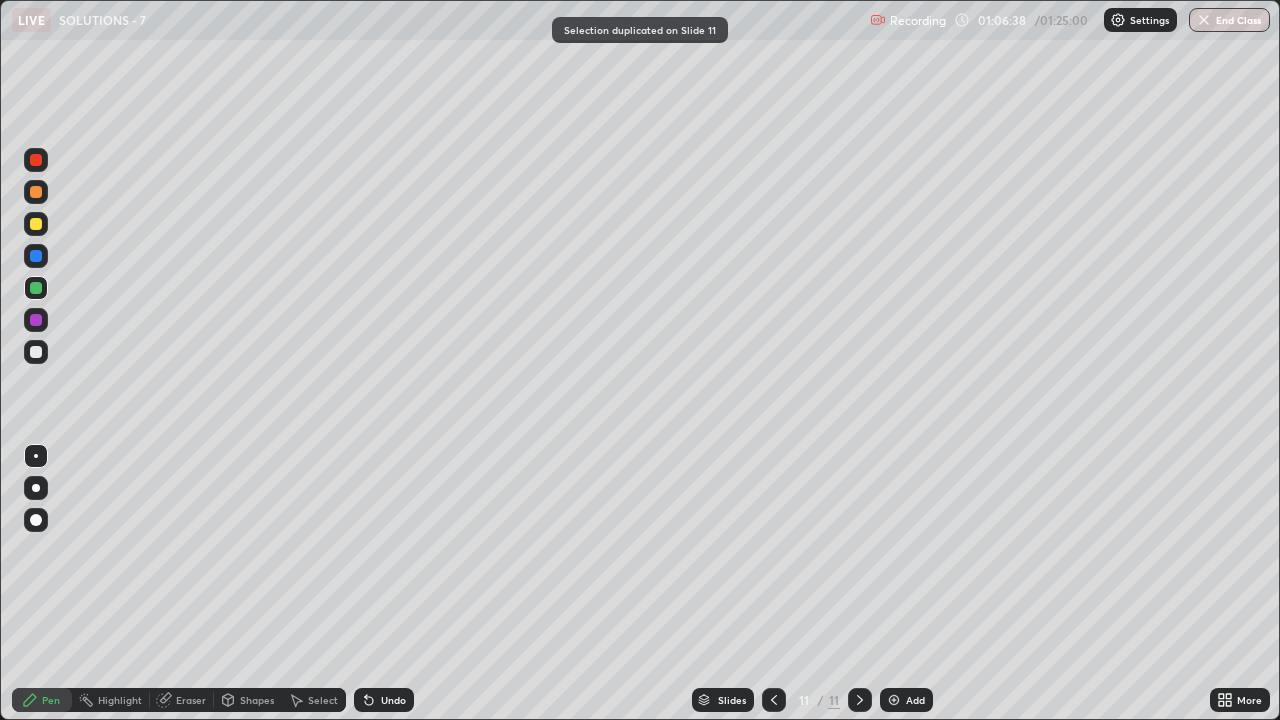 click at bounding box center (36, 224) 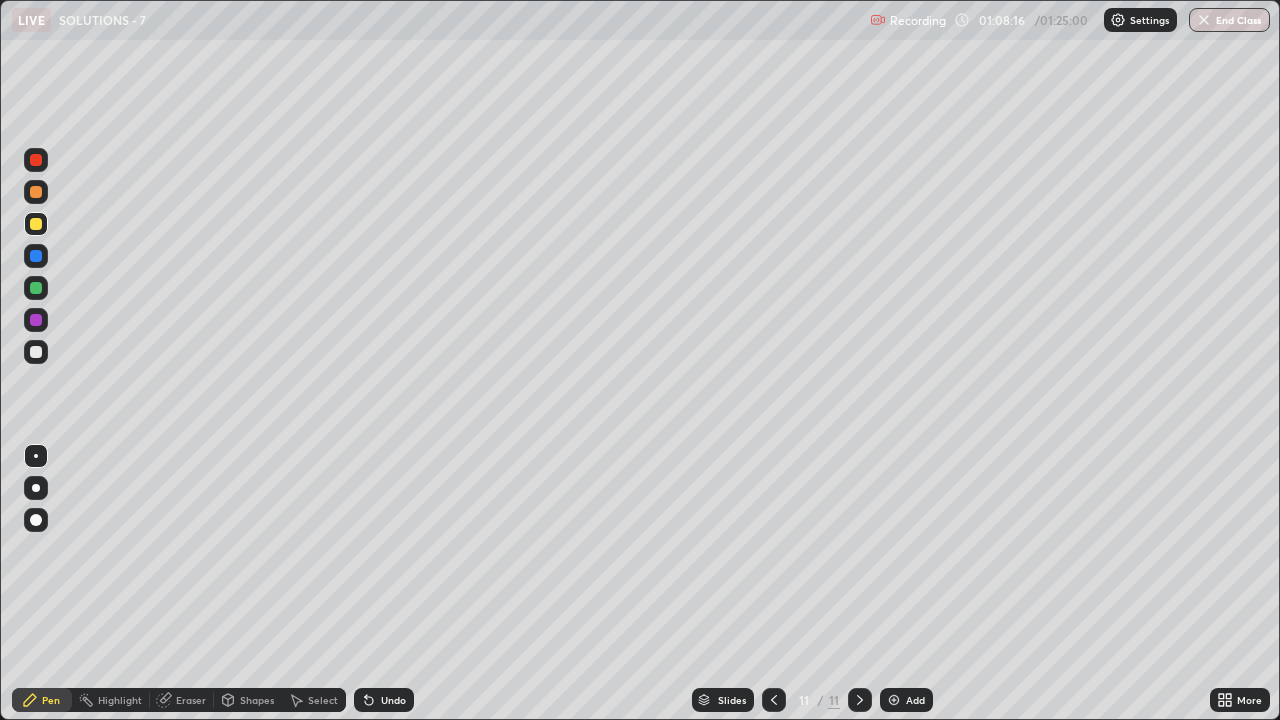 click on "Undo" at bounding box center (384, 700) 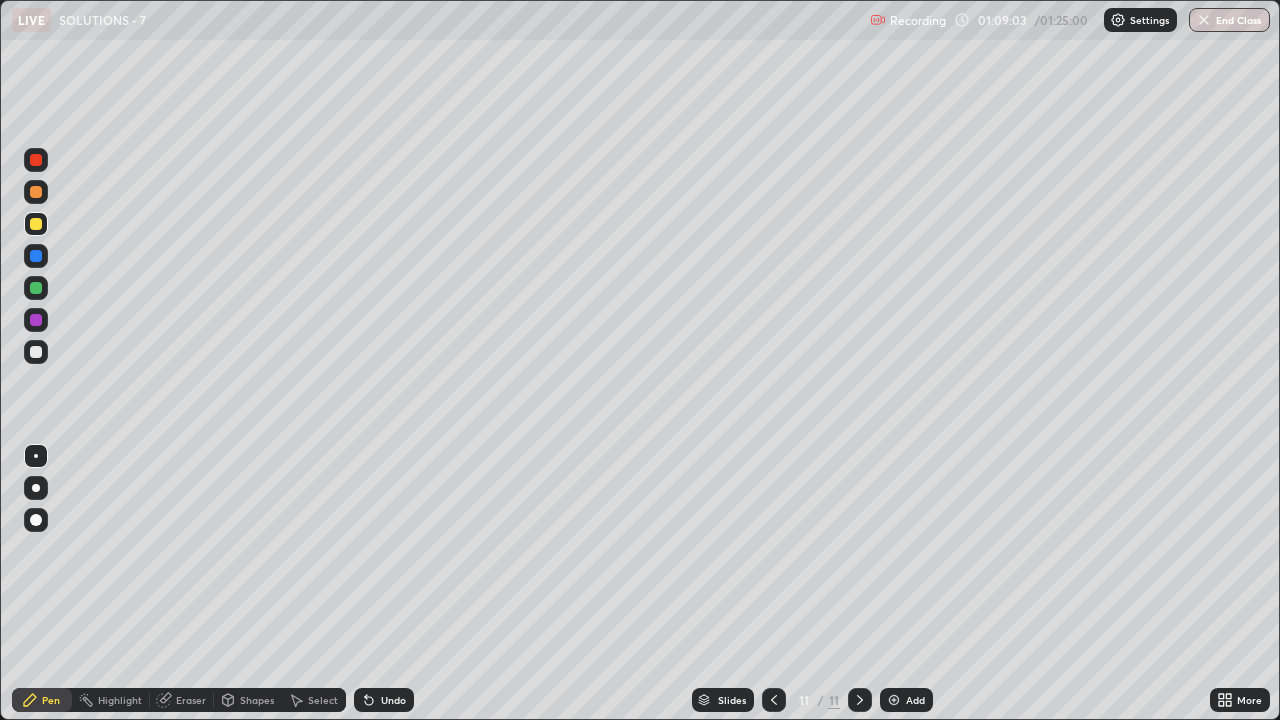 click on "Select" at bounding box center [314, 700] 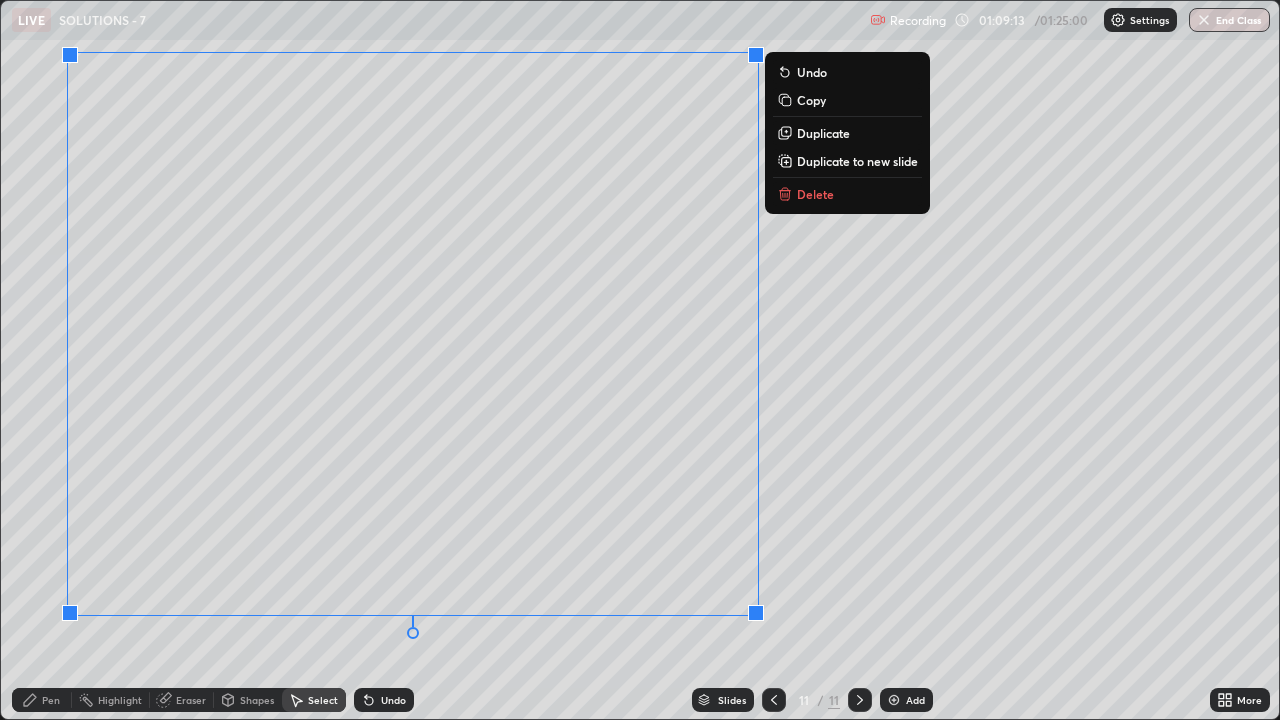 click on "Duplicate to new slide" at bounding box center [857, 161] 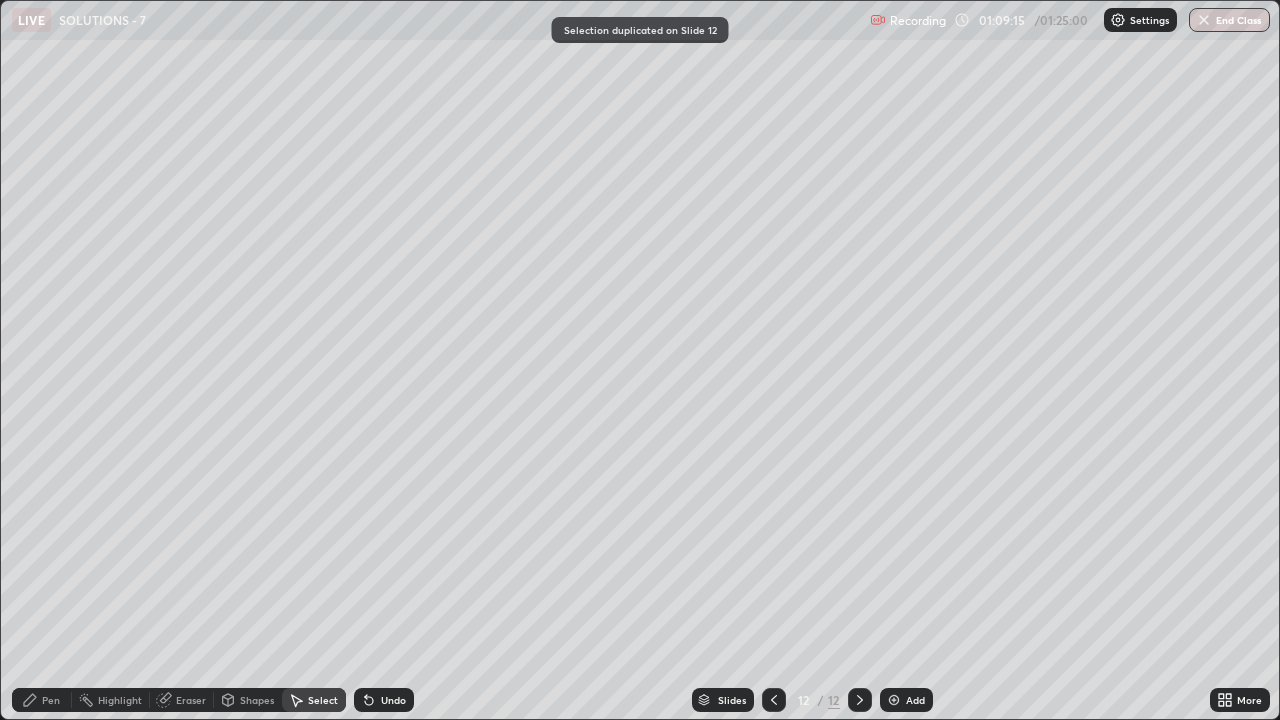 click on "Eraser" at bounding box center [191, 700] 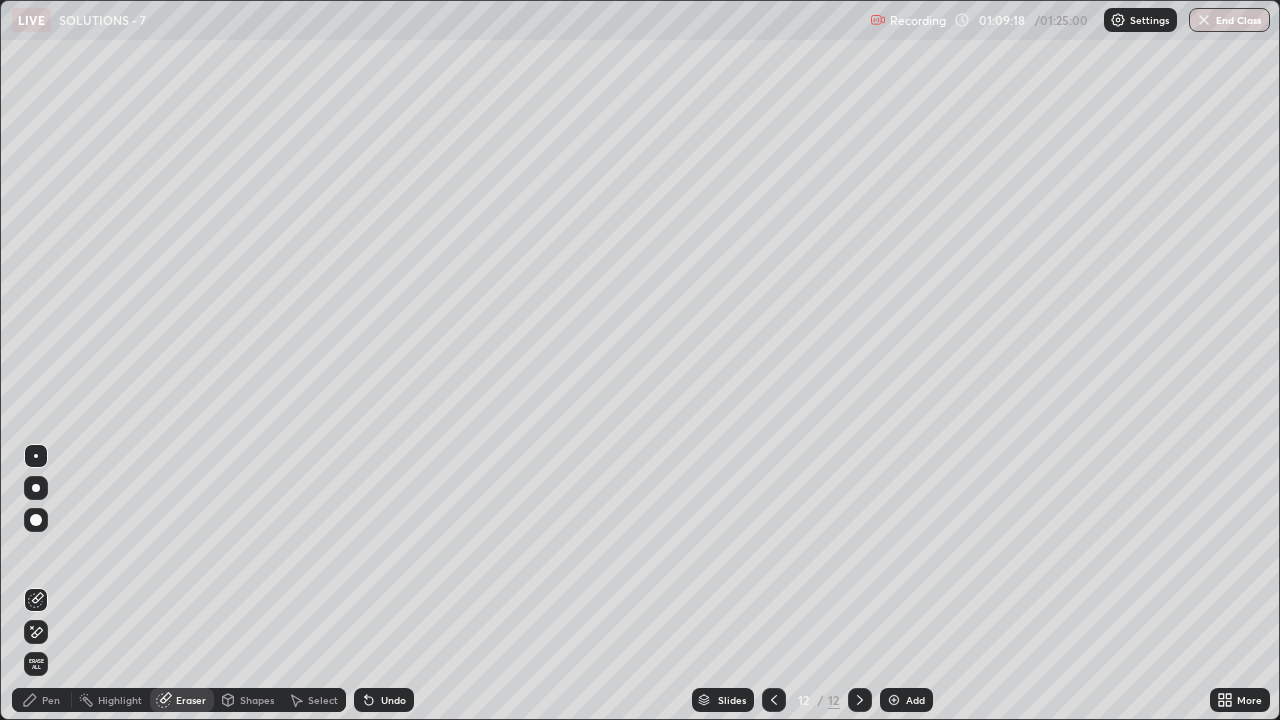 click on "Pen" at bounding box center [42, 700] 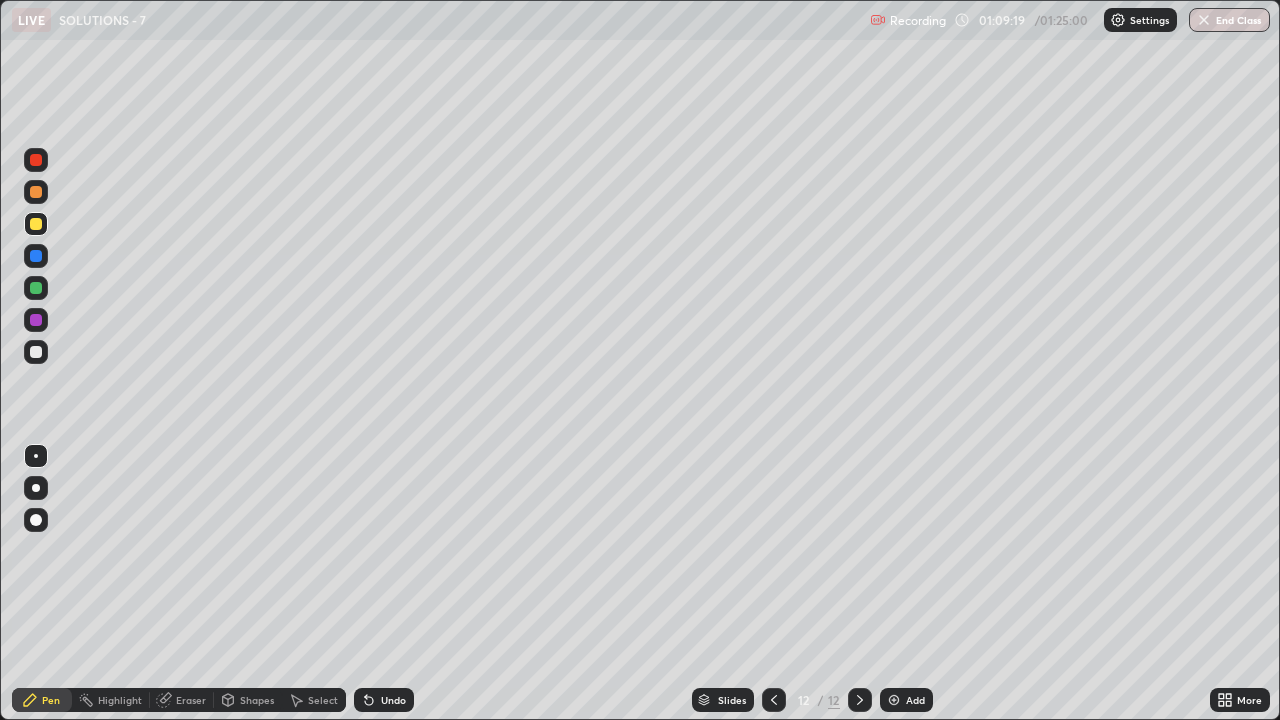 click at bounding box center (36, 352) 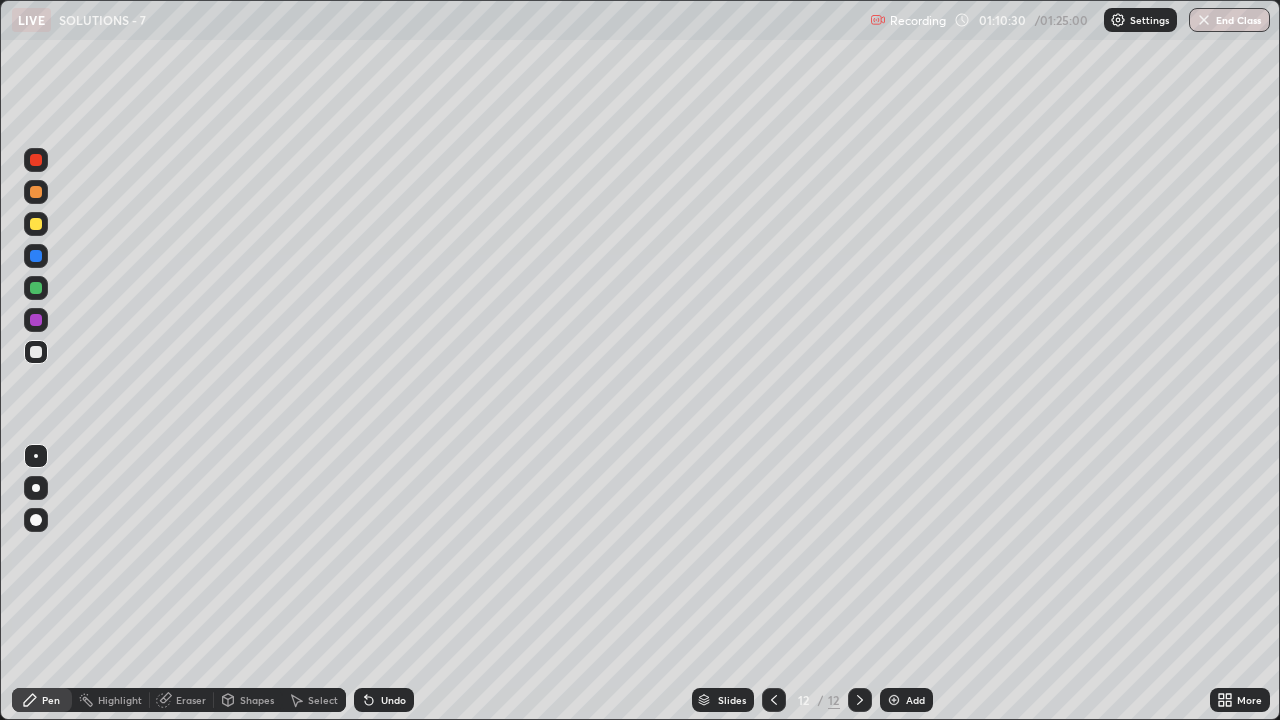 click on "Undo" at bounding box center (393, 700) 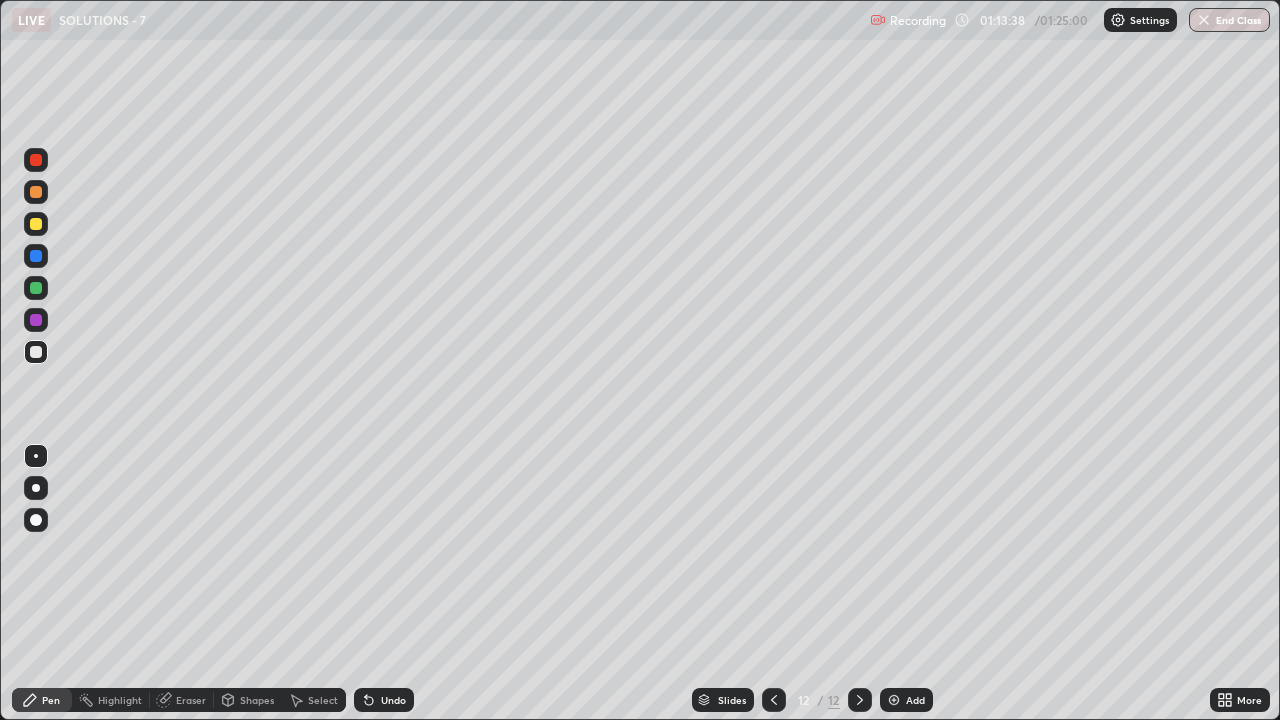 click at bounding box center (36, 224) 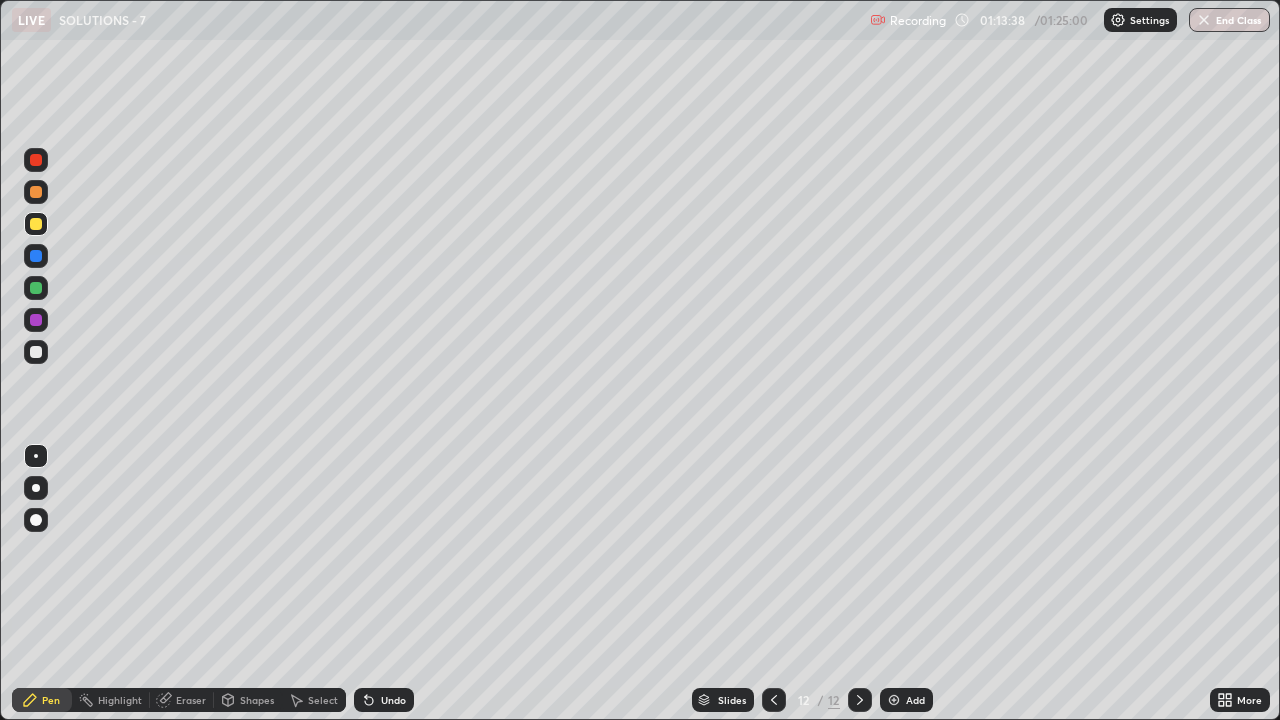click at bounding box center (36, 192) 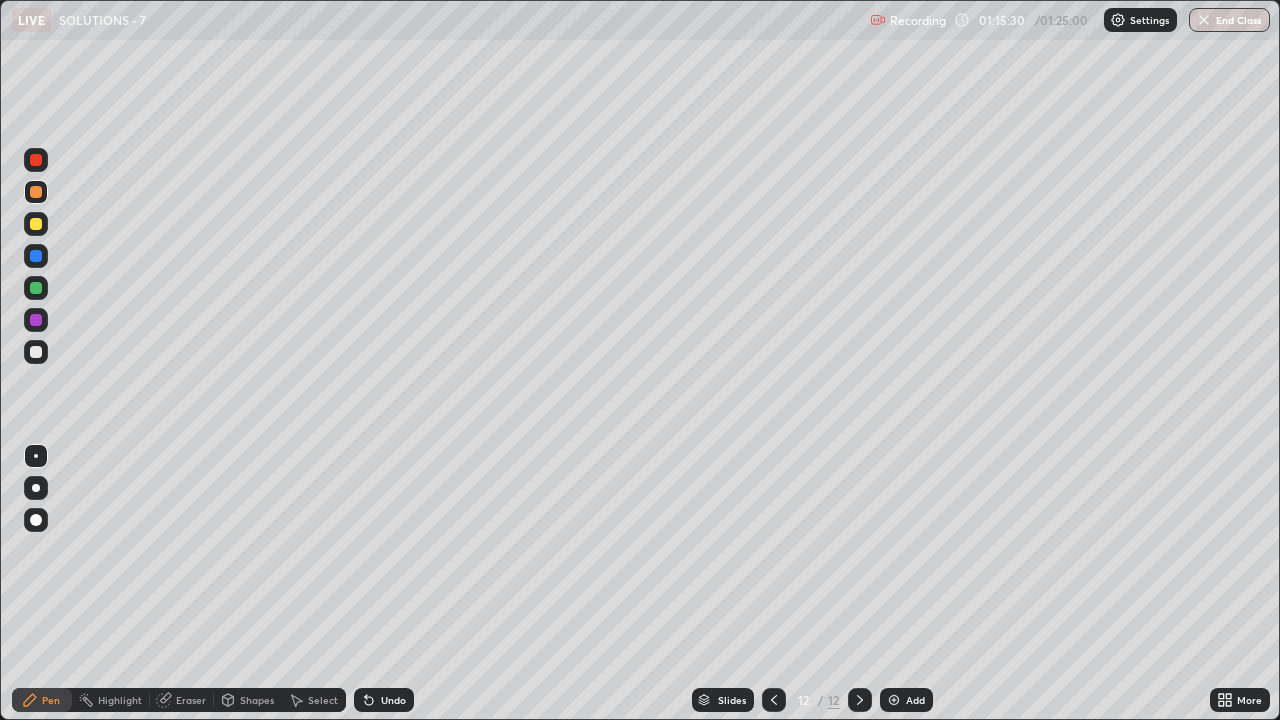click at bounding box center [36, 224] 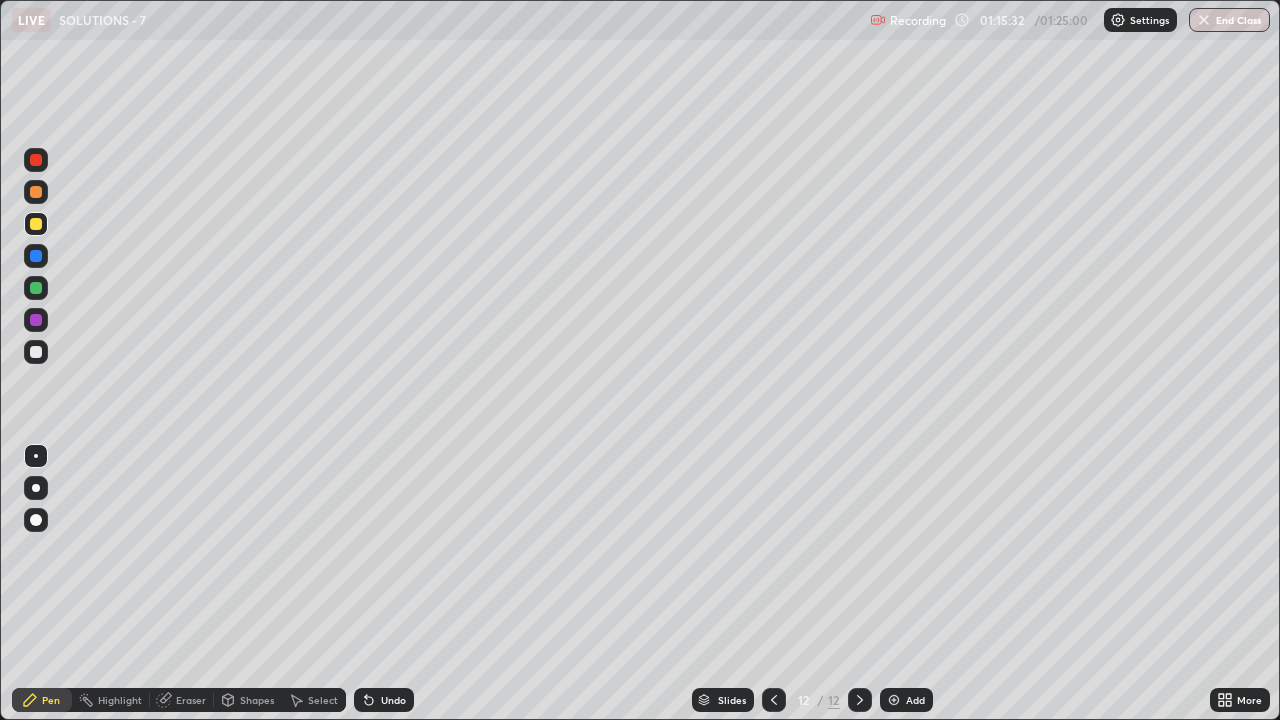 click at bounding box center (36, 520) 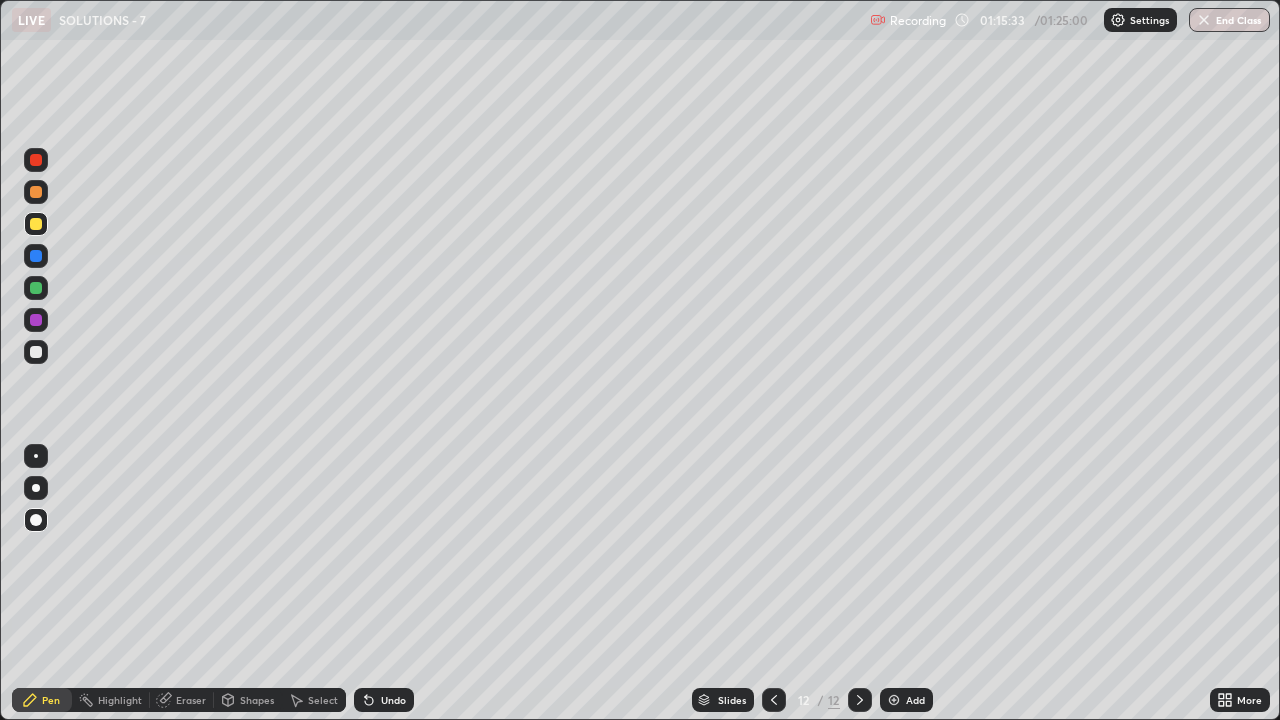 click at bounding box center [36, 160] 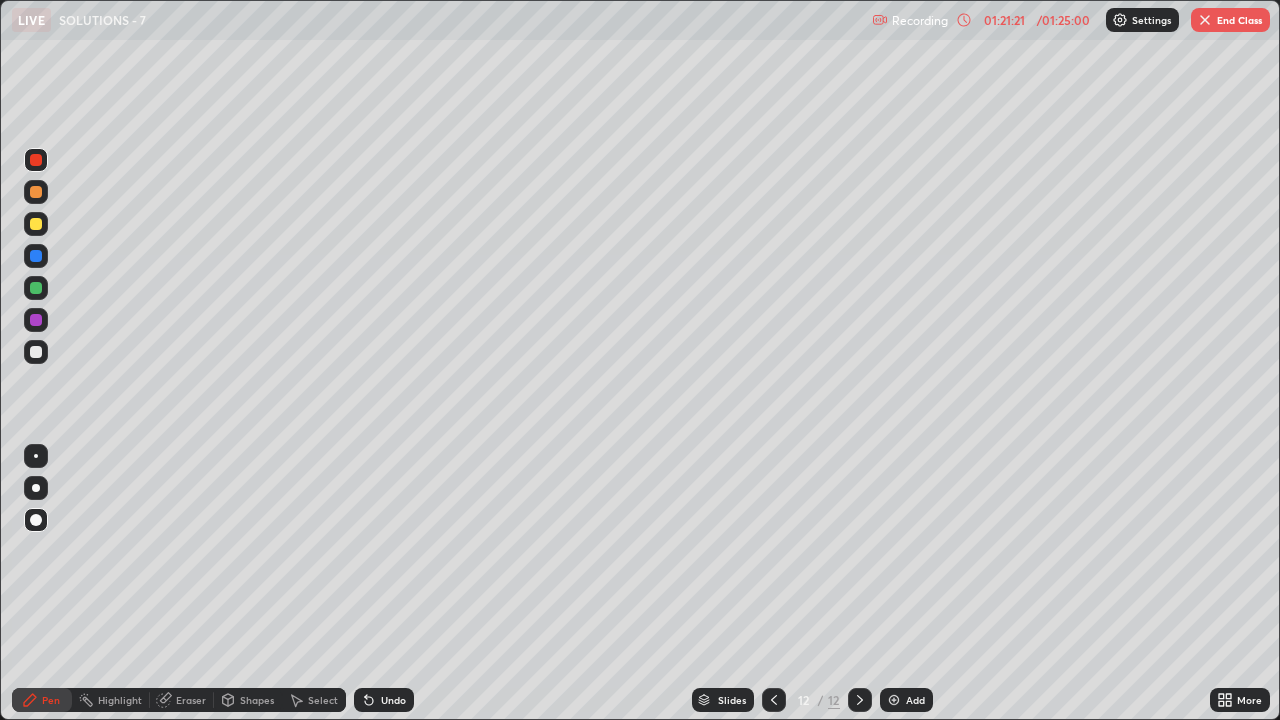 click on "End Class" at bounding box center [1230, 20] 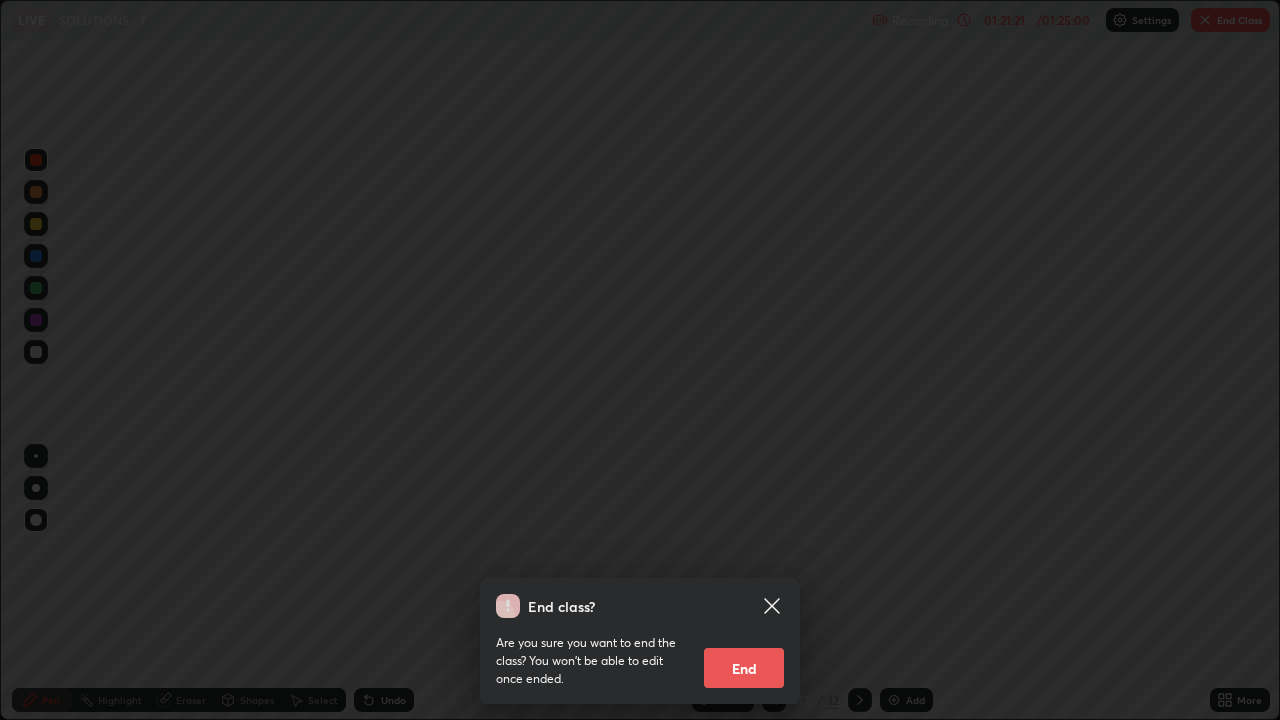 click on "End" at bounding box center (744, 668) 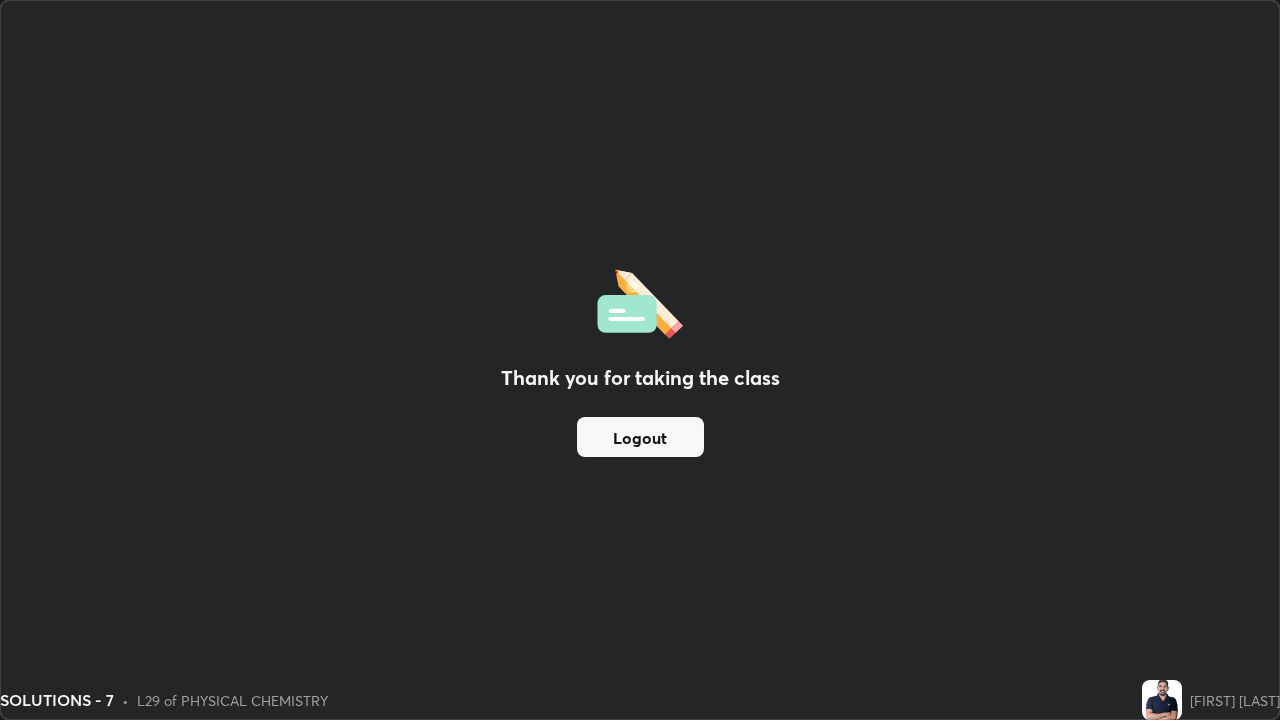 click on "Logout" at bounding box center (640, 437) 